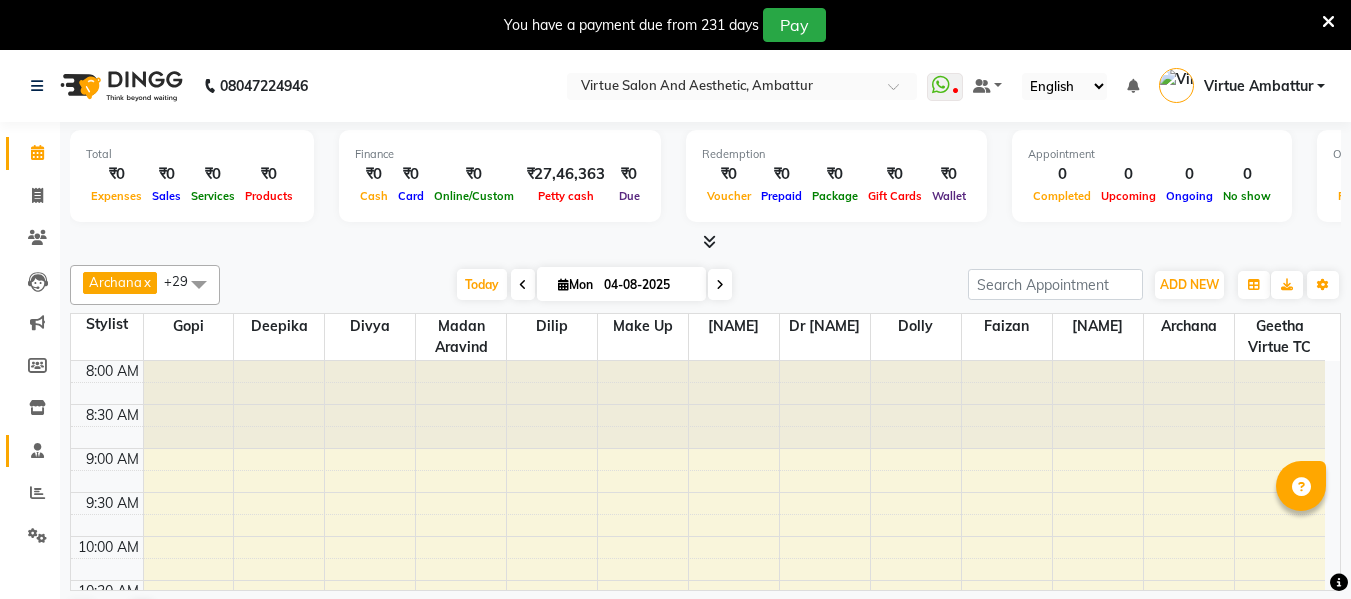 scroll, scrollTop: 0, scrollLeft: 0, axis: both 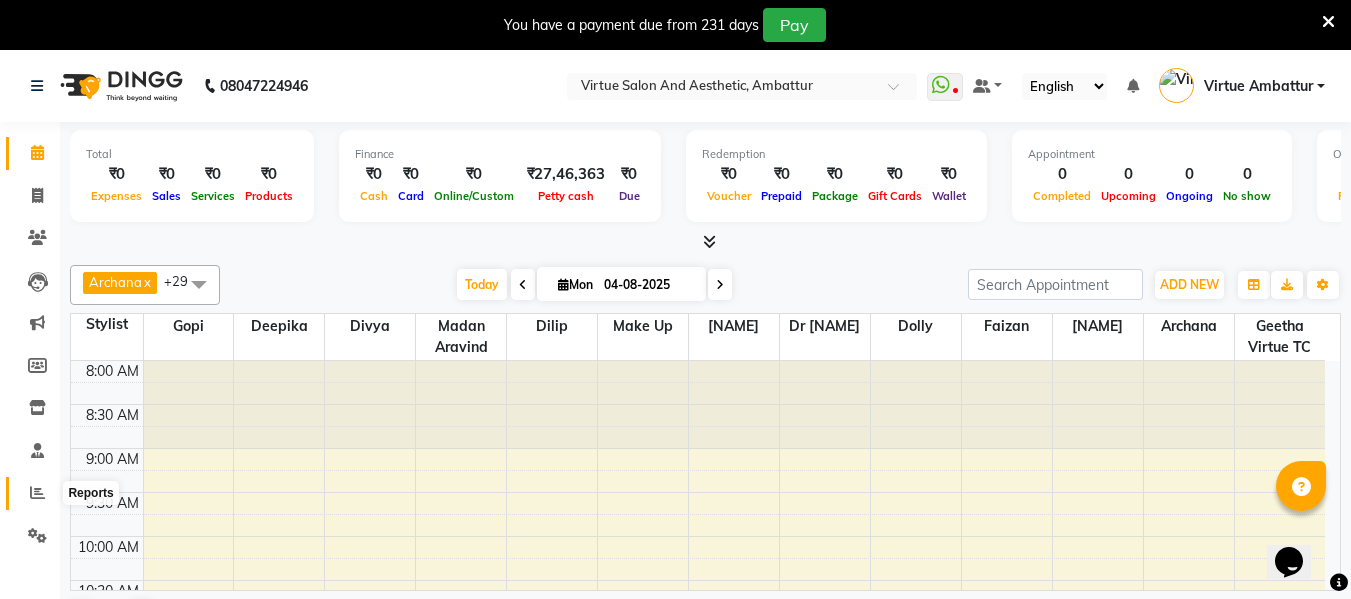click 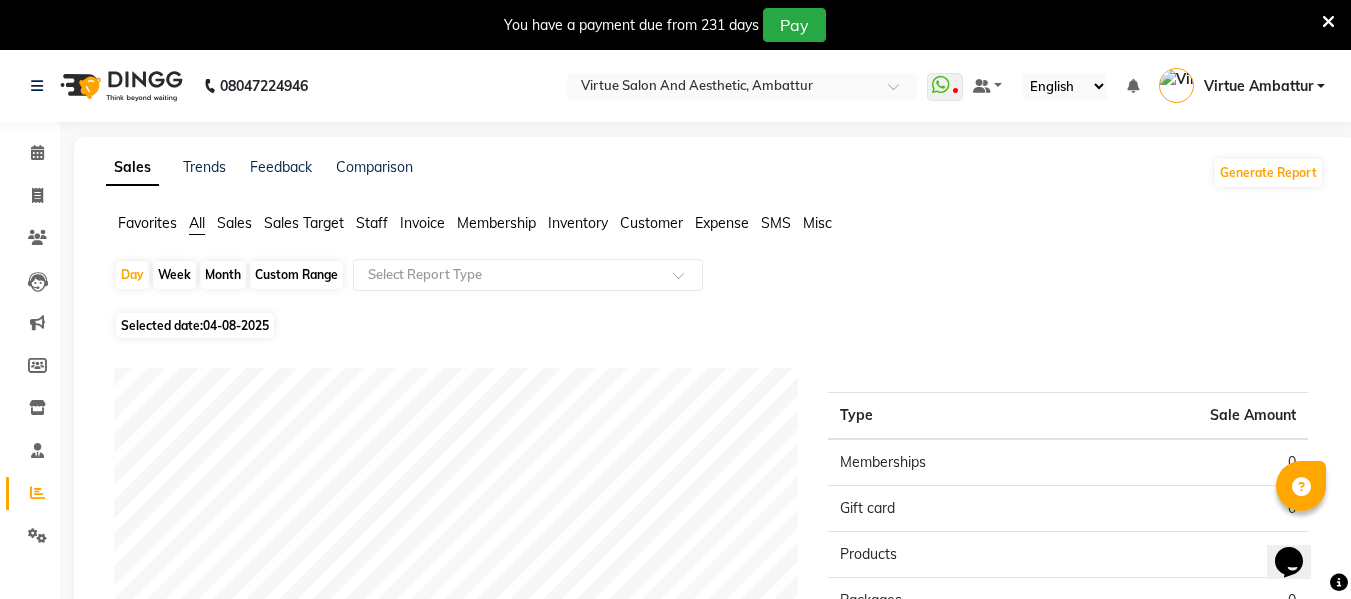 click on "Custom Range" 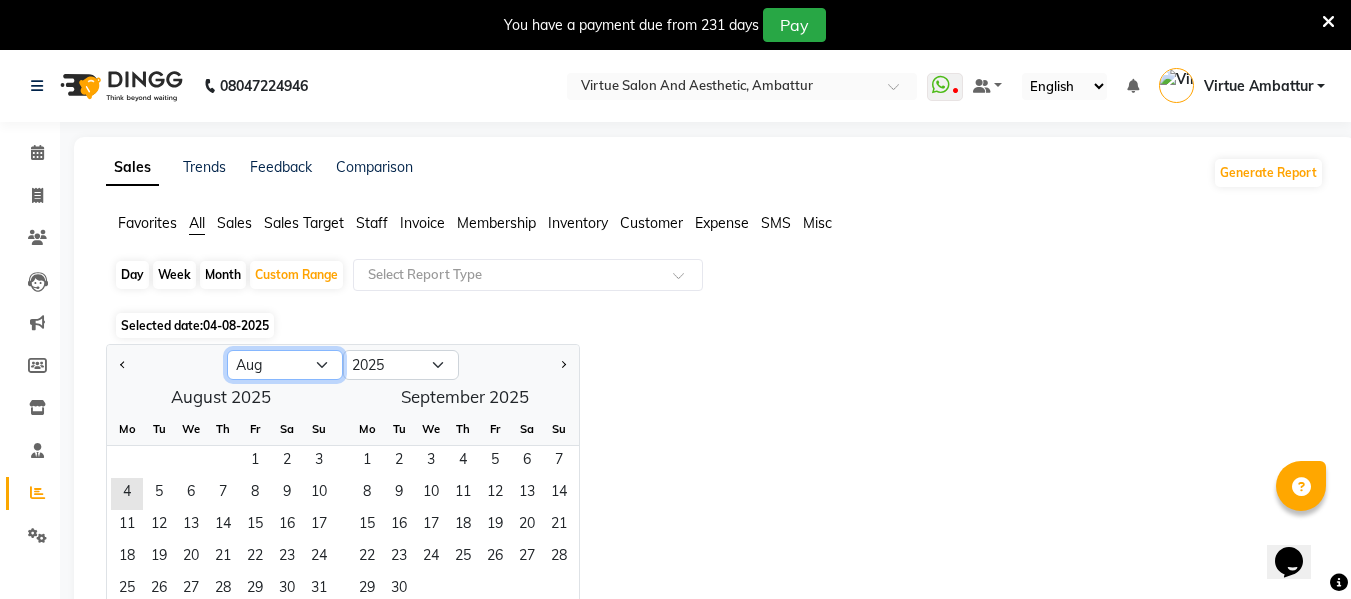 click on "Jan Feb Mar Apr May Jun Jul Aug Sep Oct Nov Dec" 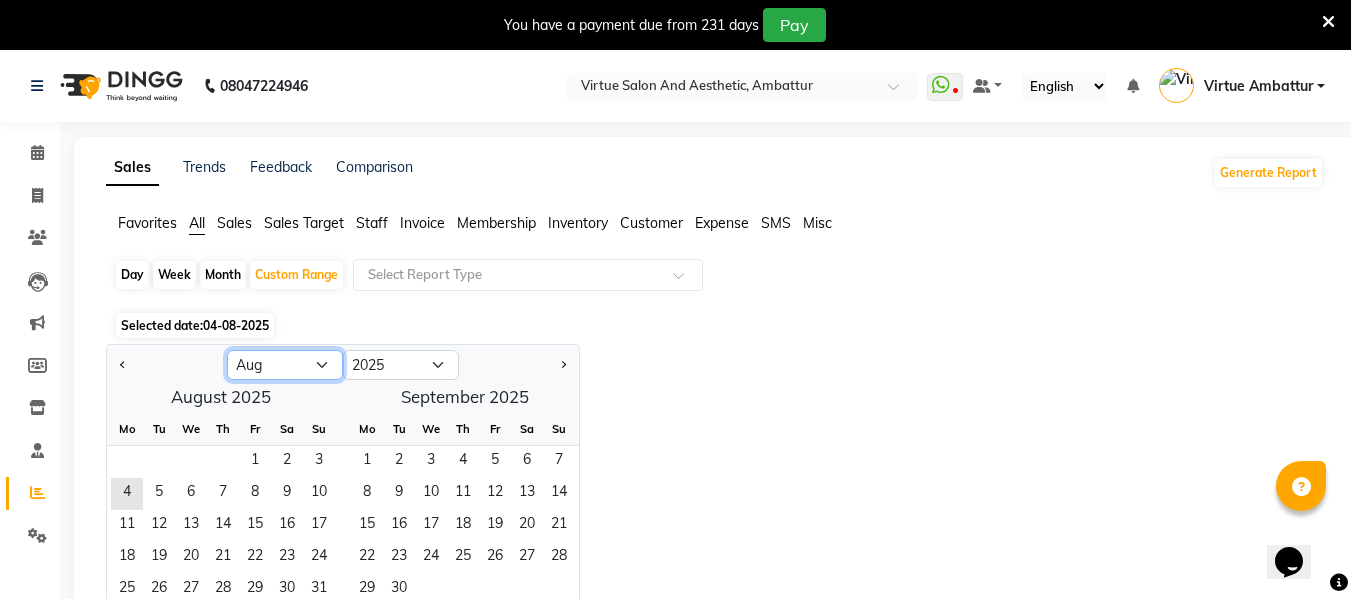 select on "3" 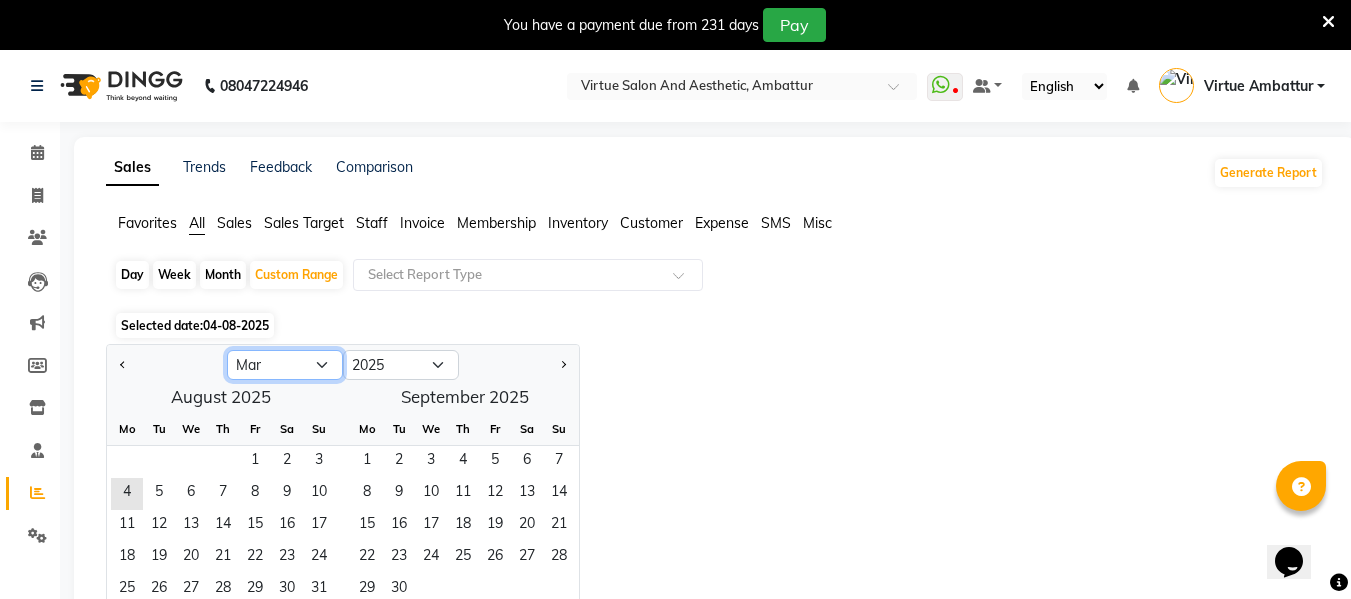 click on "Jan Feb Mar Apr May Jun Jul Aug Sep Oct Nov Dec" 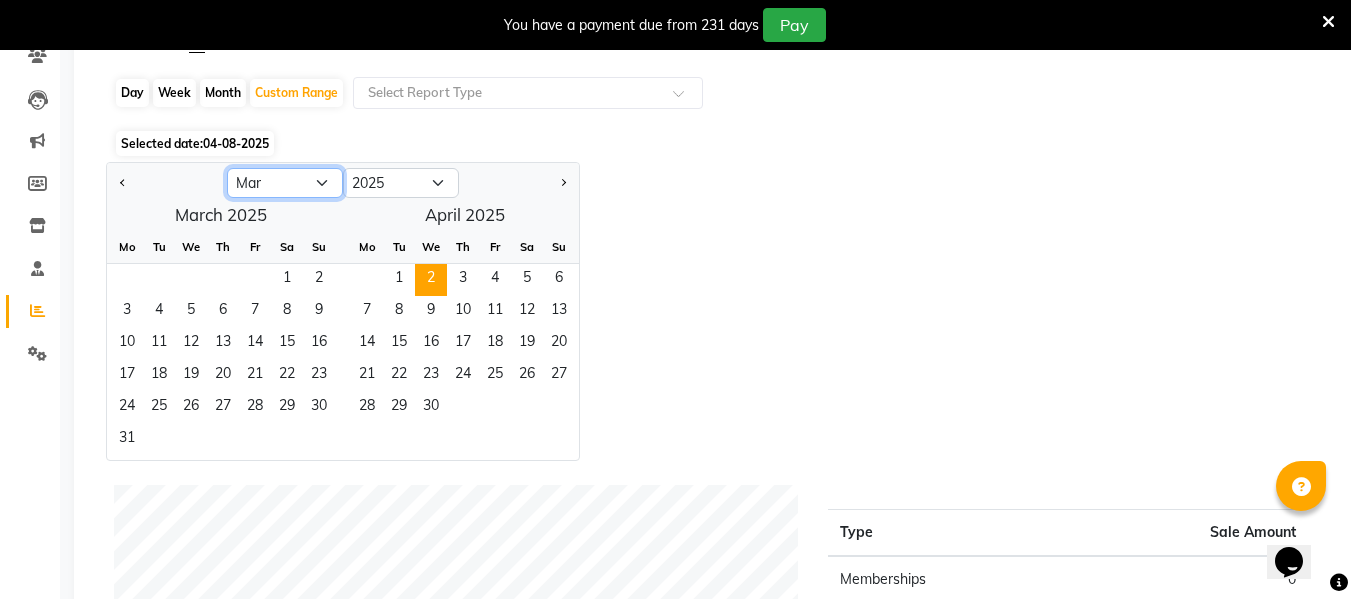 scroll, scrollTop: 200, scrollLeft: 0, axis: vertical 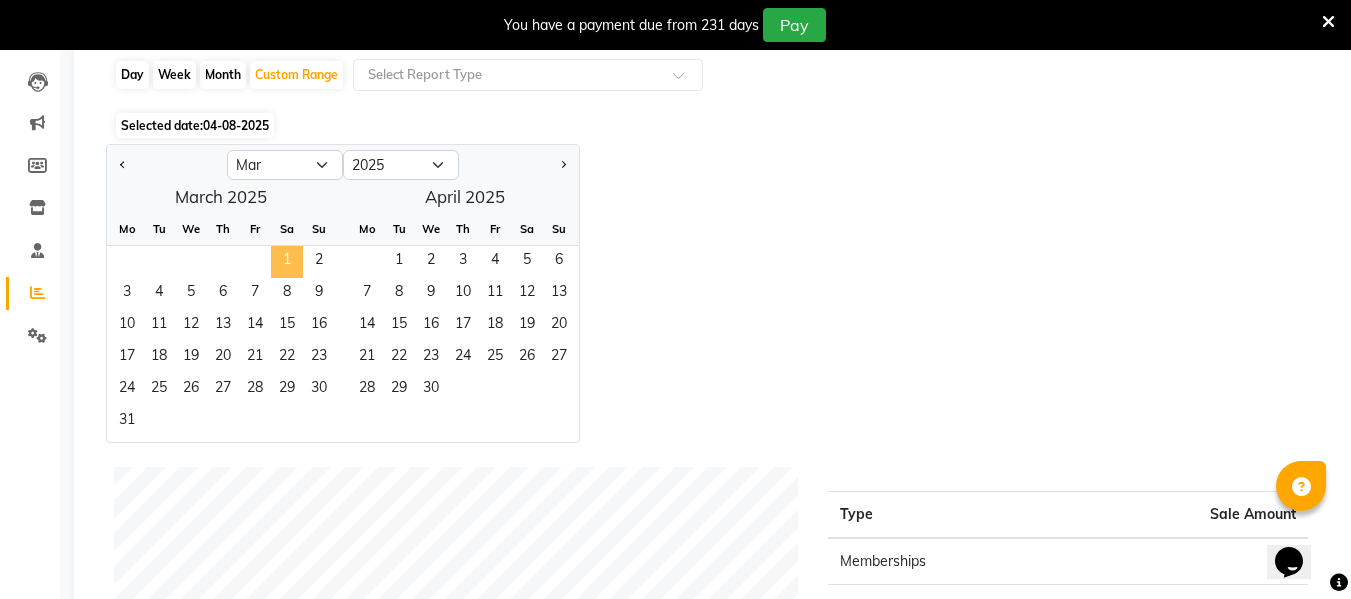 click on "1" 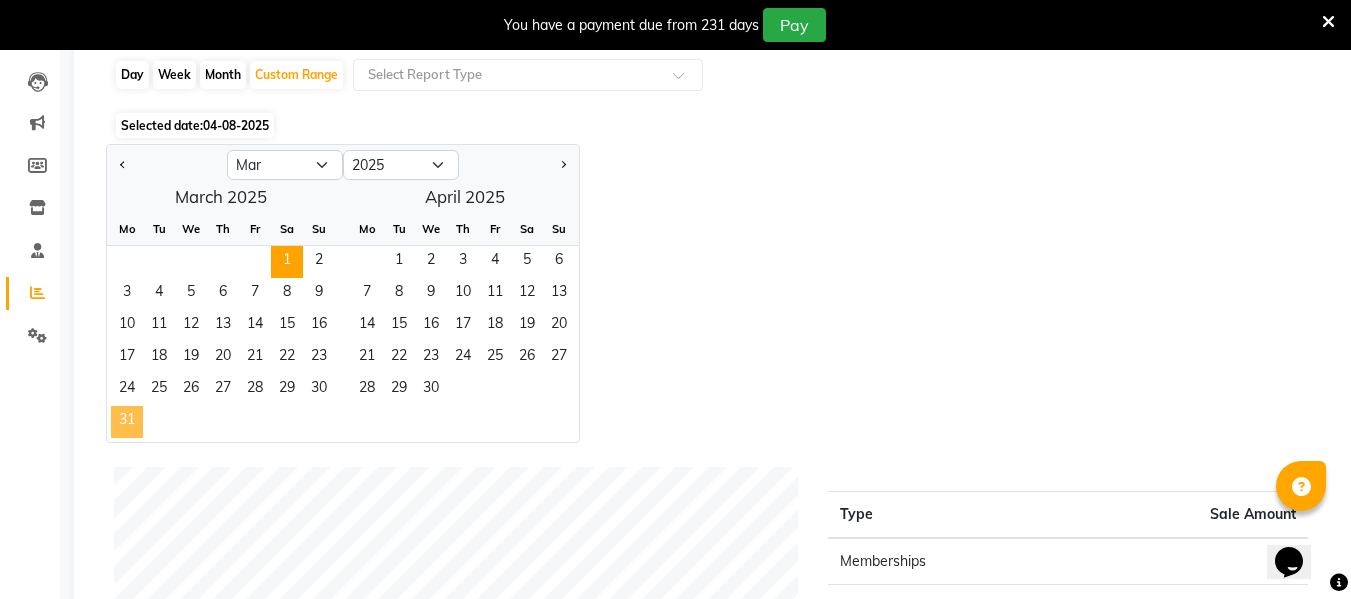 click on "31" 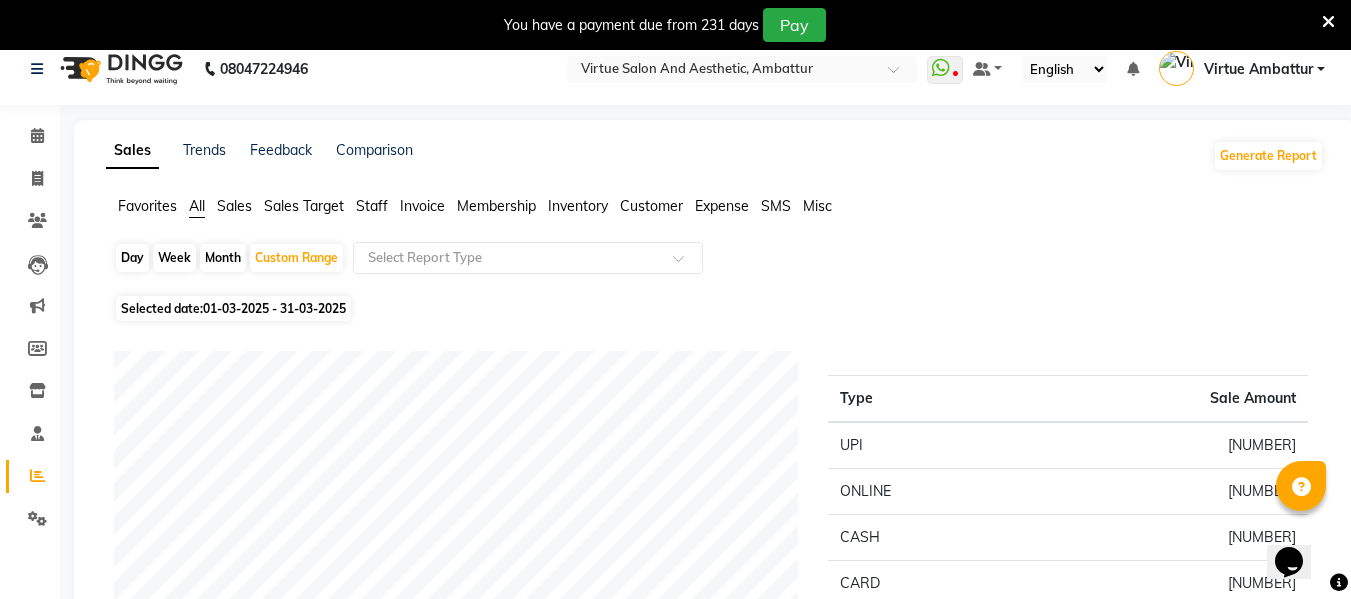 scroll, scrollTop: 0, scrollLeft: 0, axis: both 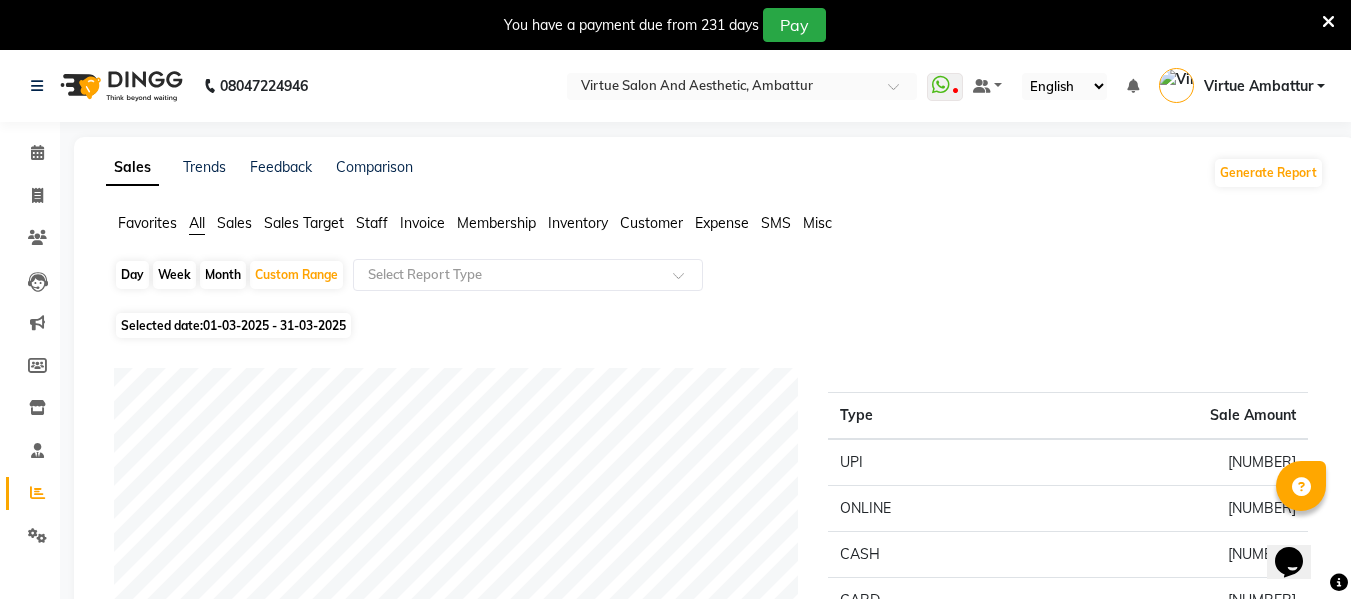 click on "Staff" 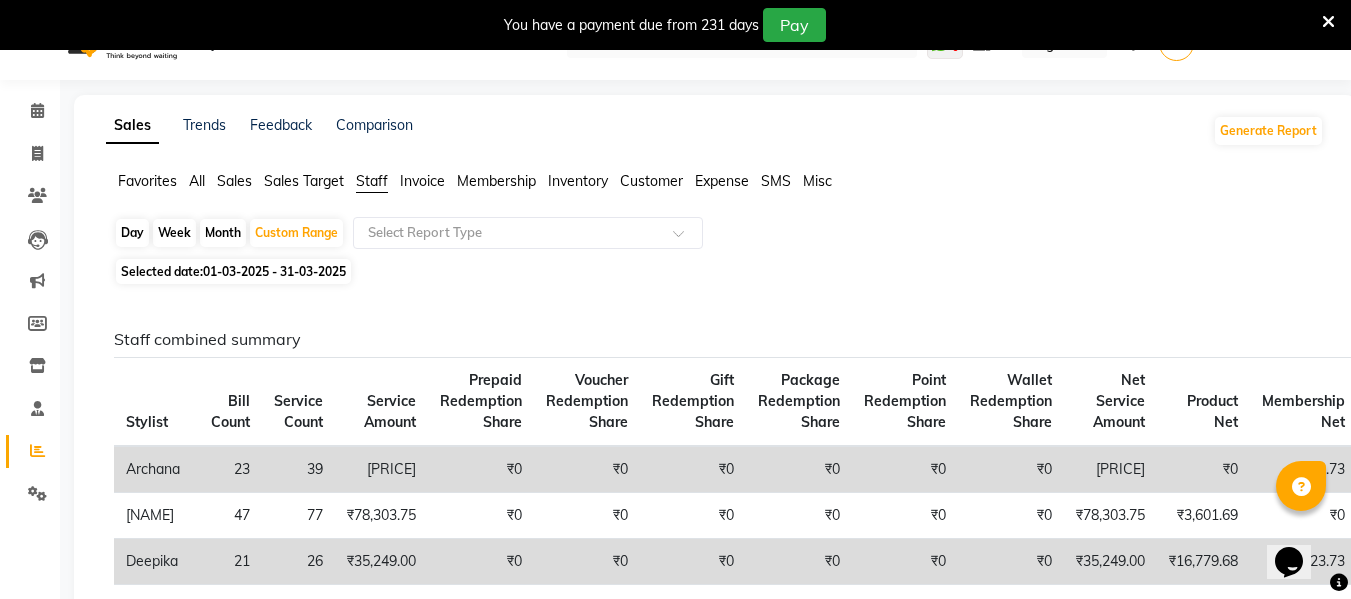 scroll, scrollTop: 0, scrollLeft: 0, axis: both 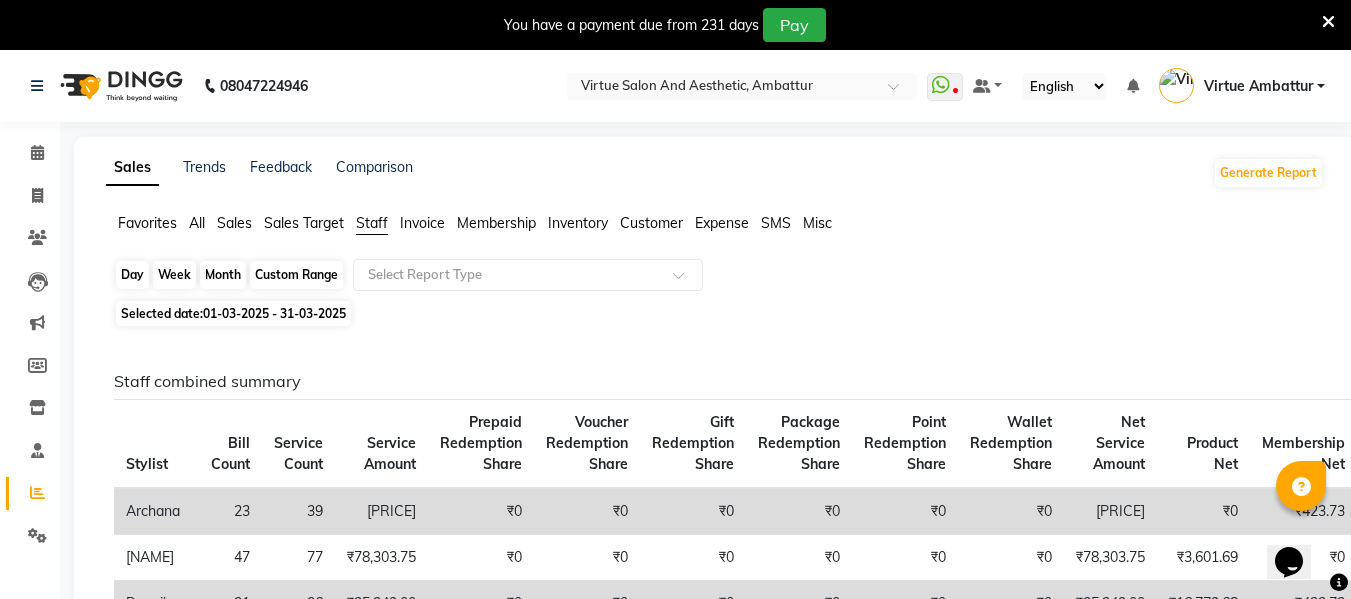 click on "Custom Range" 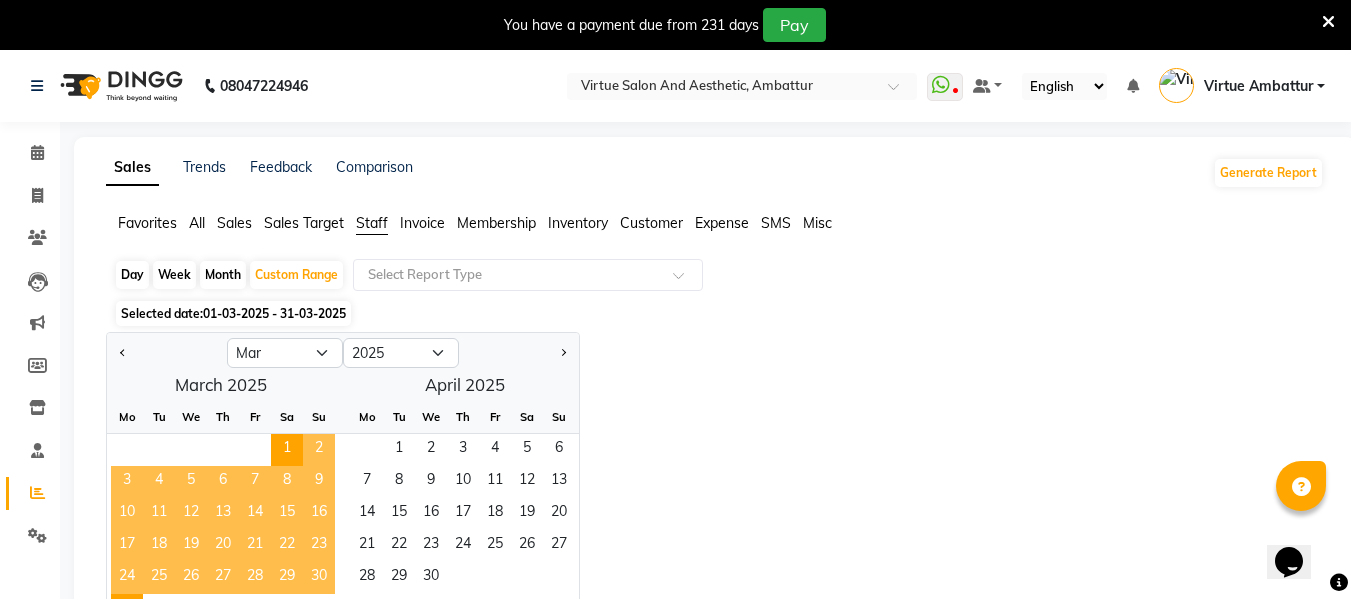 click on "22" 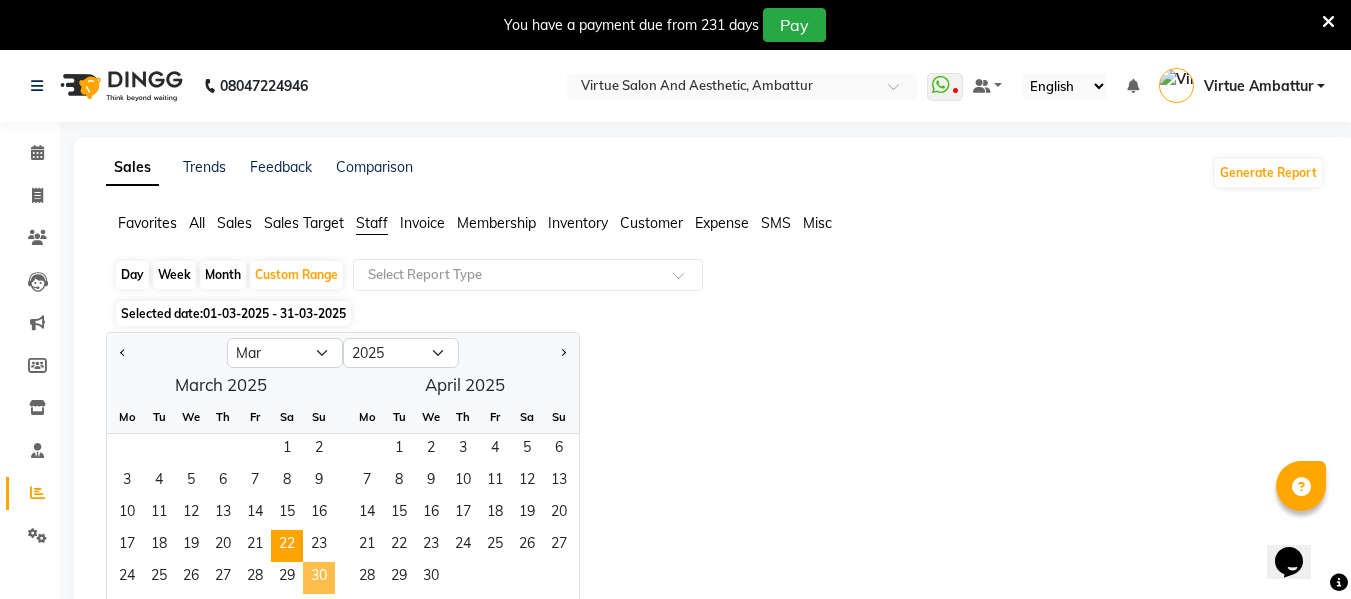 click on "30" 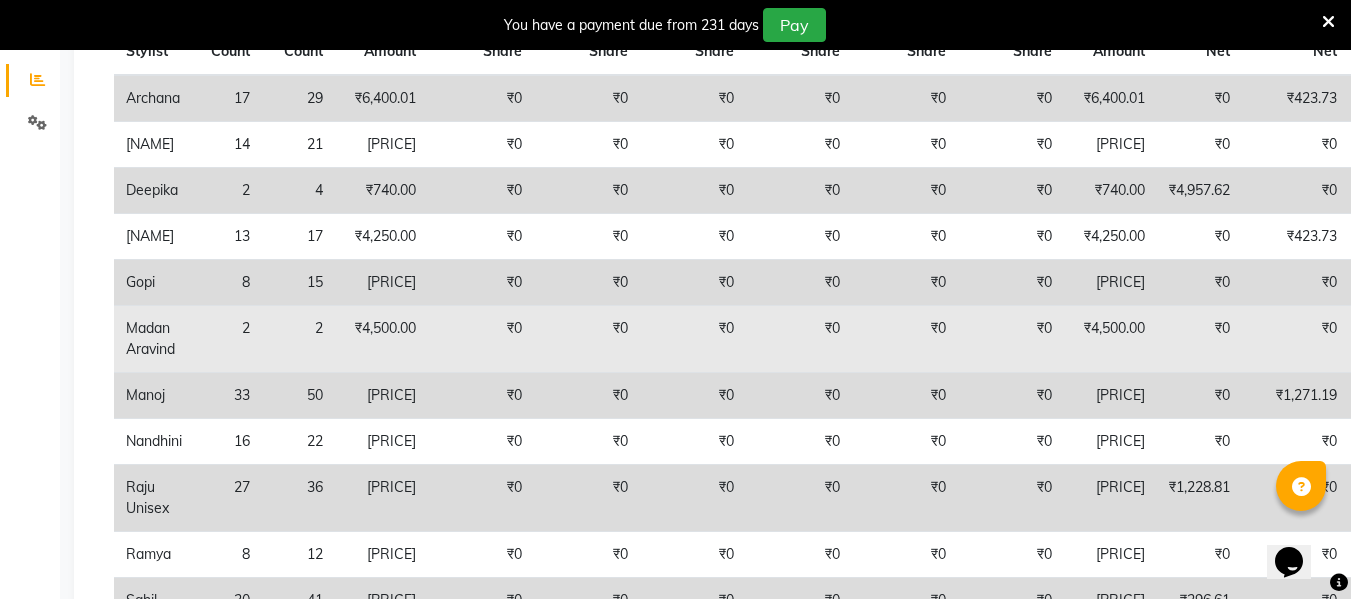 scroll, scrollTop: 500, scrollLeft: 0, axis: vertical 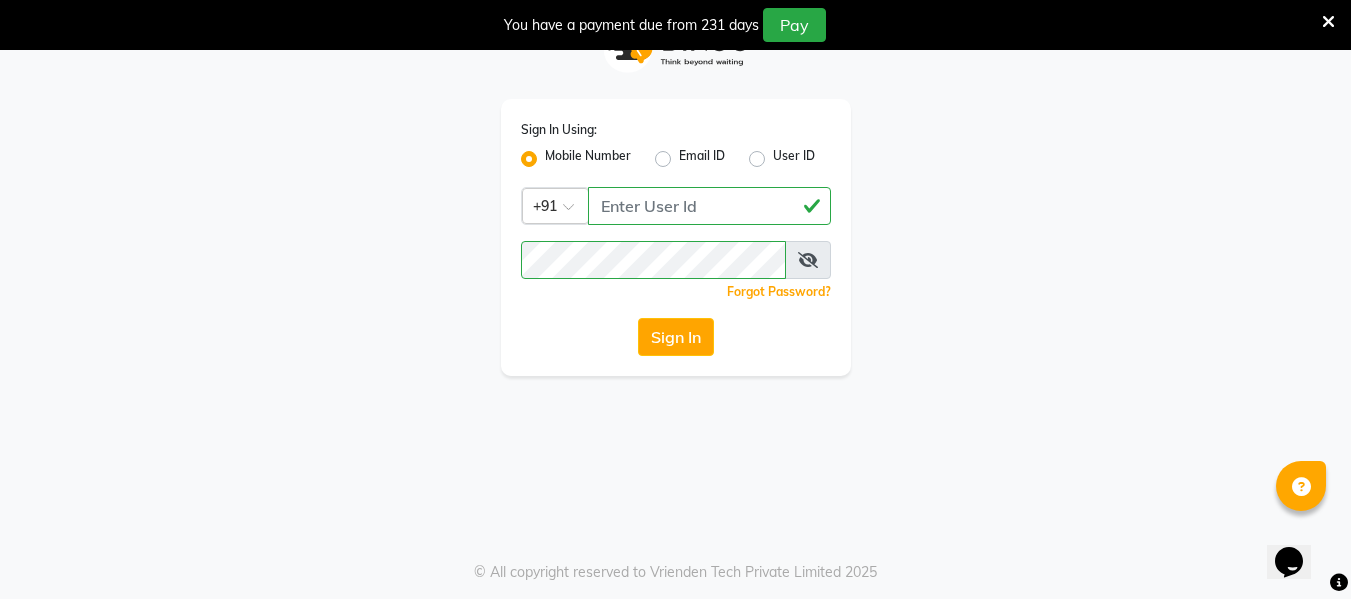 click on "Sign In" 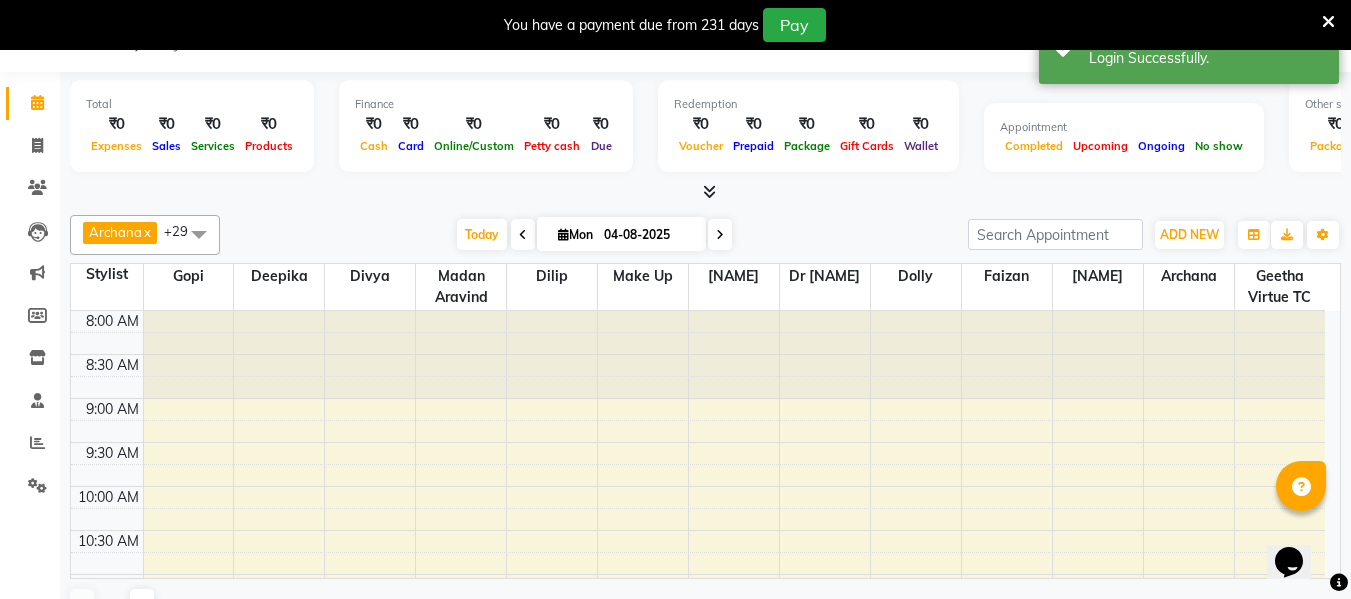 select on "en" 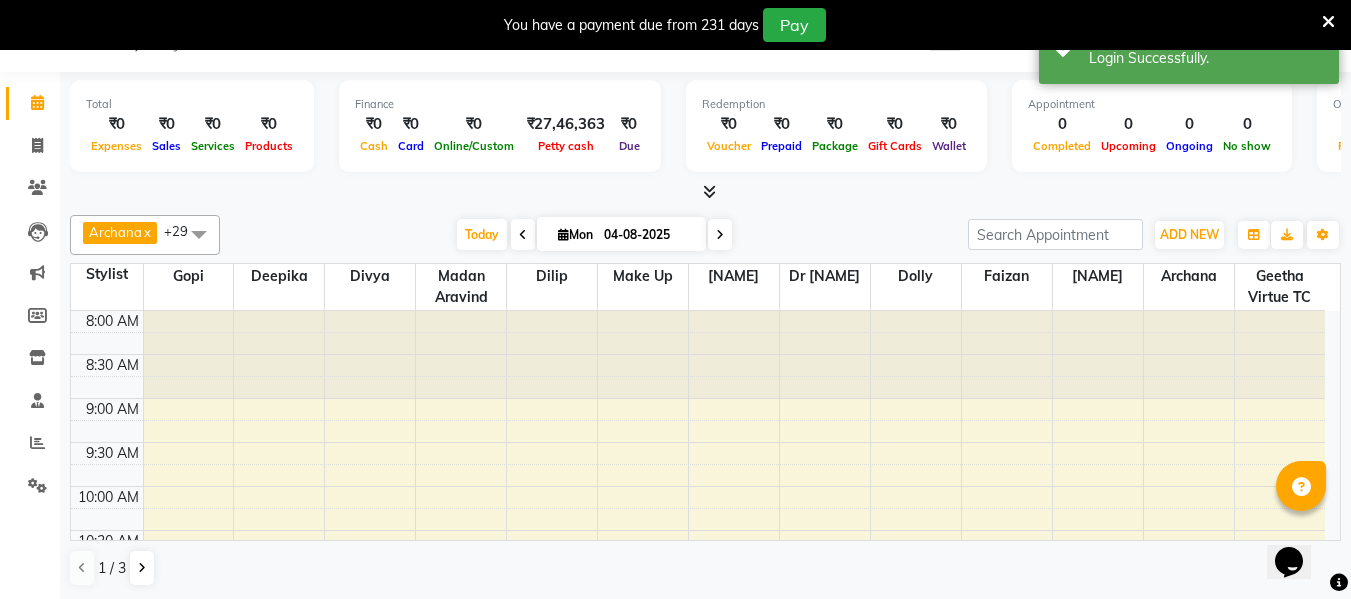 scroll, scrollTop: 0, scrollLeft: 0, axis: both 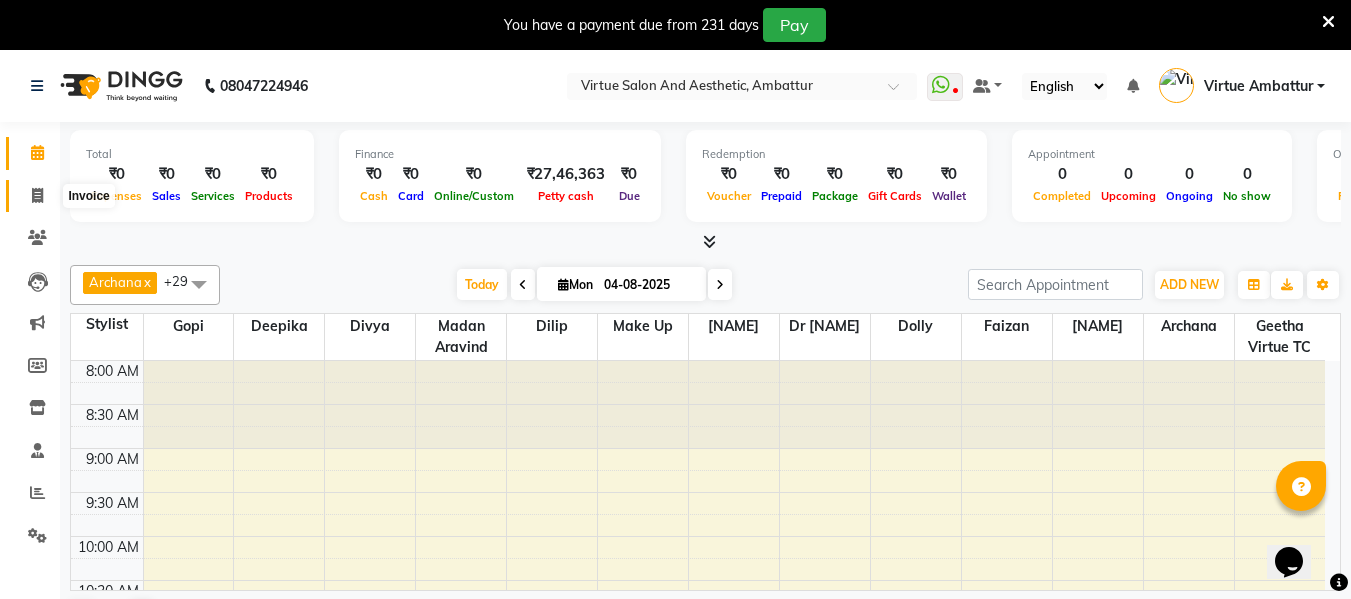 click 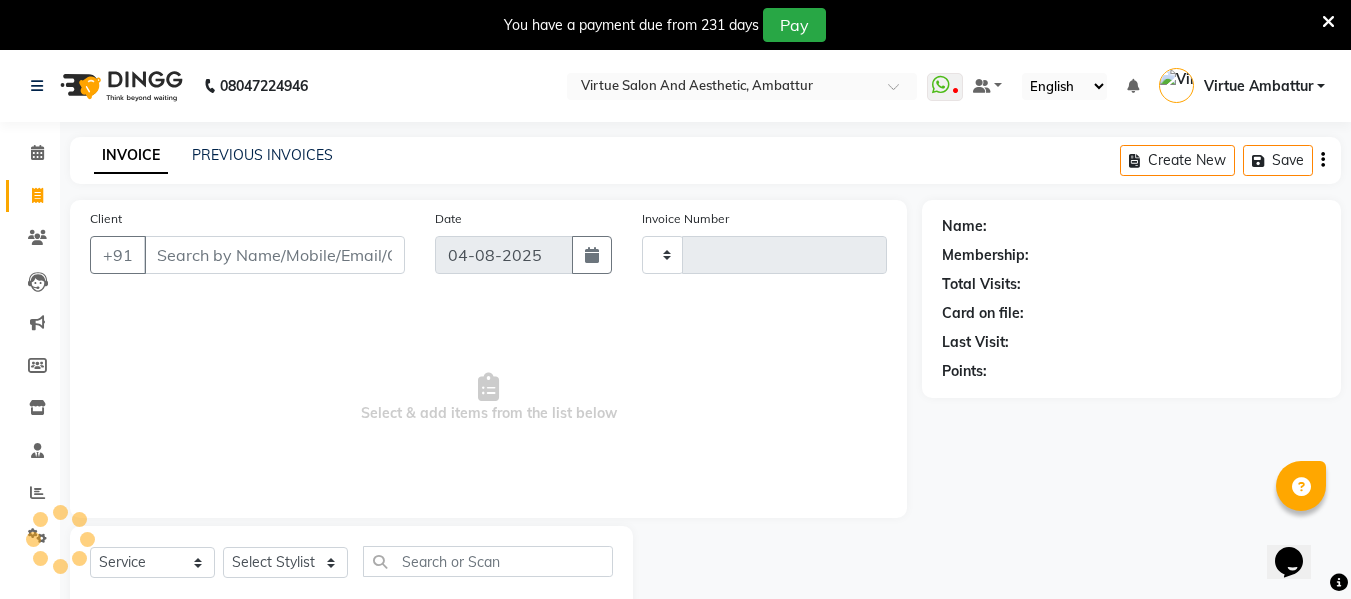 type on "2537" 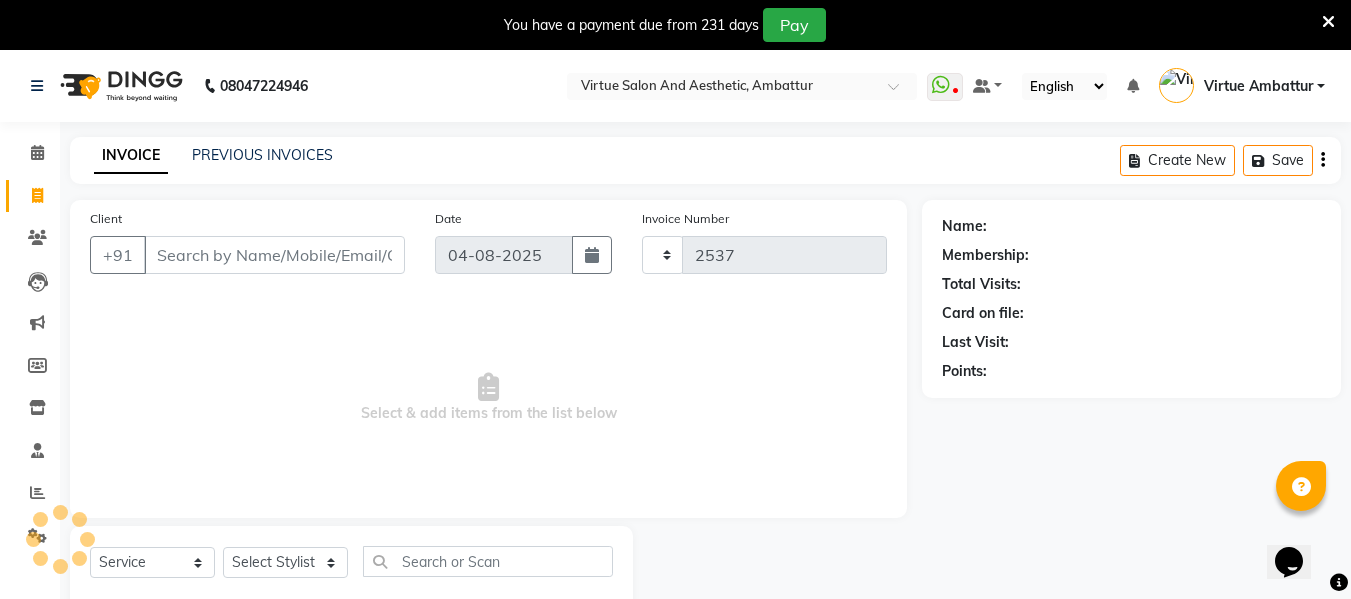 select on "5237" 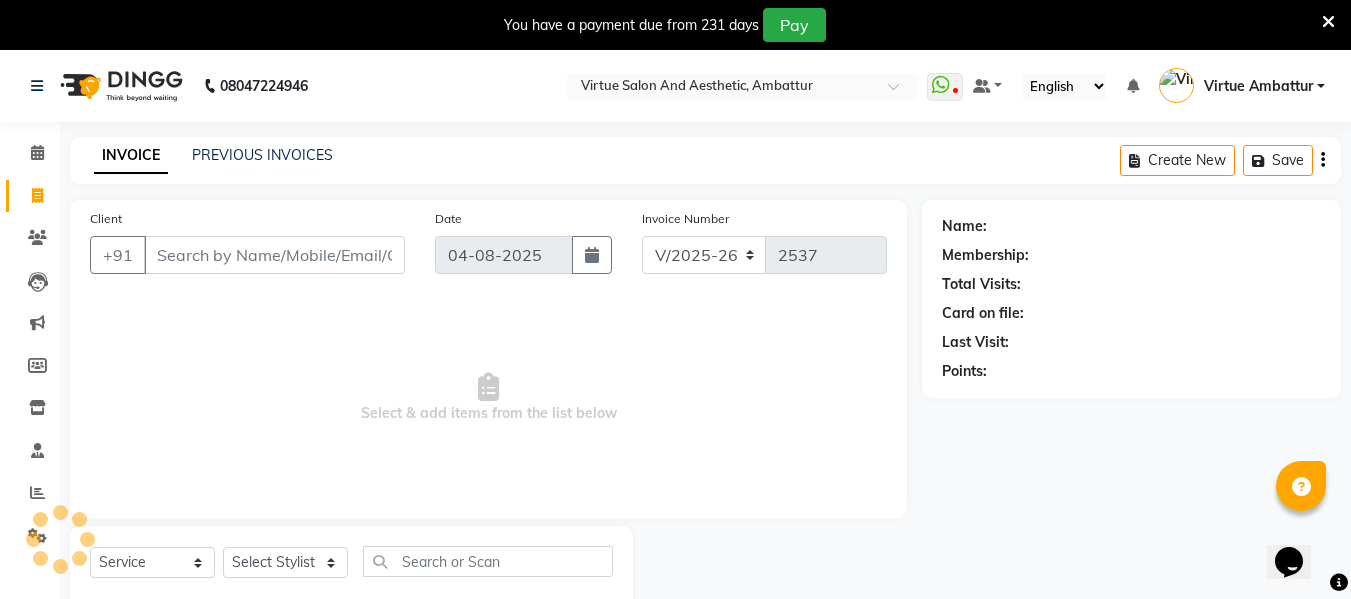 click on "Client" at bounding box center [274, 255] 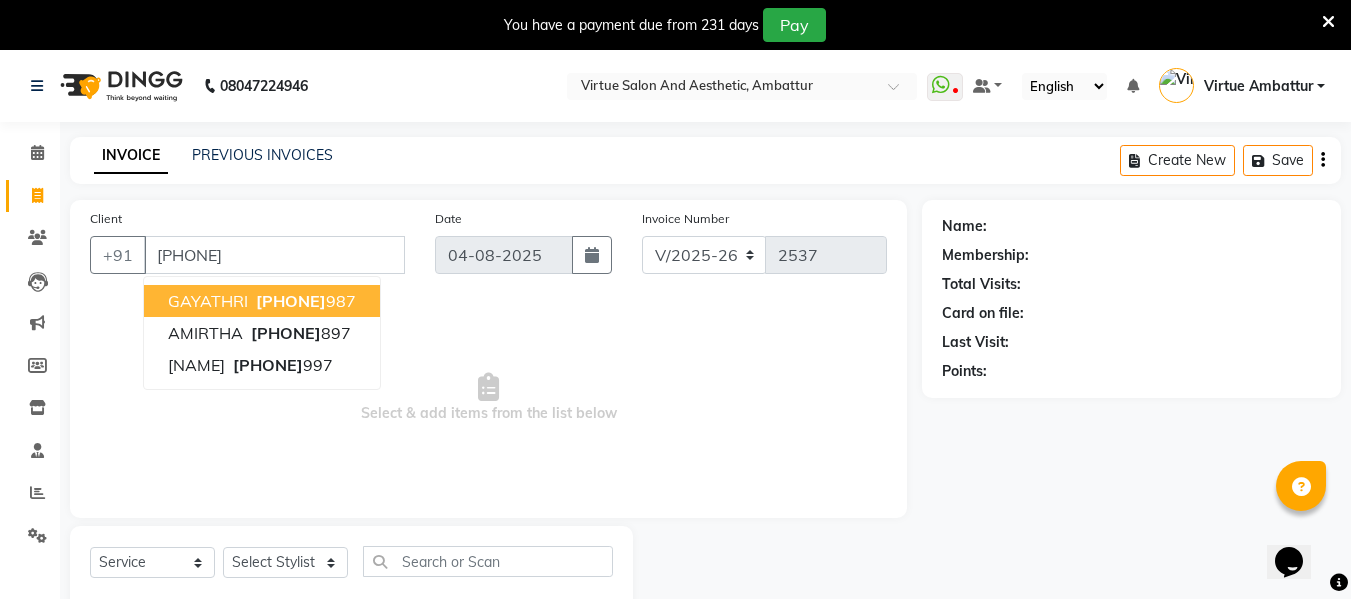 type on "[PHONE]" 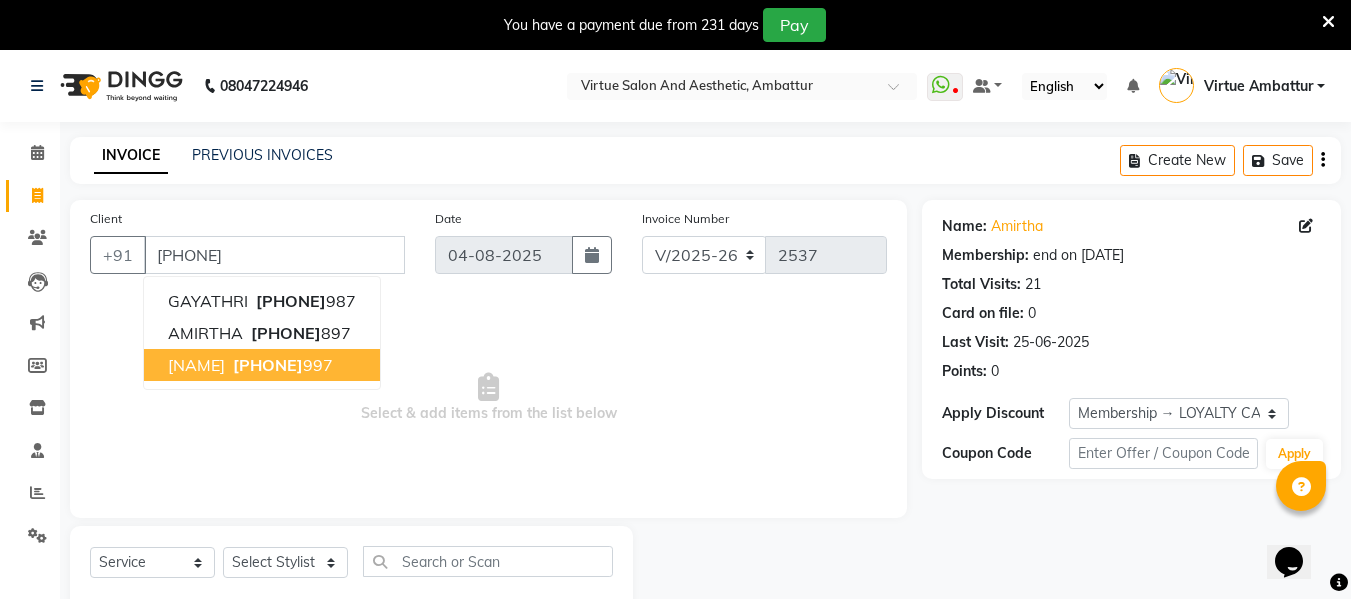 click on "[PHONE]" at bounding box center [268, 365] 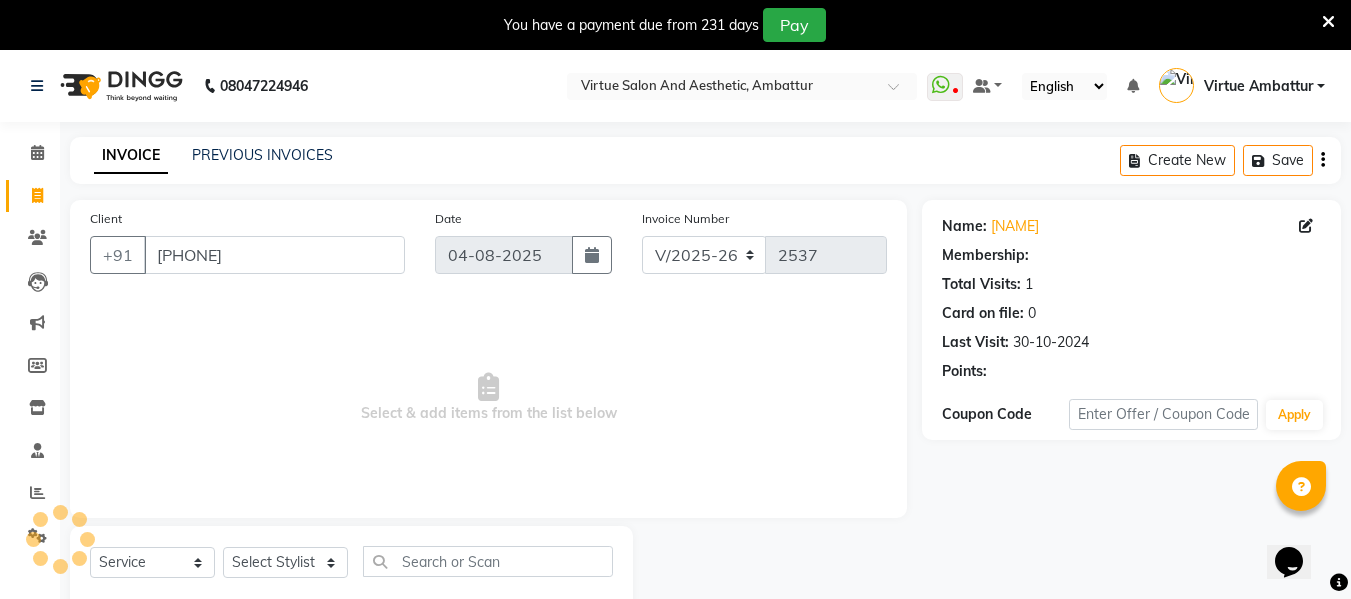 scroll, scrollTop: 52, scrollLeft: 0, axis: vertical 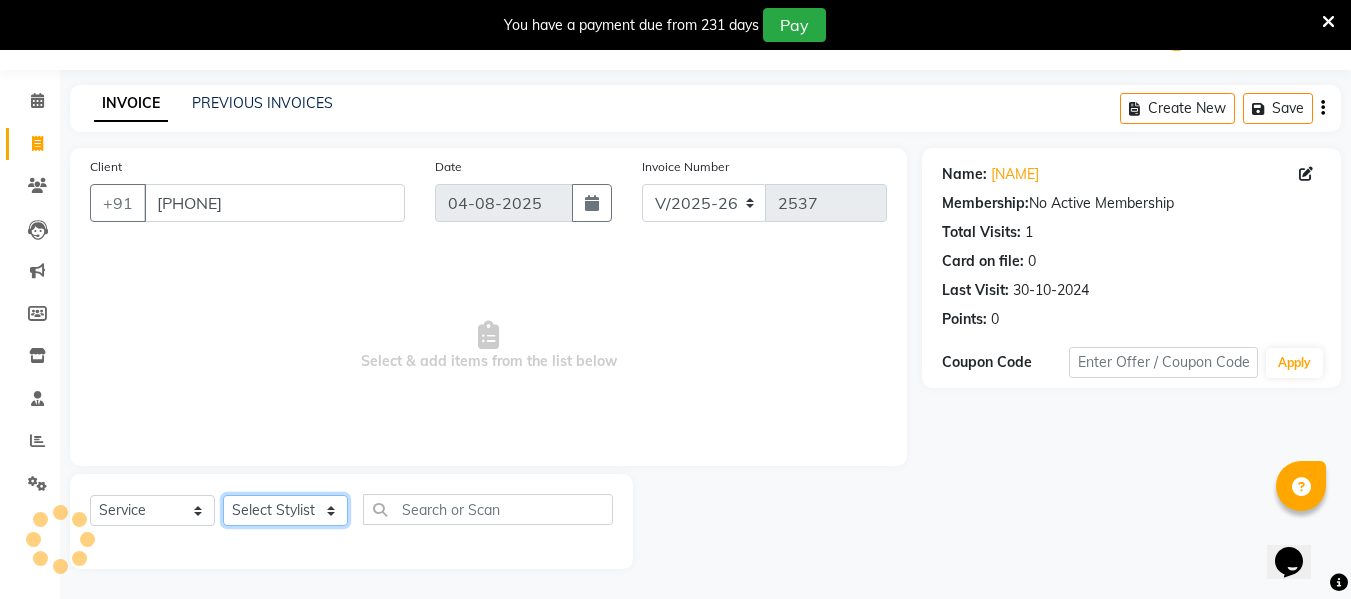 click on "Select Stylist Archana Bhagi Deepika Devi Dilip  Divya Dolly Dr Prakash Faizan Geetha Virtue TC Gopi Madan Aravind Make up Mani Unisex Stylist Manoj Meena Moses Nandhini Raju Unisex Ramya RICITTA Sahil Unisex Santhosh Sathya Shantha kumar Shanthi Surya Thiru Virtue Aesthetic Virtue Ambattur" 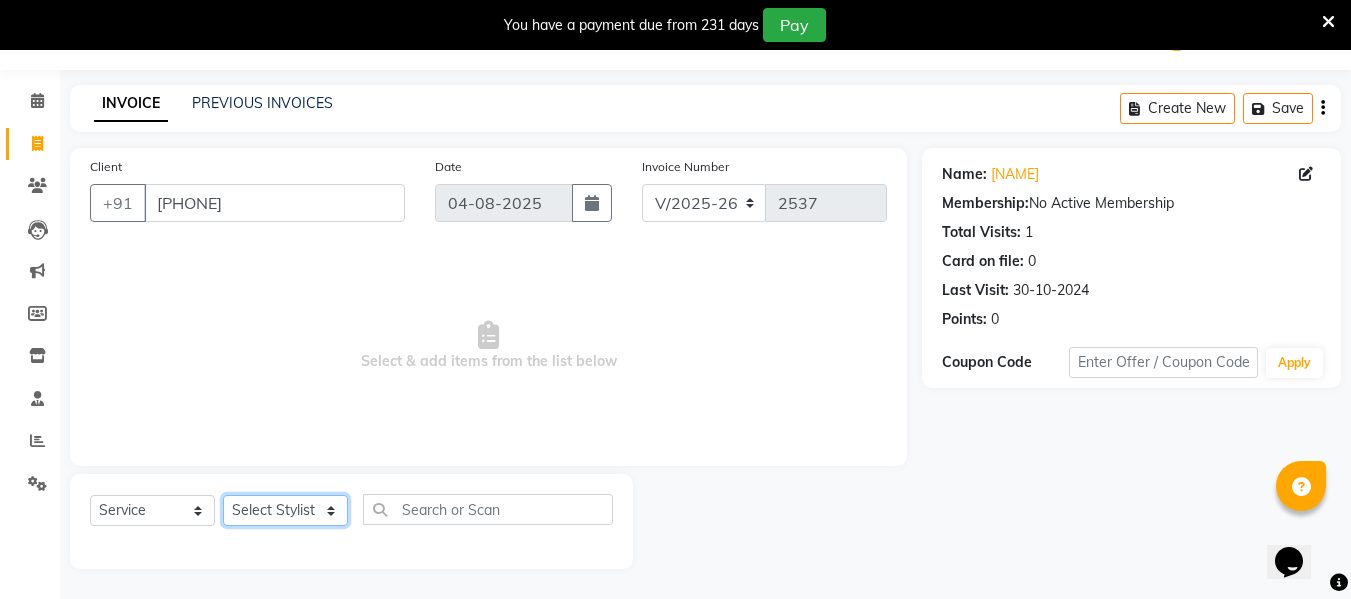 select on "[NUMBER]" 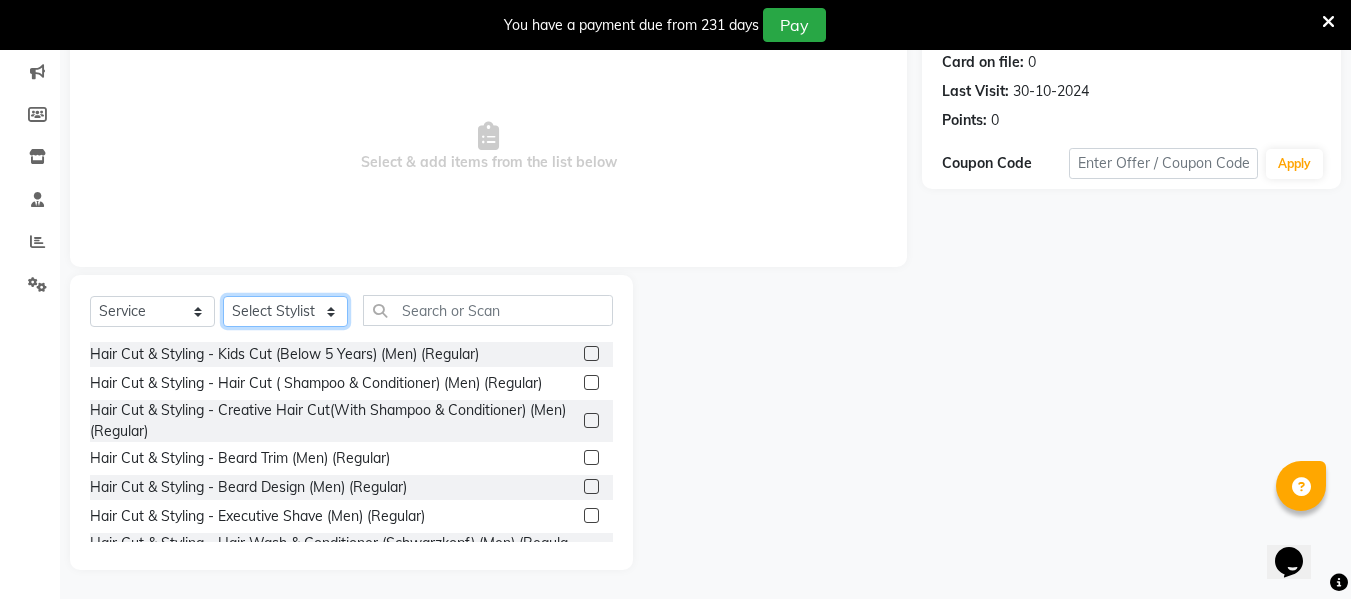 scroll, scrollTop: 252, scrollLeft: 0, axis: vertical 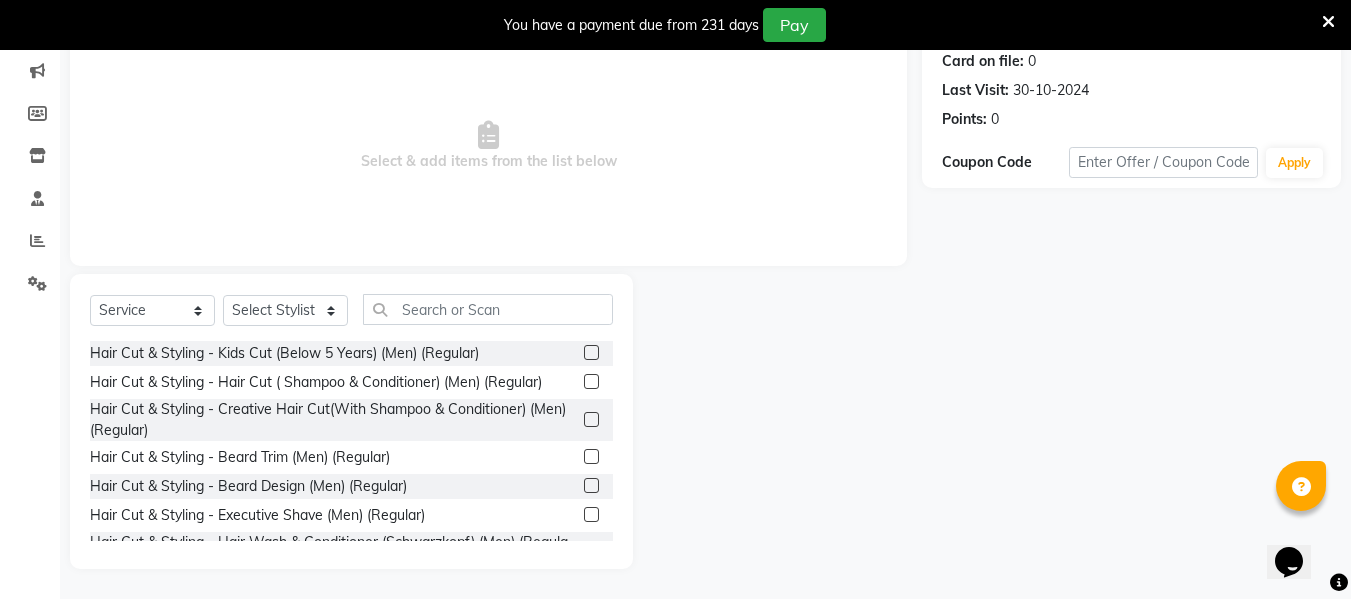 click 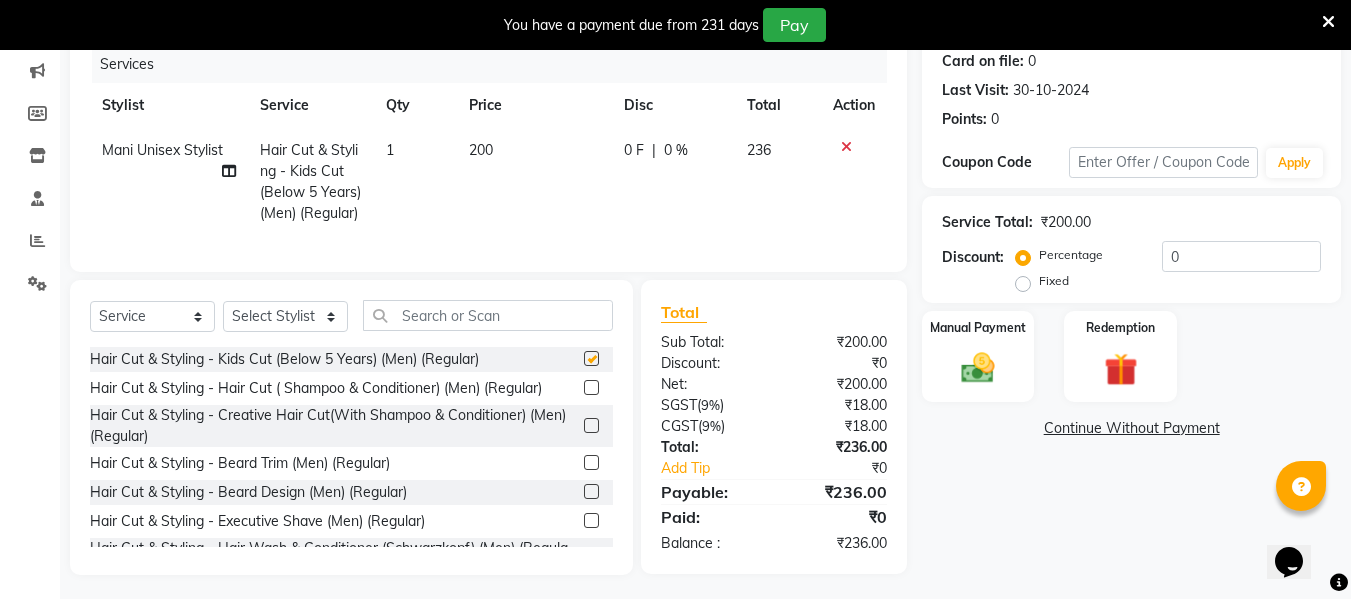 checkbox on "false" 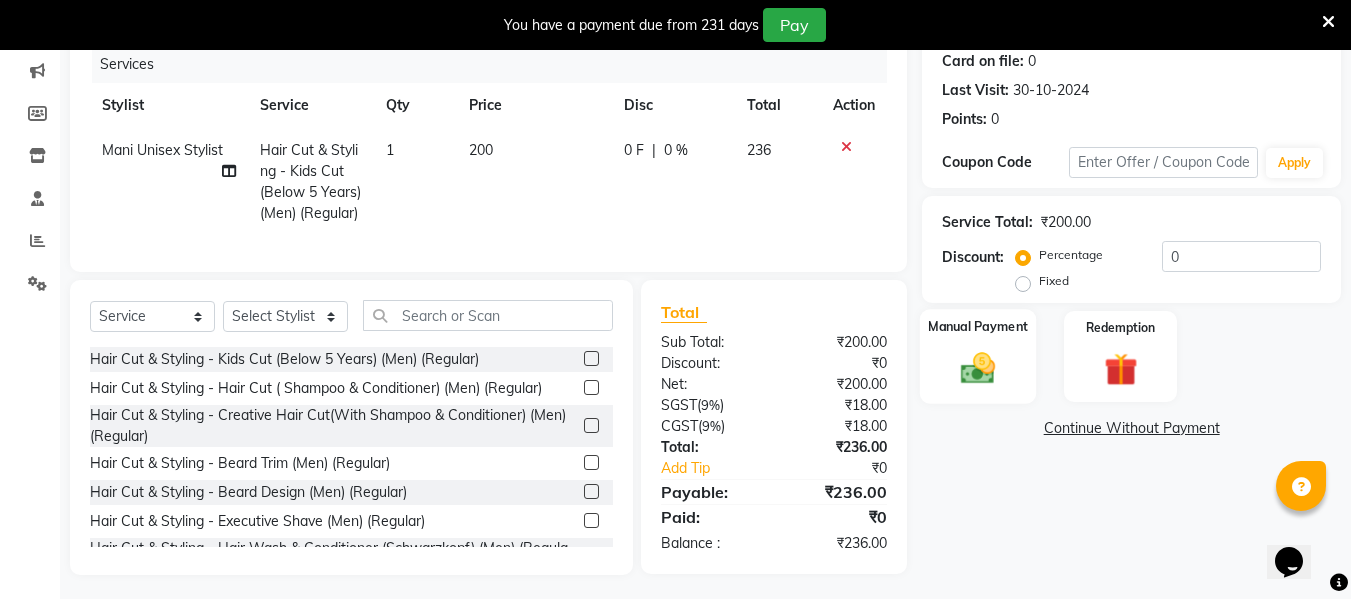 click 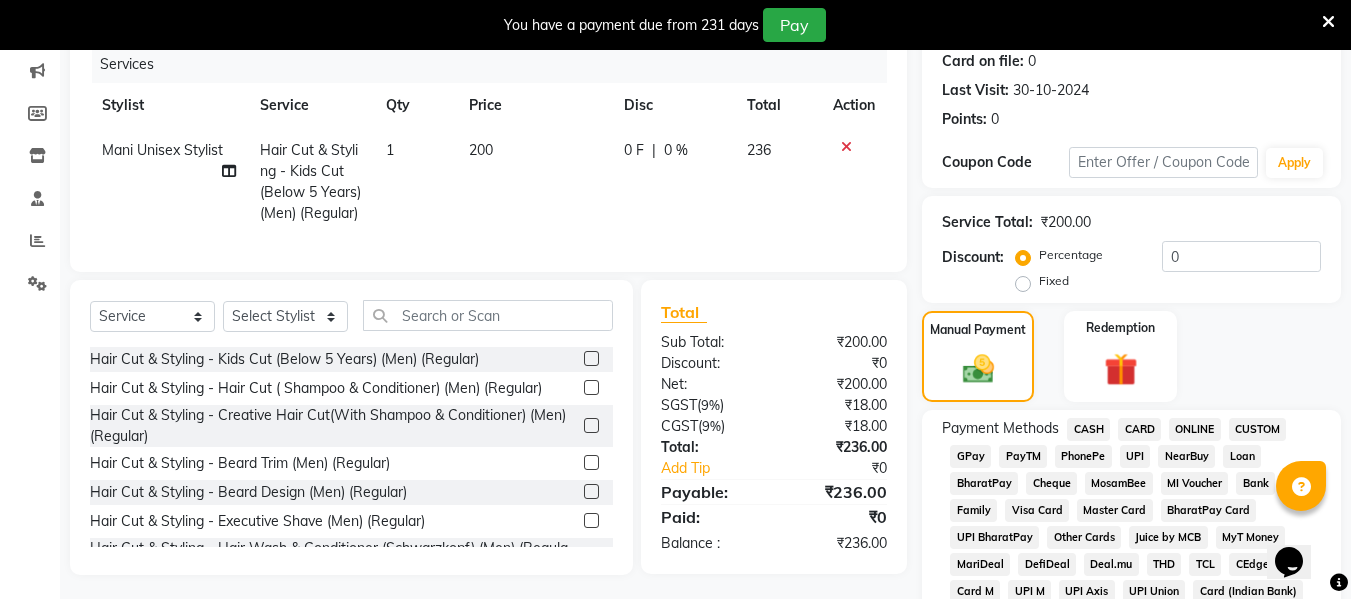 click on "ONLINE" 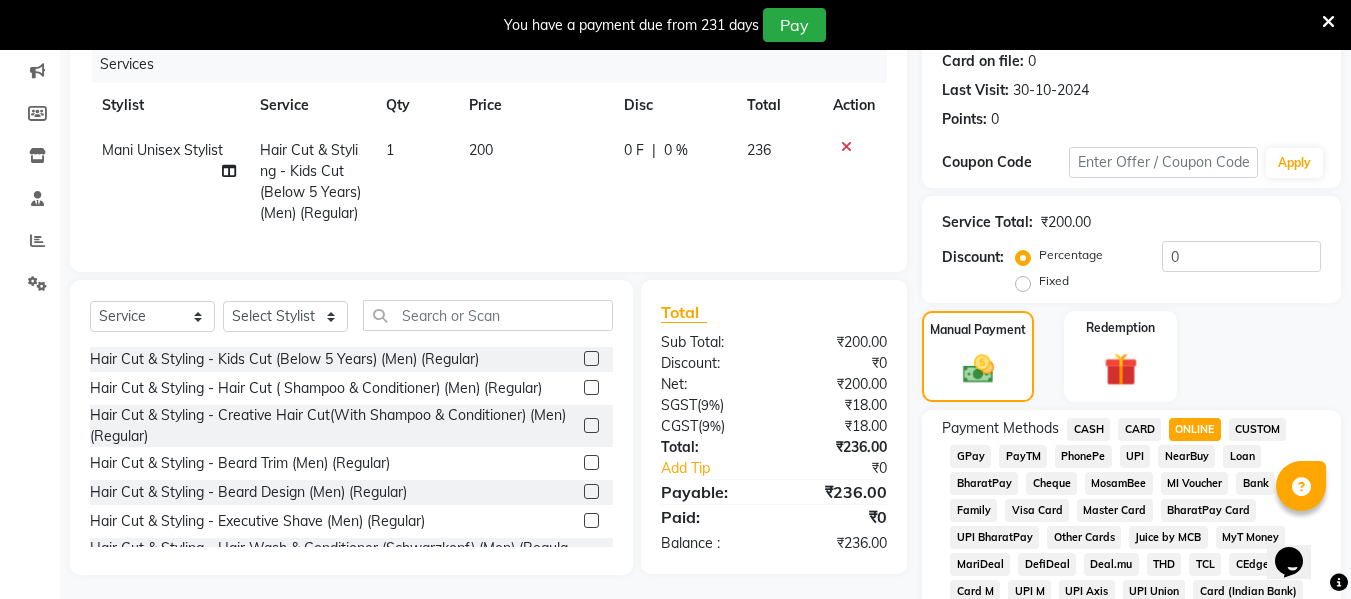 scroll, scrollTop: 852, scrollLeft: 0, axis: vertical 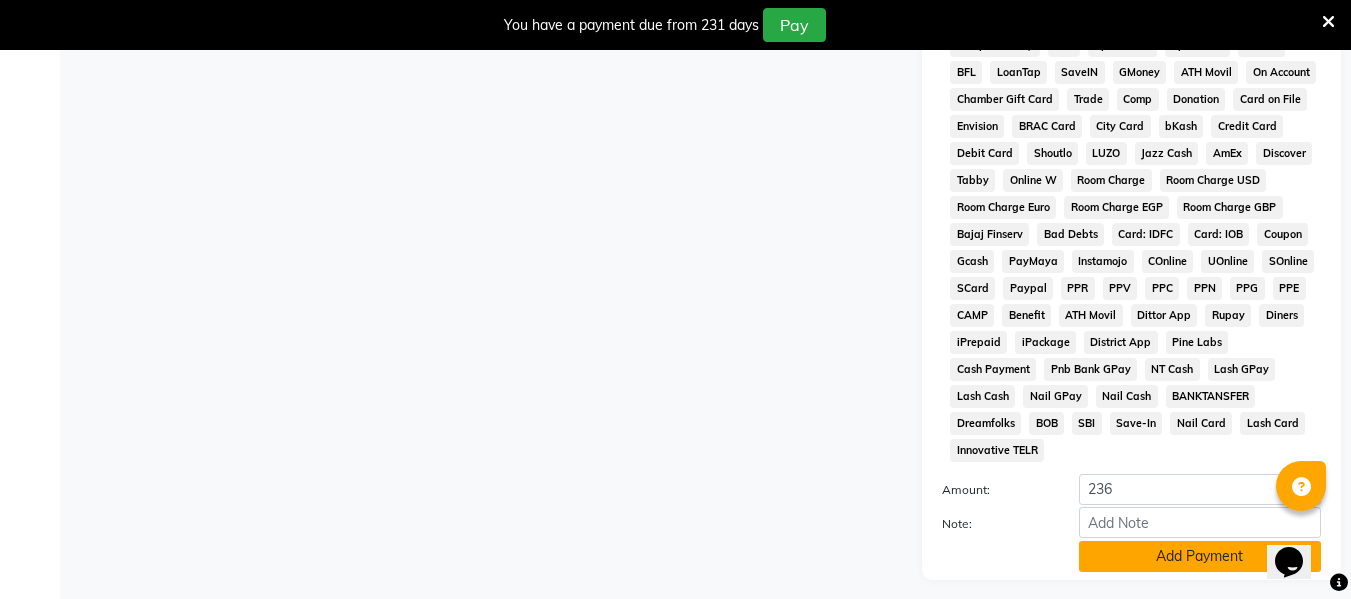 click on "Add Payment" 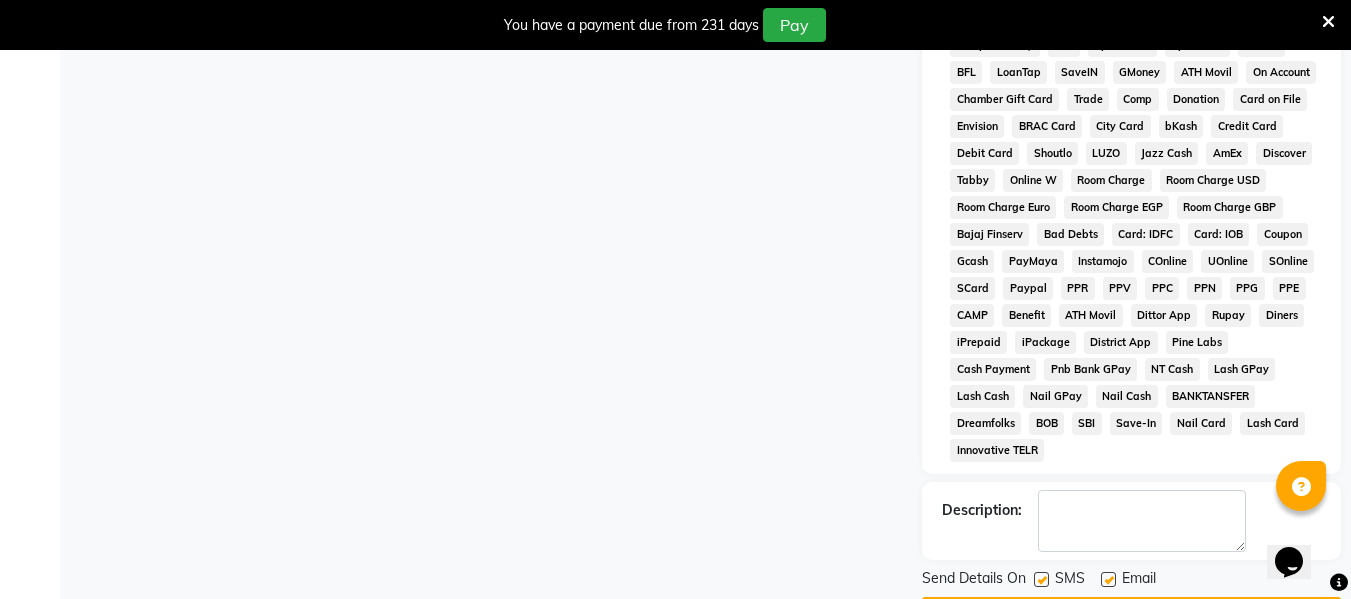 click on "Checkout" 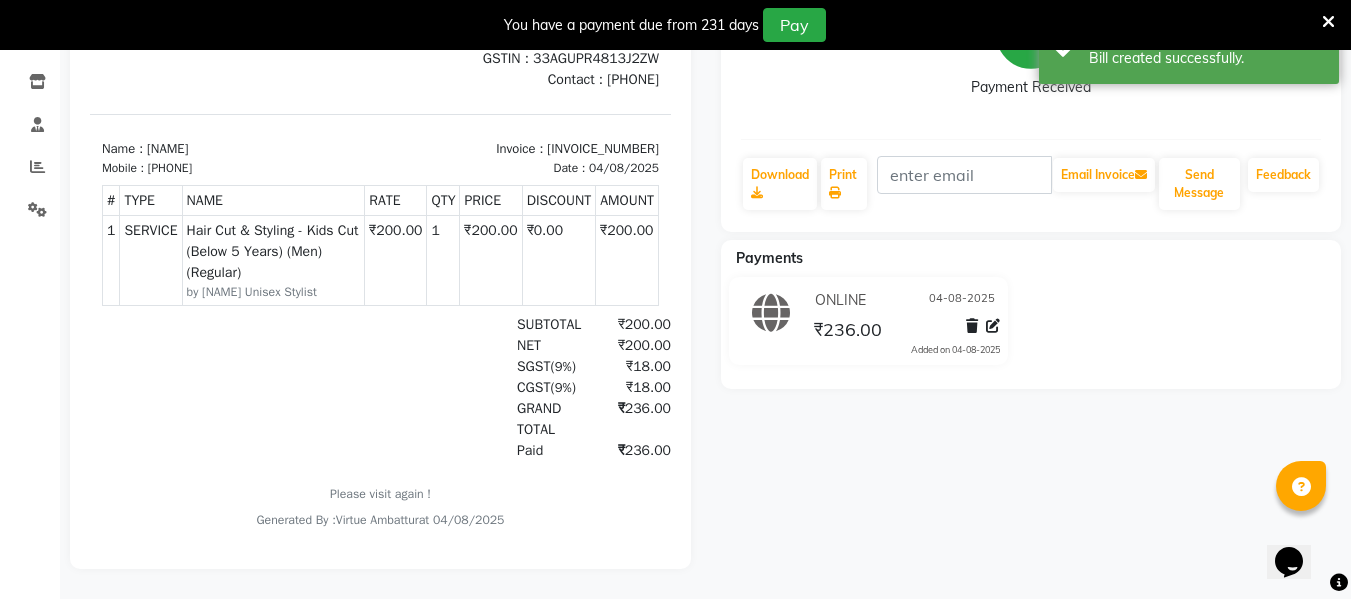 scroll, scrollTop: 0, scrollLeft: 0, axis: both 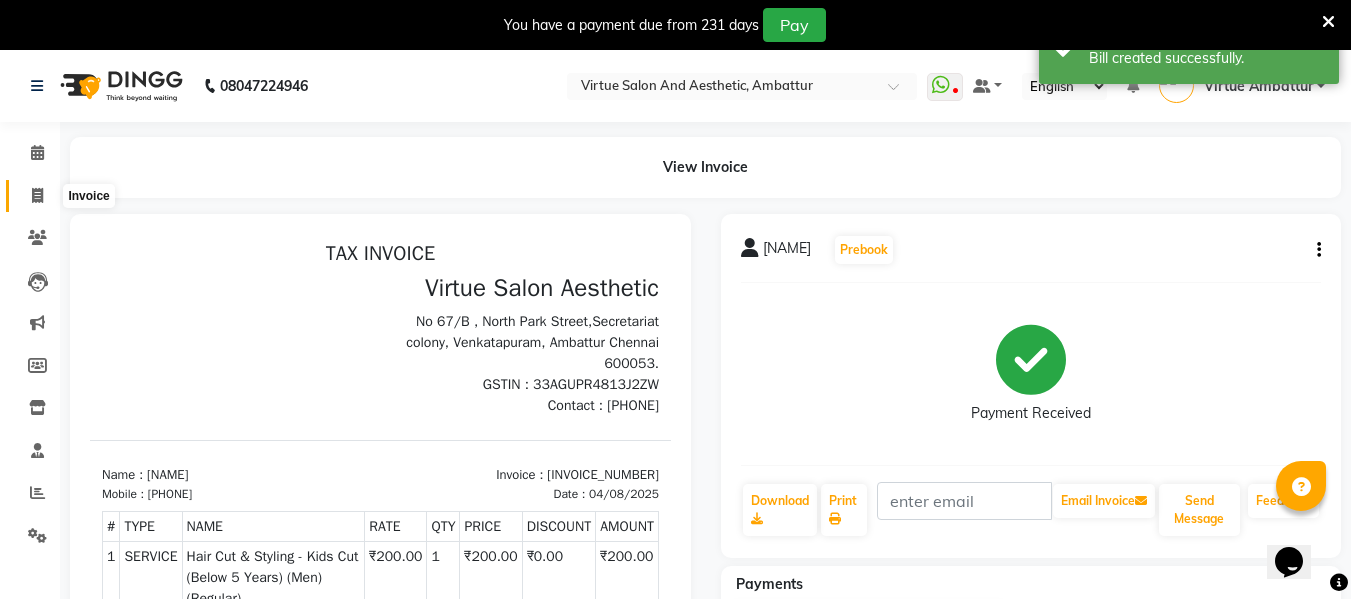 click 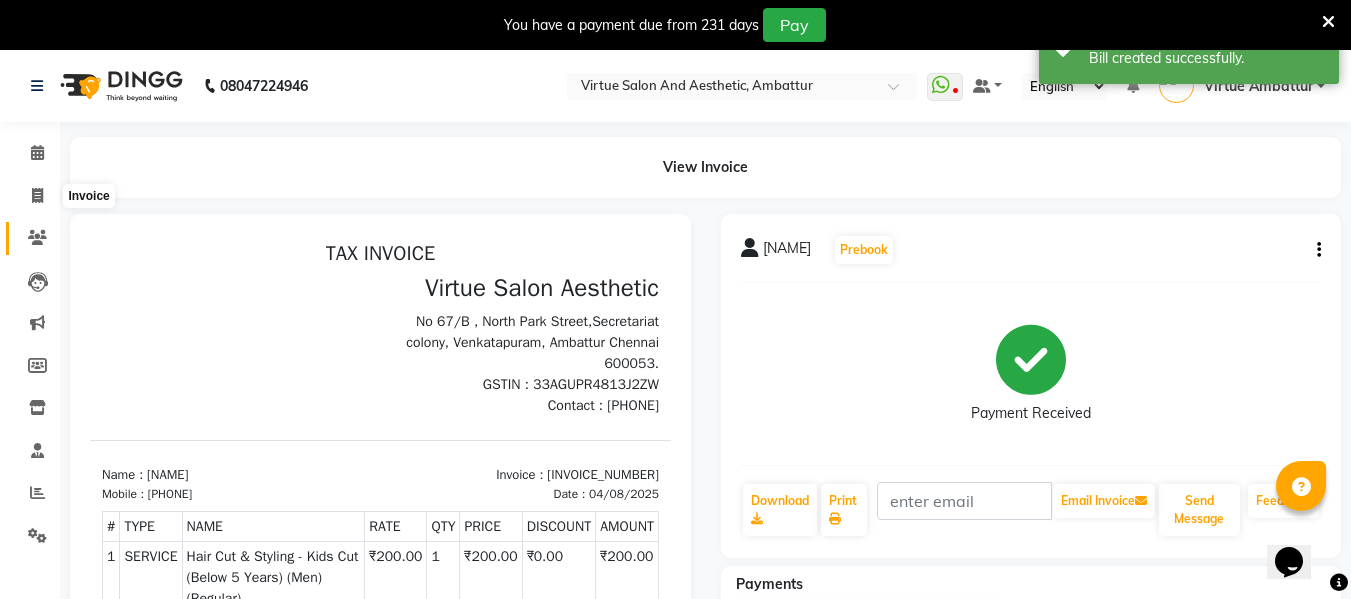 select on "service" 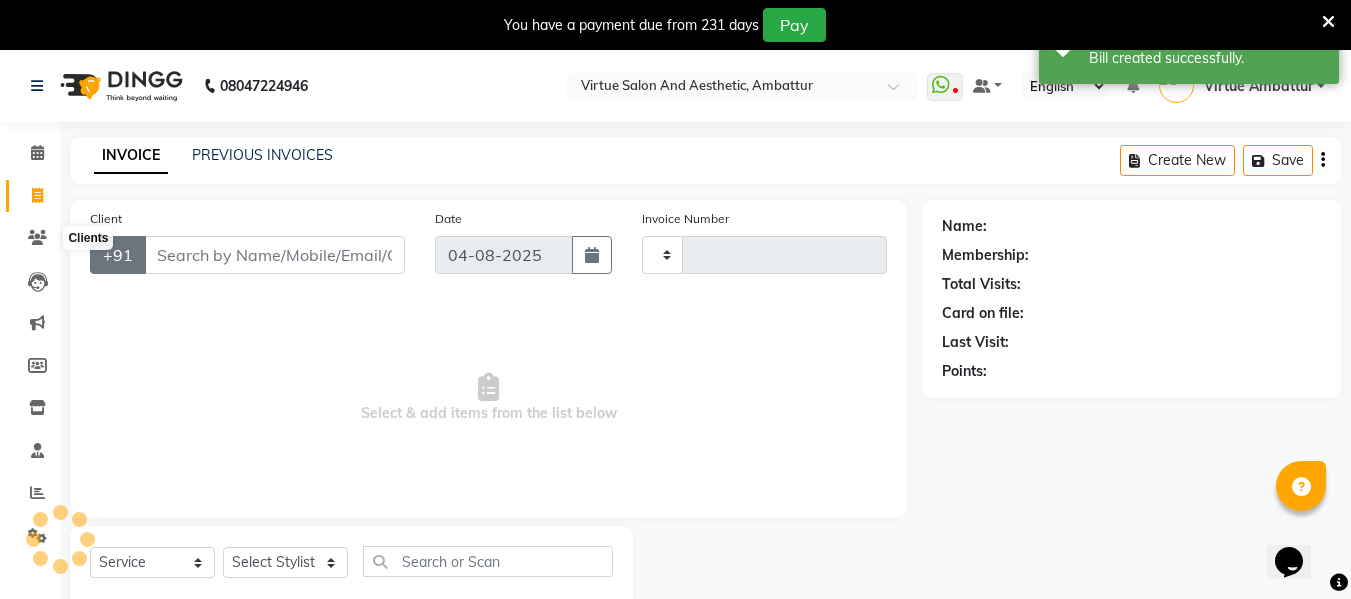 scroll, scrollTop: 52, scrollLeft: 0, axis: vertical 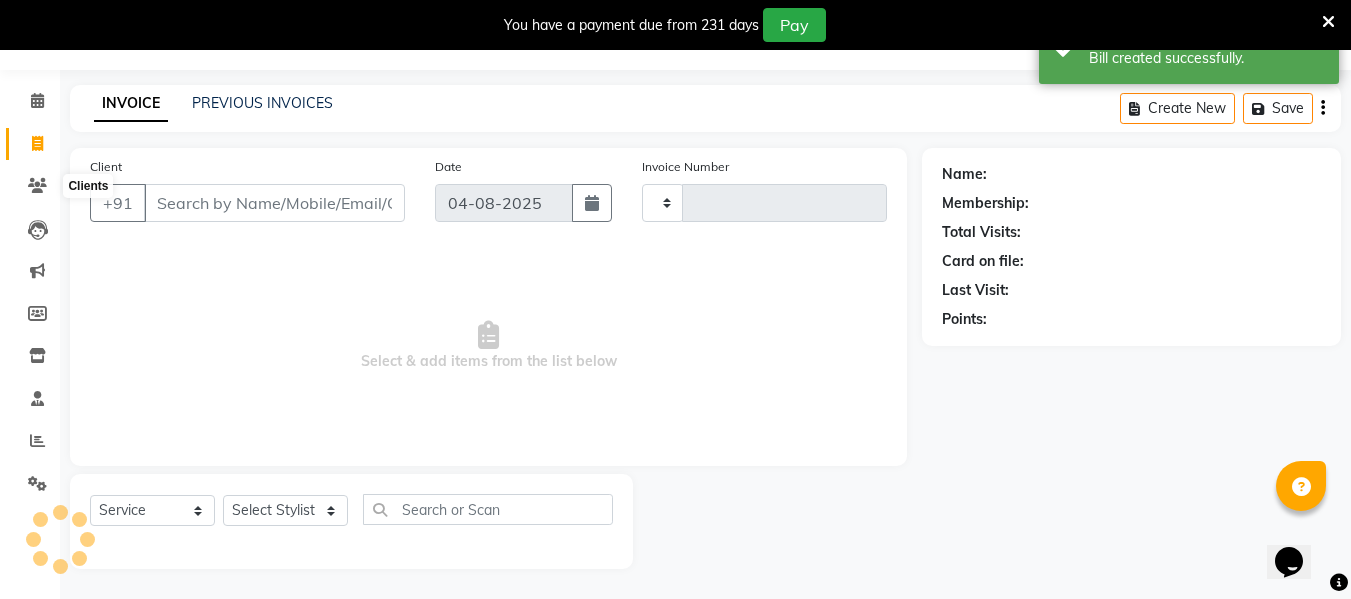 type on "2538" 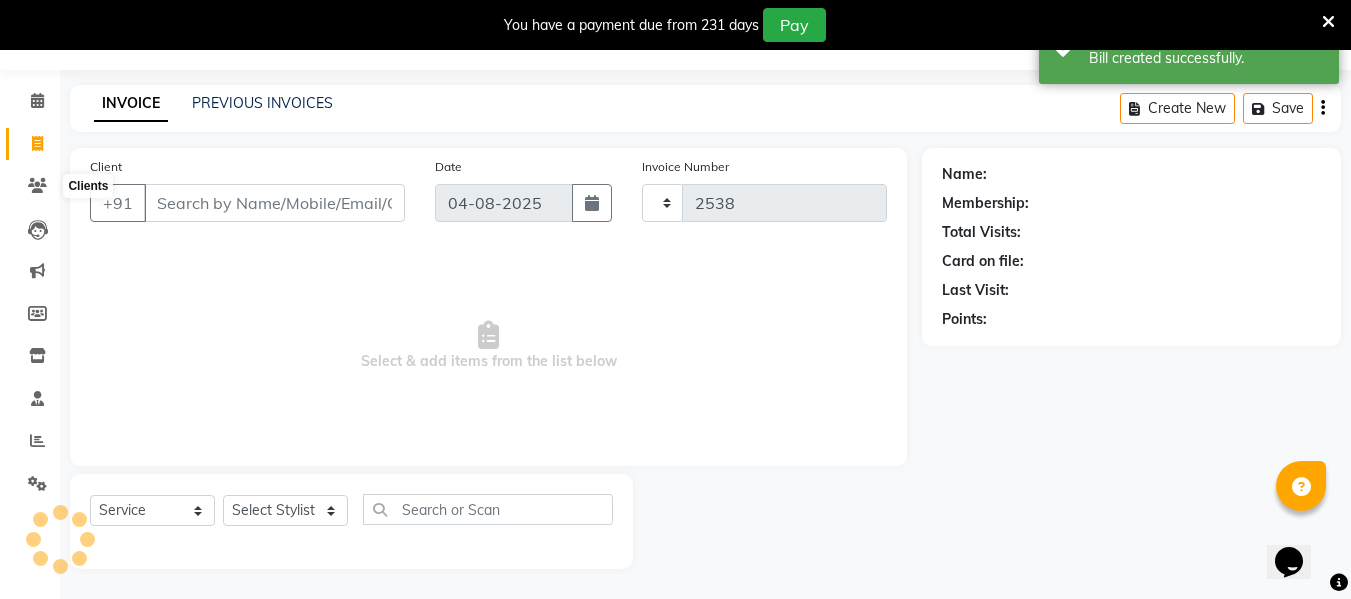 select on "5237" 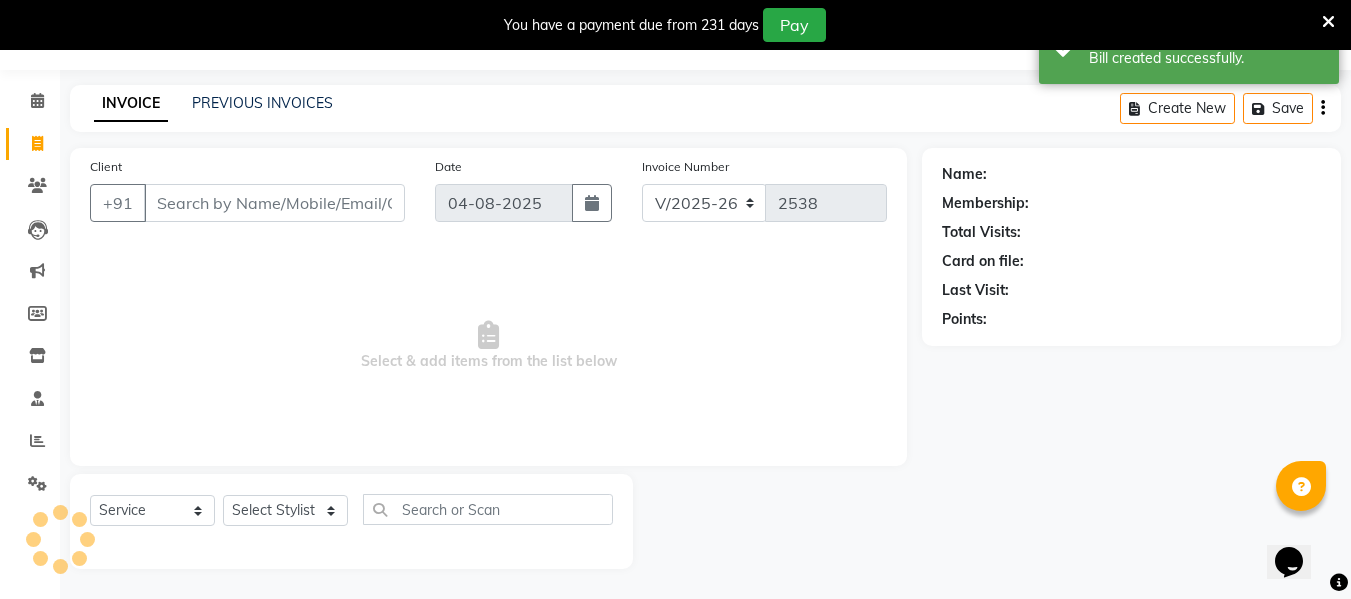 click on "Client" at bounding box center (274, 203) 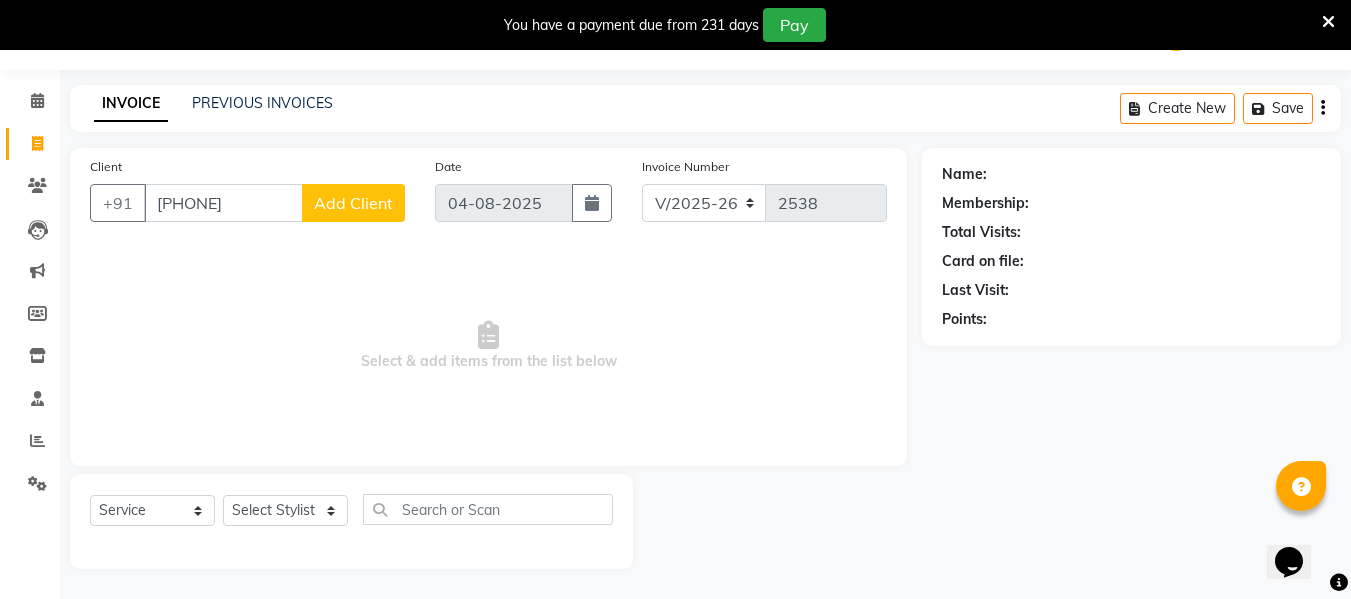 click on "[PHONE]" at bounding box center (223, 203) 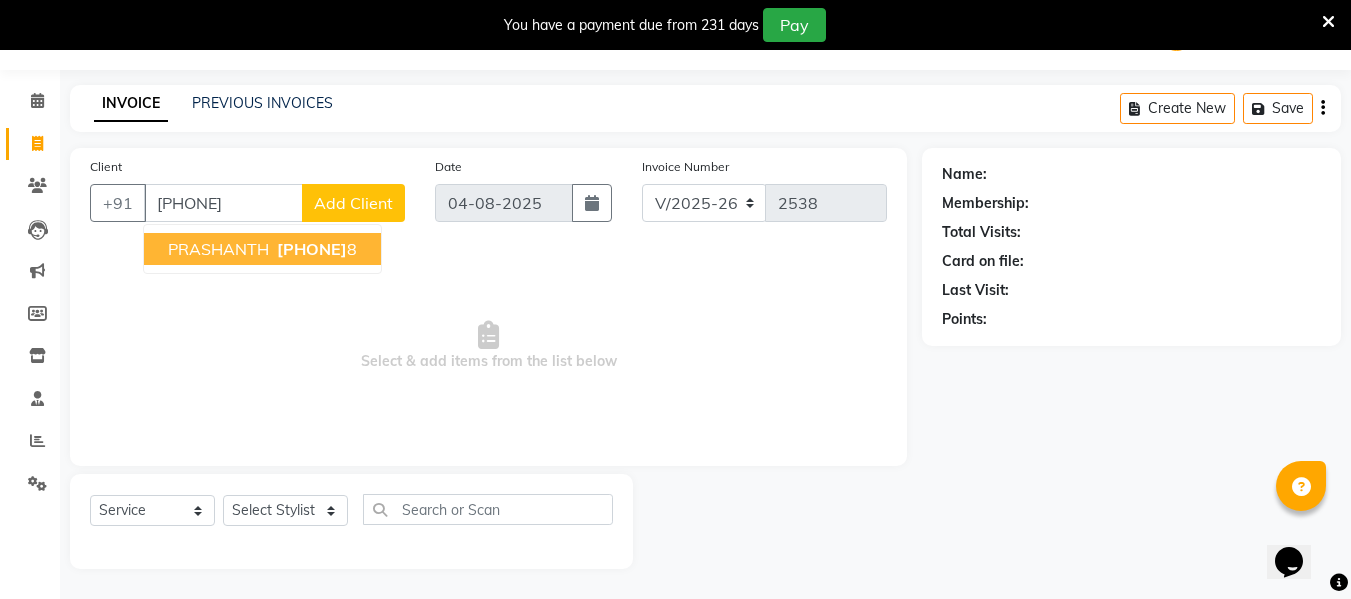 click on "[PHONE]" at bounding box center [312, 249] 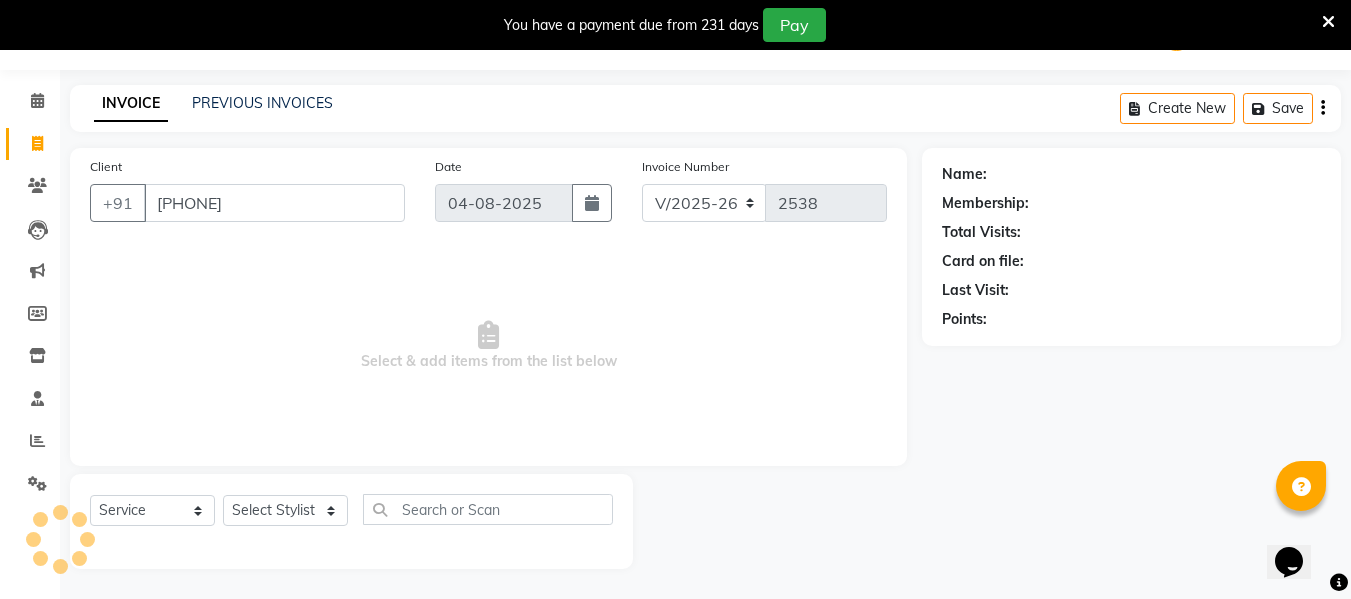 type on "[PHONE]" 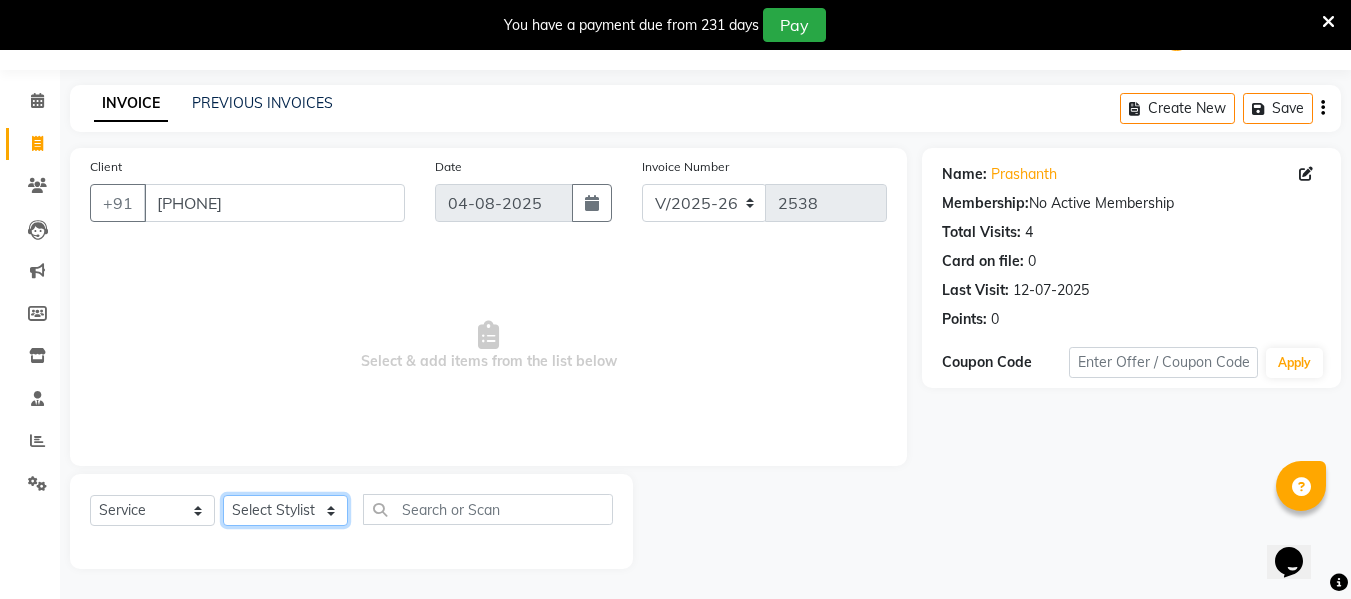 click on "Select Stylist Archana Bhagi Deepika Devi Dilip  Divya Dolly Dr Prakash Faizan Geetha Virtue TC Gopi Madan Aravind Make up Mani Unisex Stylist Manoj Meena Moses Nandhini Raju Unisex Ramya RICITTA Sahil Unisex Santhosh Sathya Shantha kumar Shanthi Surya Thiru Virtue Aesthetic Virtue Ambattur" 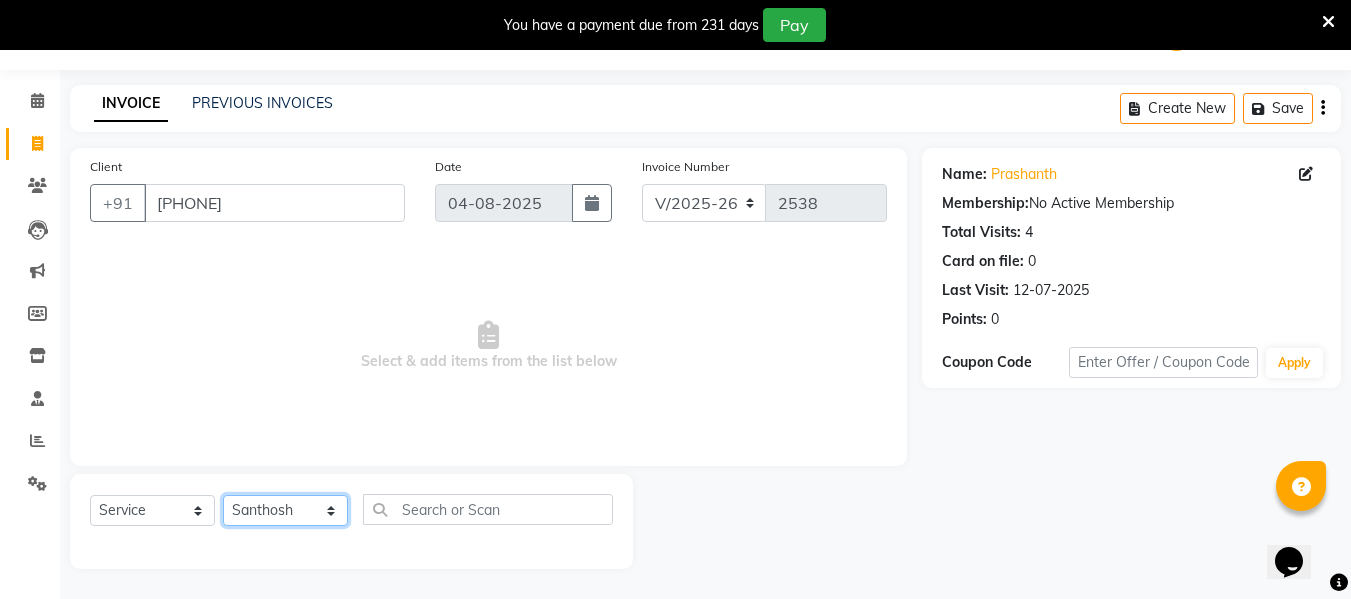 click on "Select Stylist Archana Bhagi Deepika Devi Dilip  Divya Dolly Dr Prakash Faizan Geetha Virtue TC Gopi Madan Aravind Make up Mani Unisex Stylist Manoj Meena Moses Nandhini Raju Unisex Ramya RICITTA Sahil Unisex Santhosh Sathya Shantha kumar Shanthi Surya Thiru Virtue Aesthetic Virtue Ambattur" 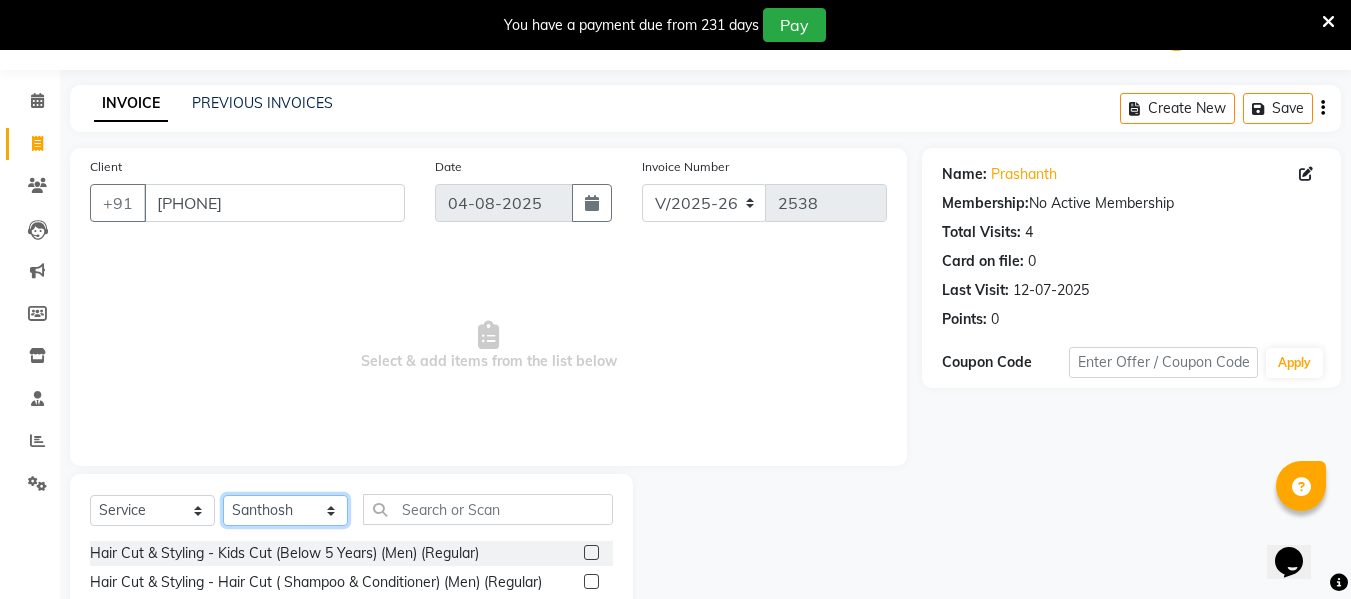 scroll, scrollTop: 252, scrollLeft: 0, axis: vertical 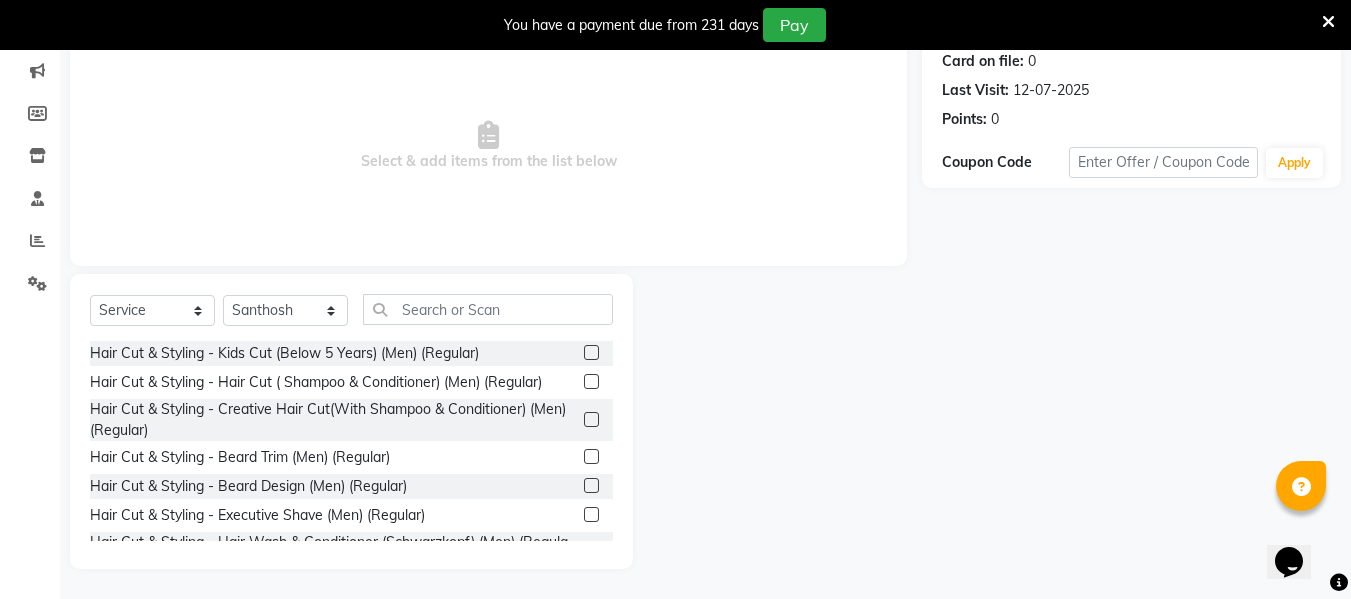 click 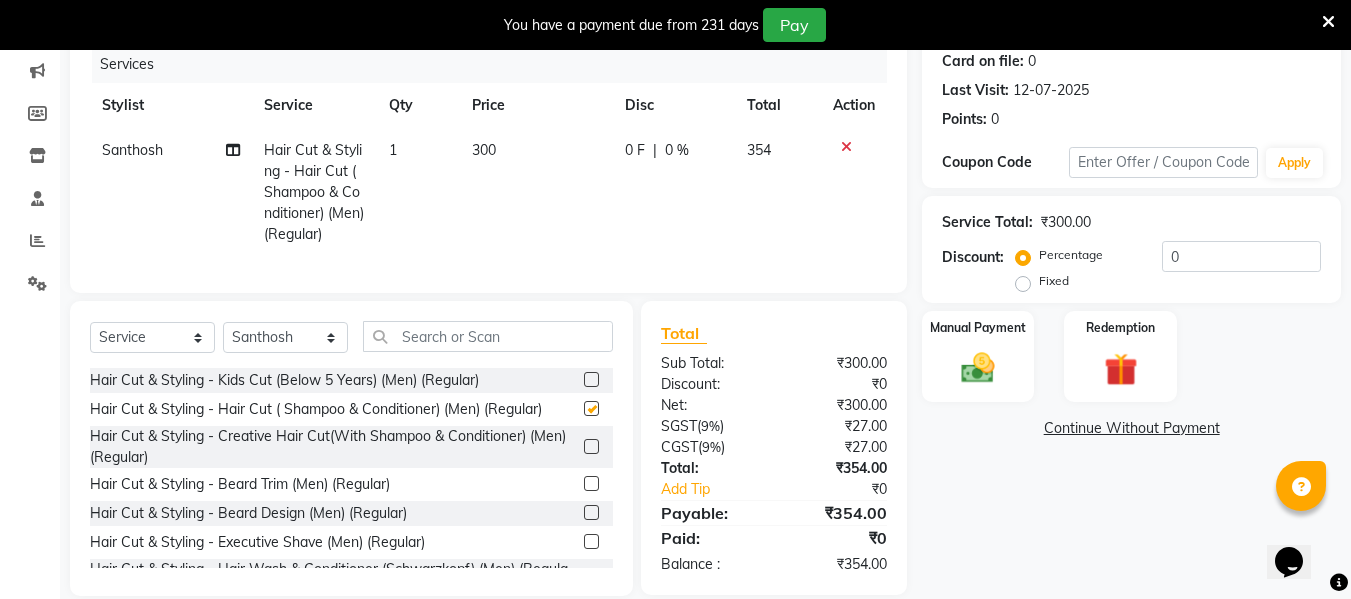checkbox on "false" 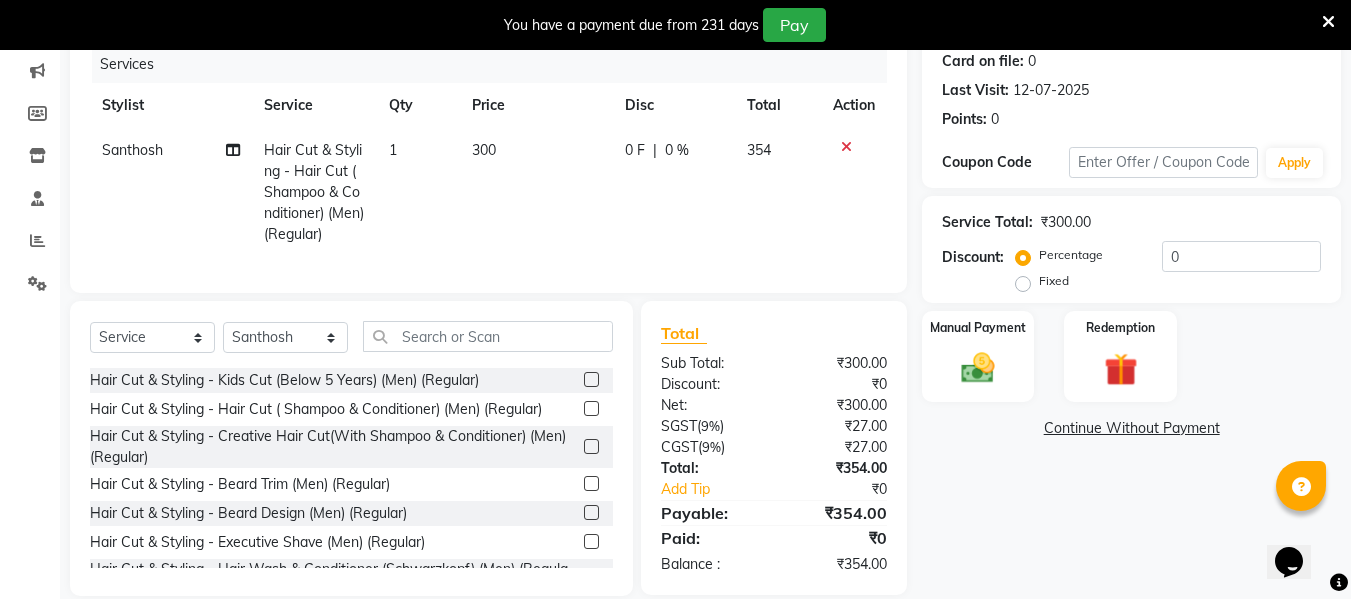 click 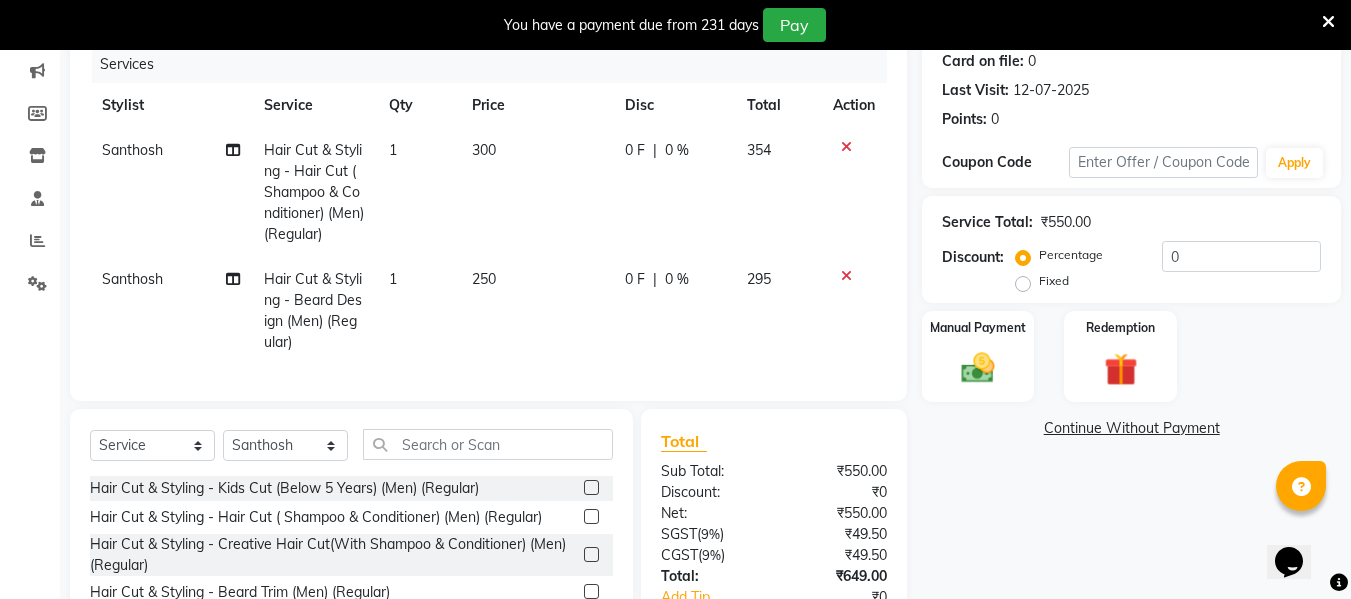 checkbox on "false" 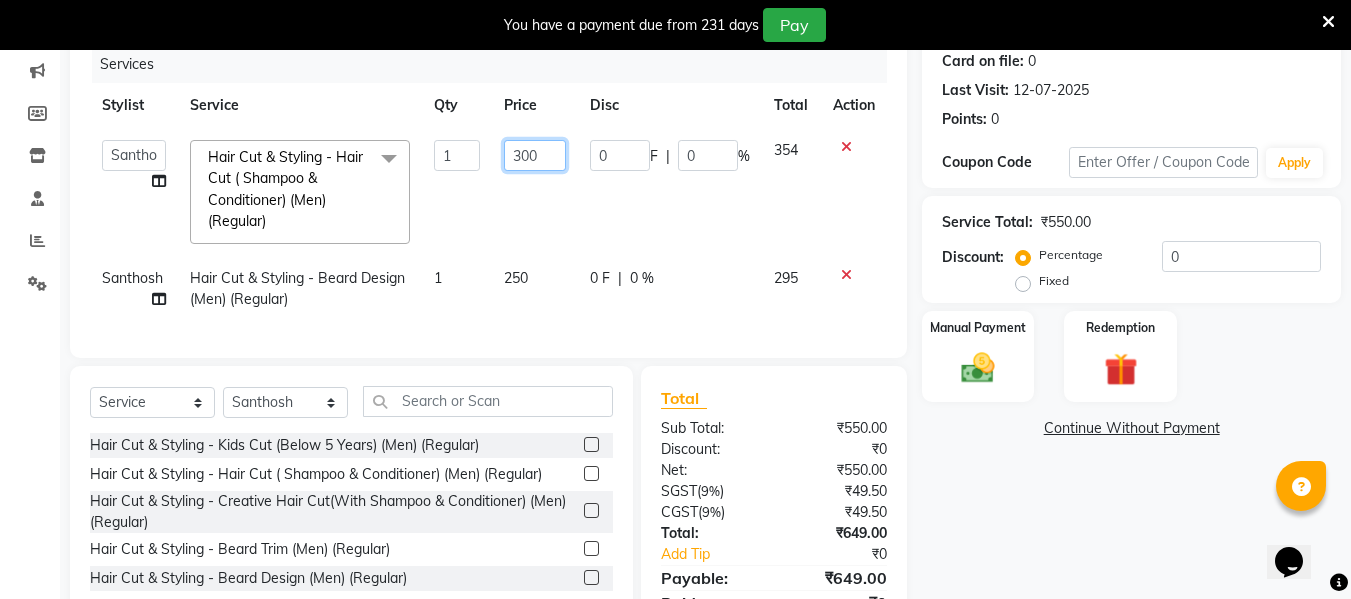 click on "300" 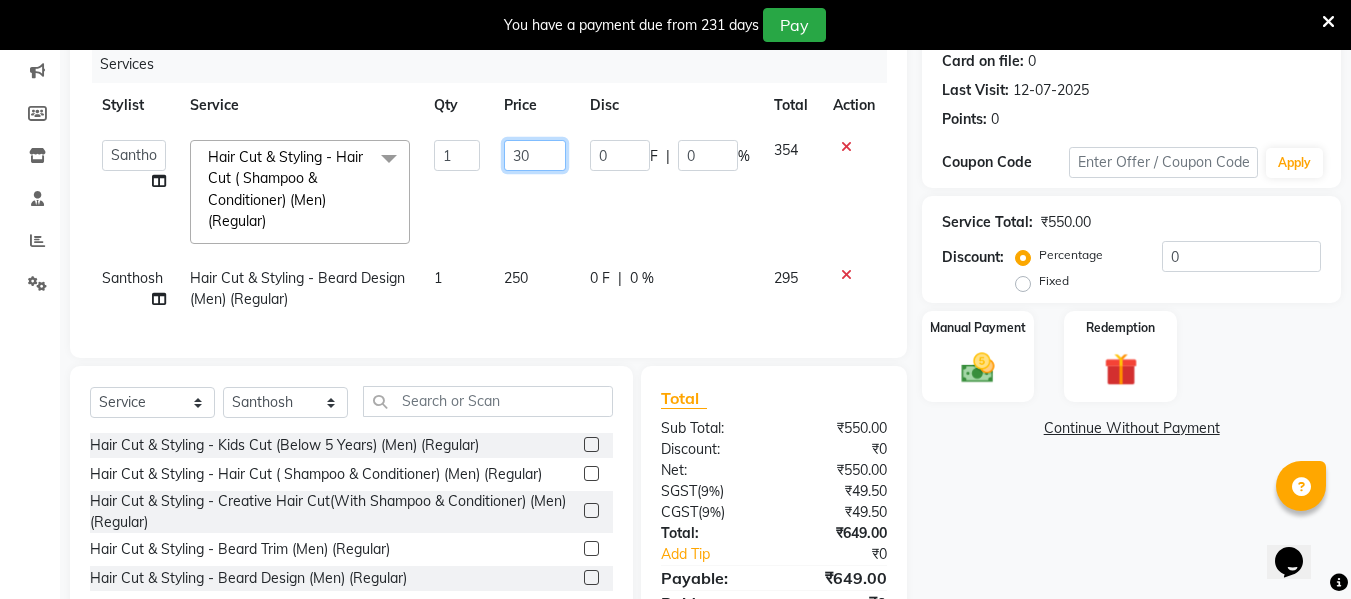 type on "3" 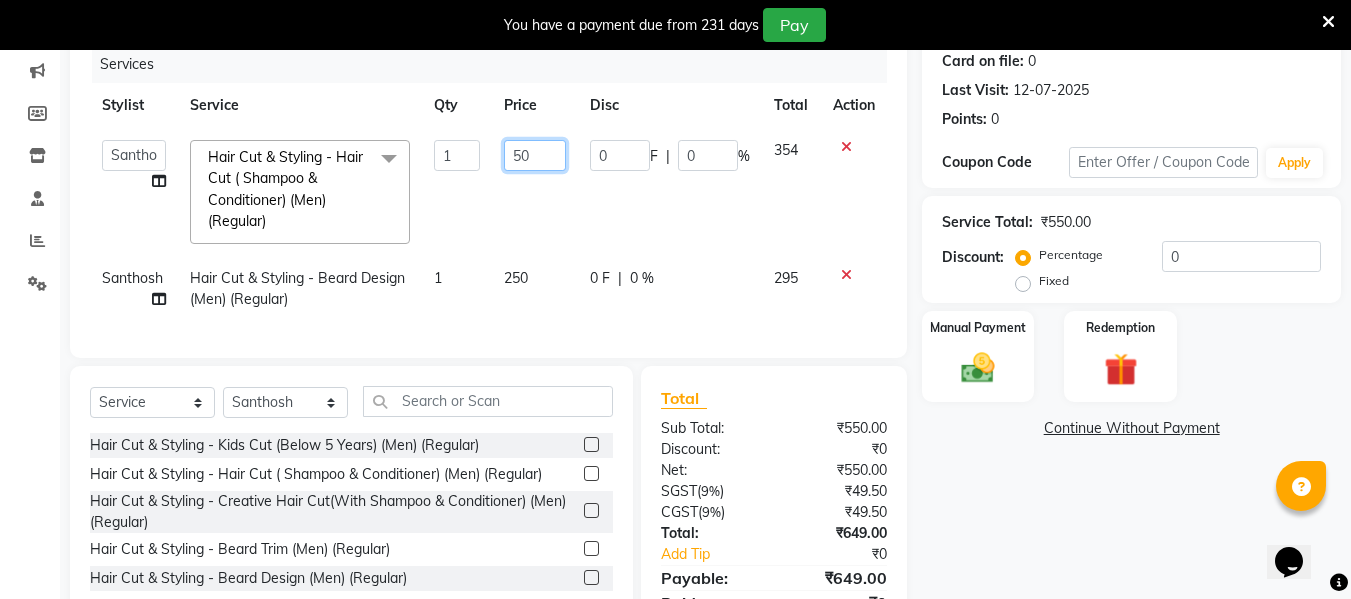 type on "500" 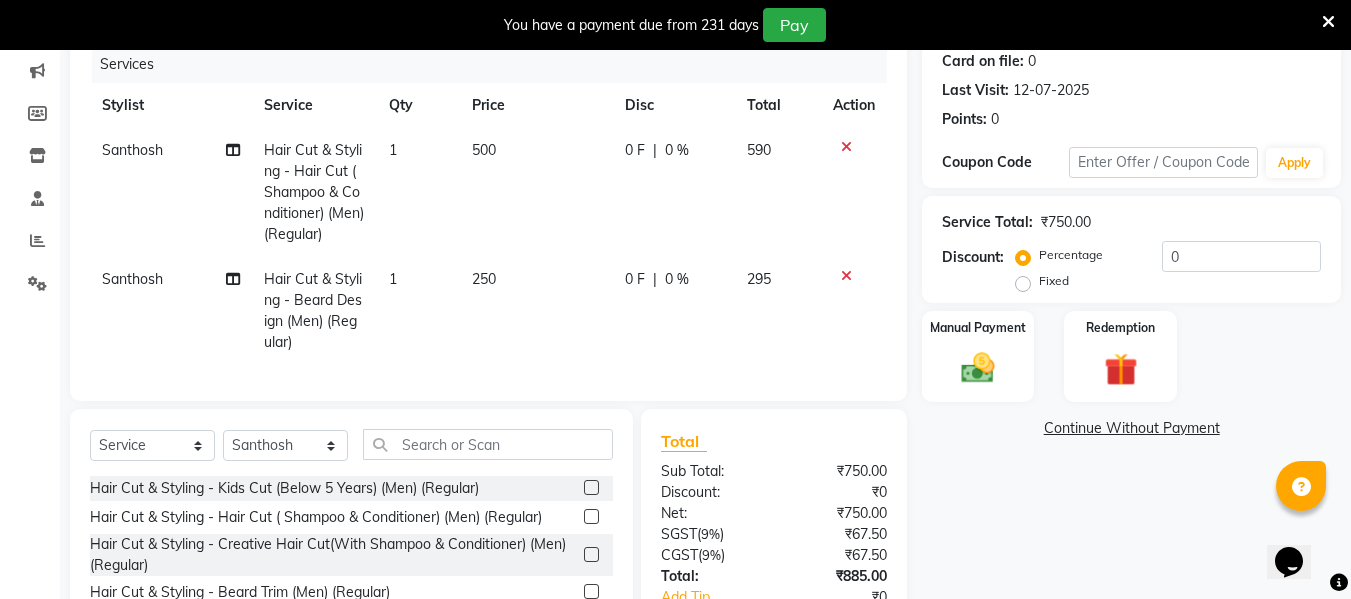 click on "500" 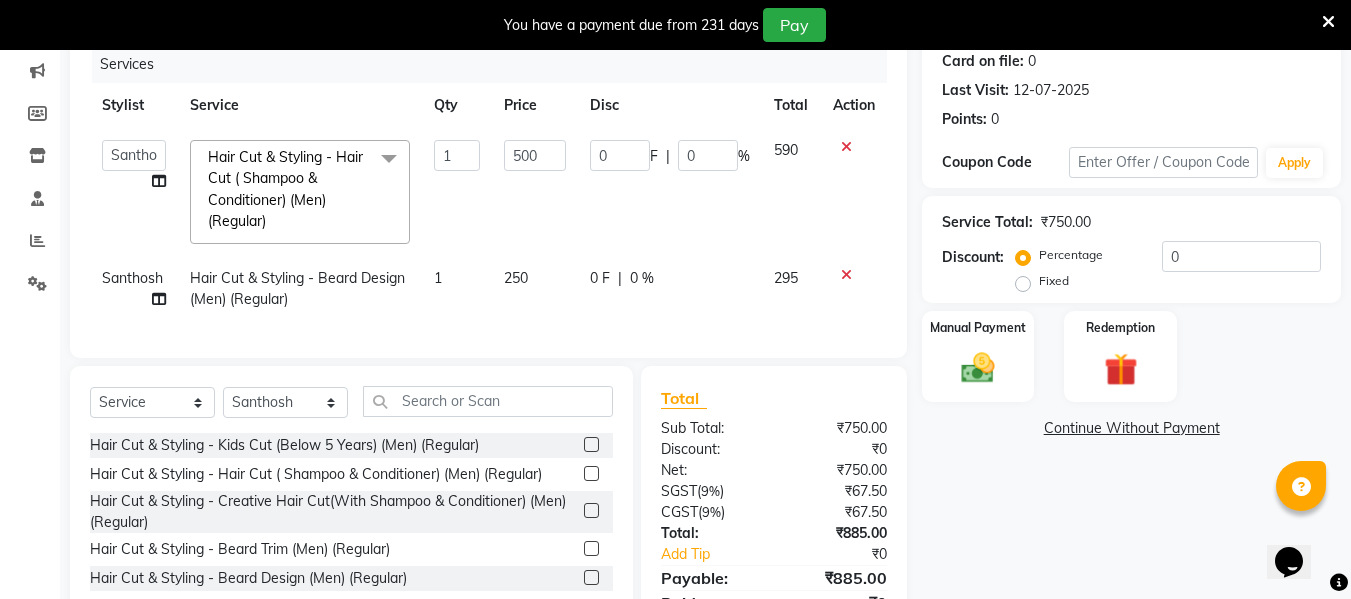 scroll, scrollTop: 359, scrollLeft: 0, axis: vertical 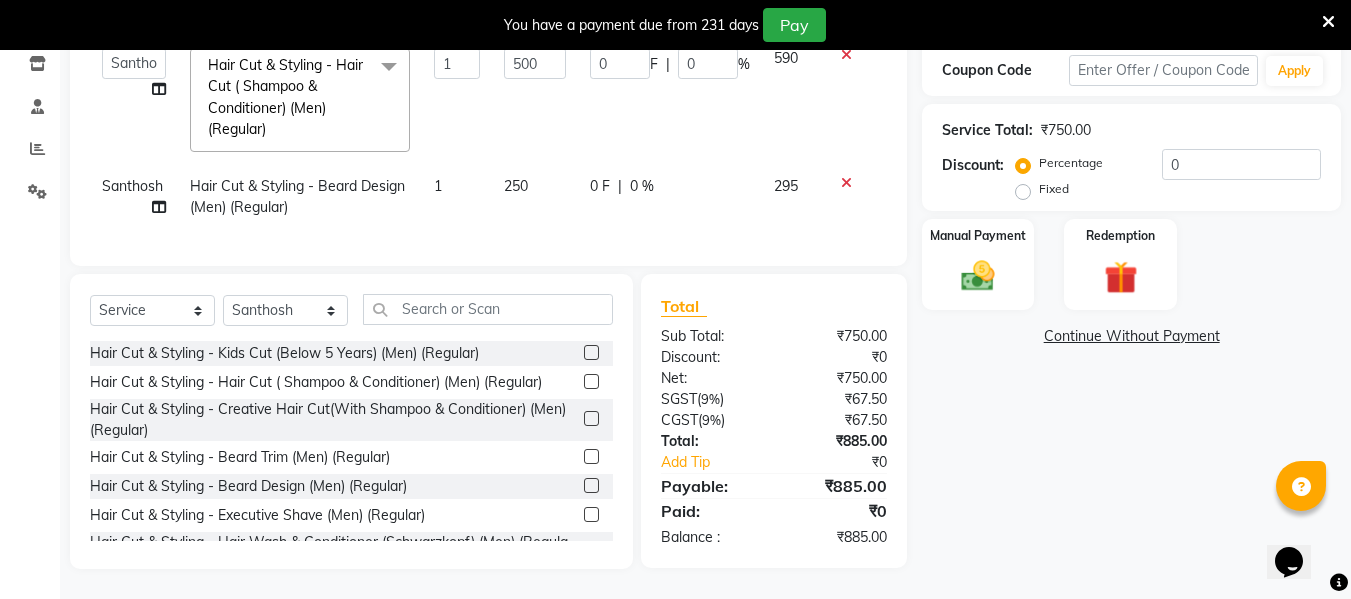 click on "250" 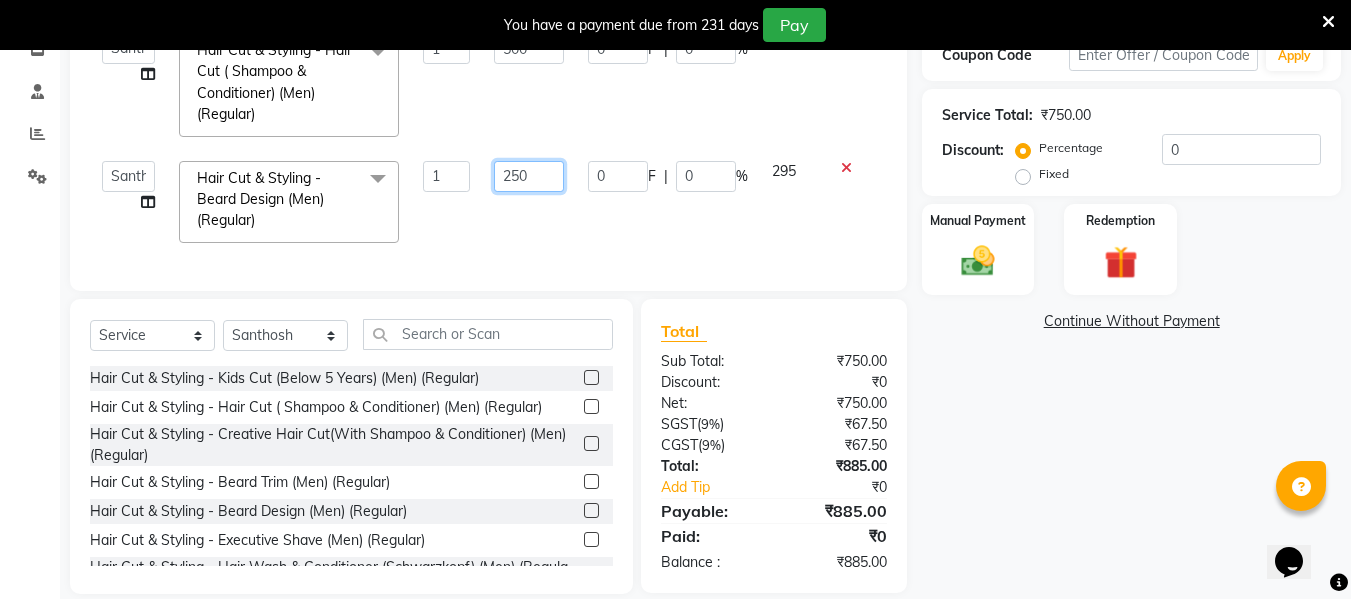 drag, startPoint x: 520, startPoint y: 186, endPoint x: 531, endPoint y: 189, distance: 11.401754 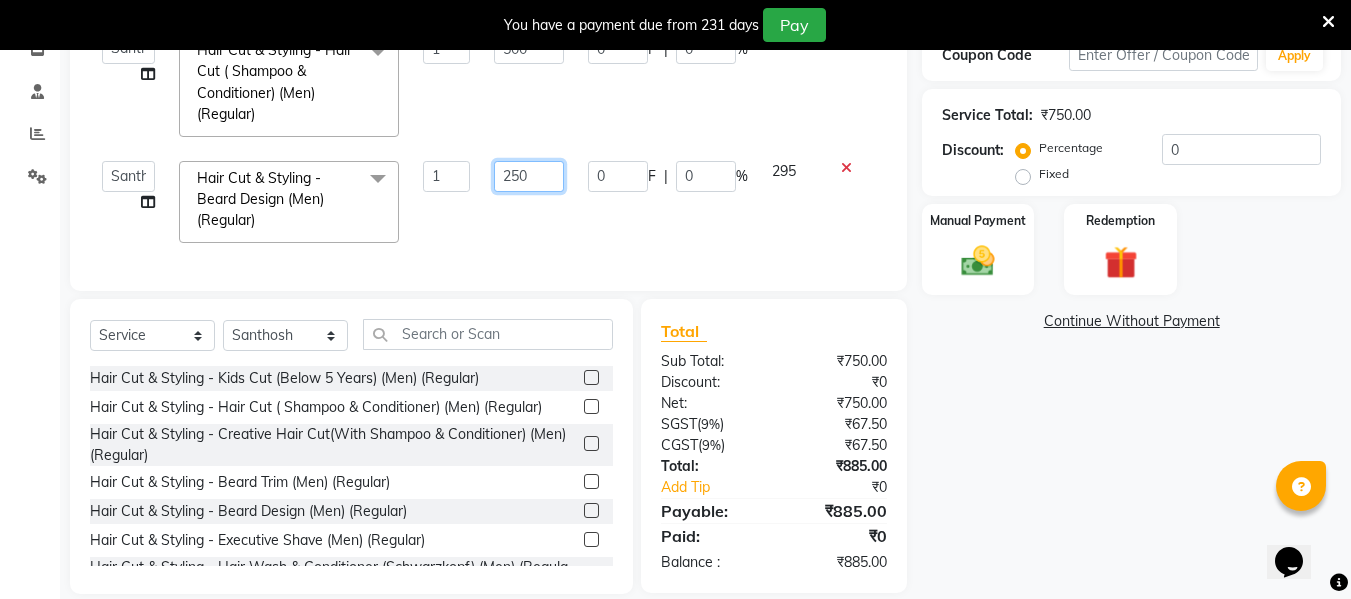 click on "250" 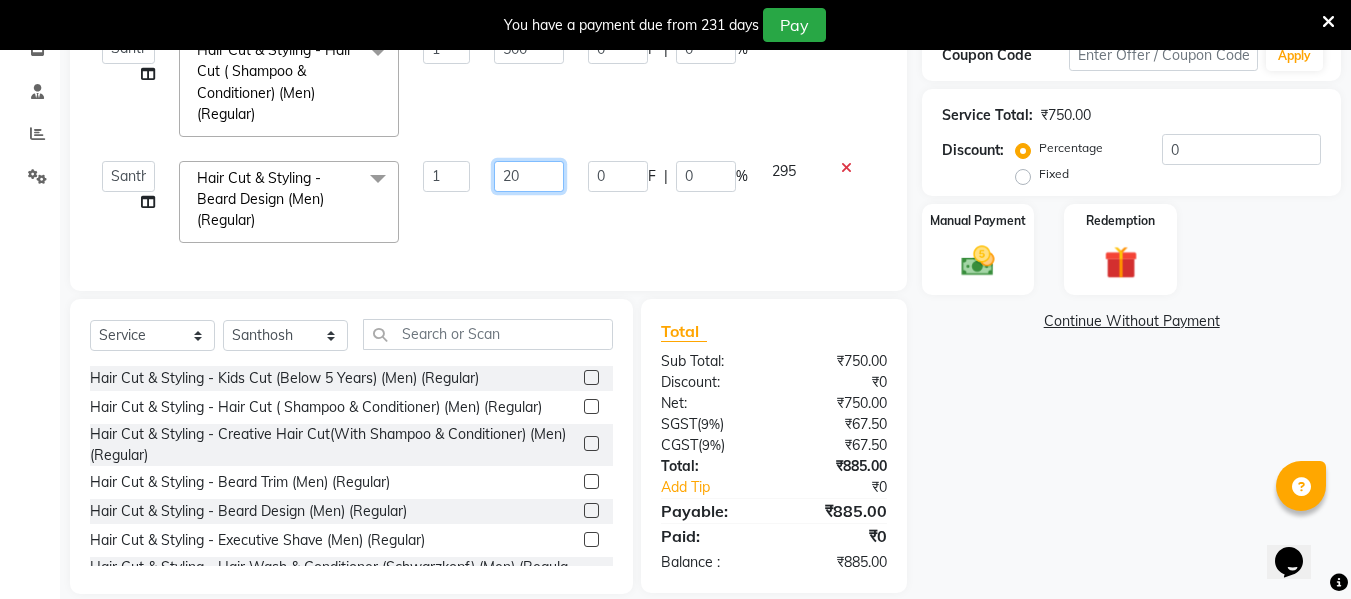 type on "200" 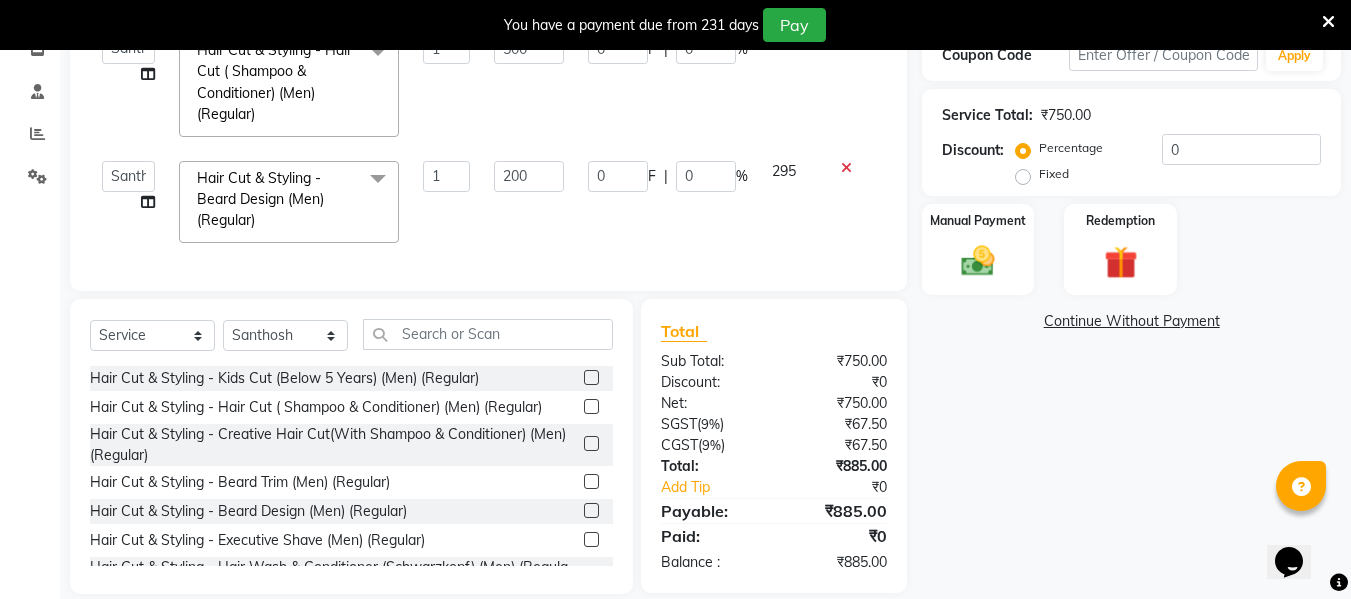 click on "200" 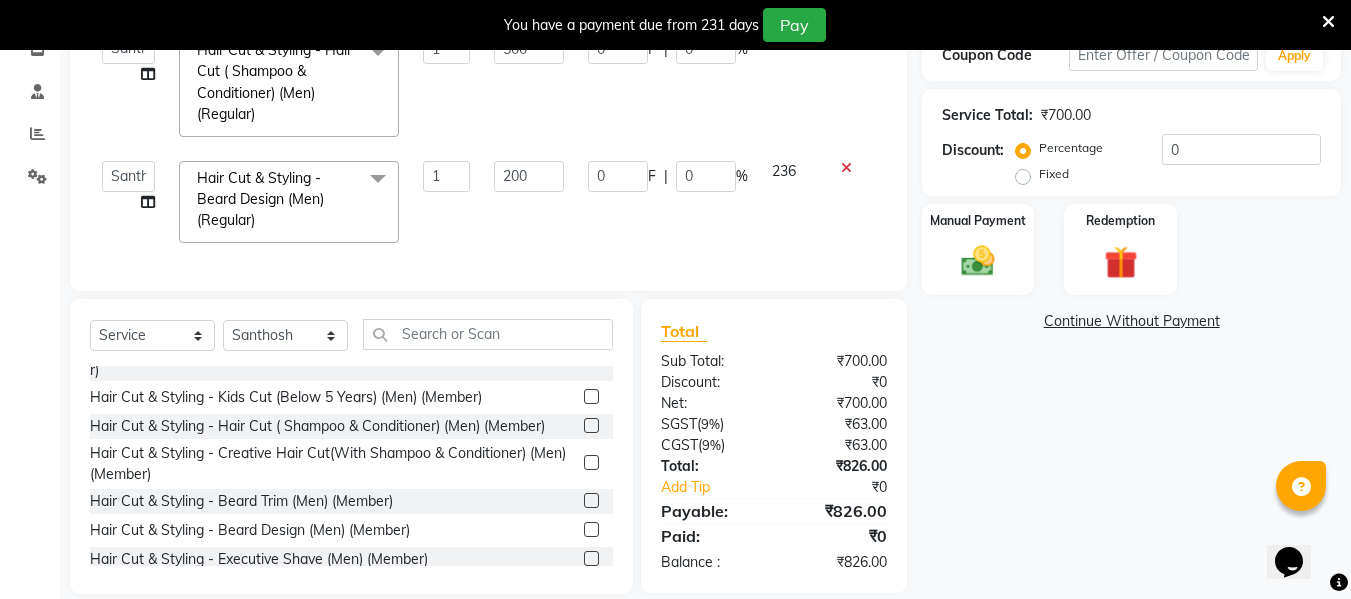 scroll, scrollTop: 300, scrollLeft: 0, axis: vertical 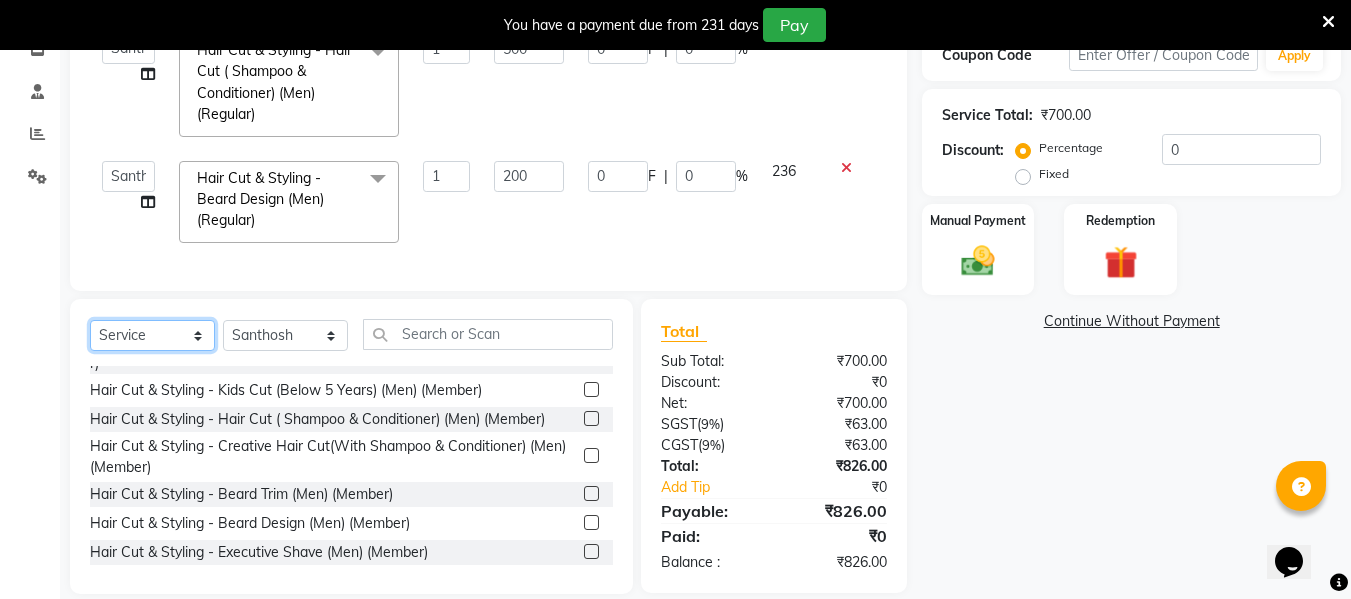 click on "Select  Service  Product  Membership  Package Voucher Prepaid Gift Card" 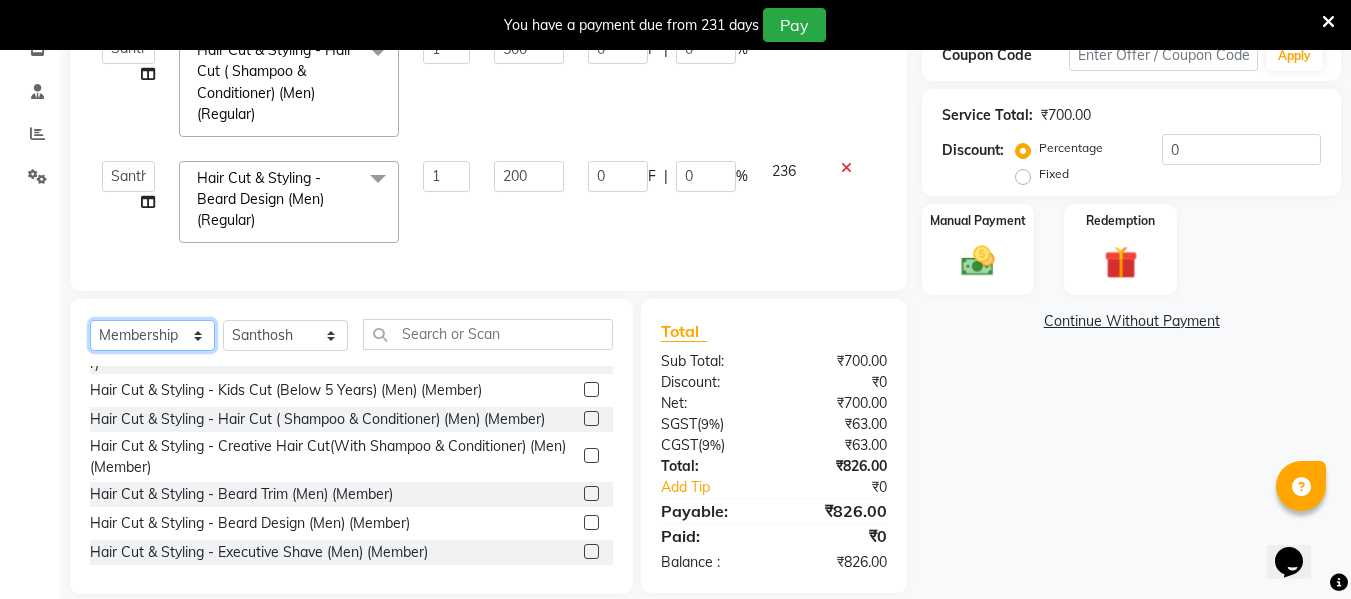 click on "Select  Service  Product  Membership  Package Voucher Prepaid Gift Card" 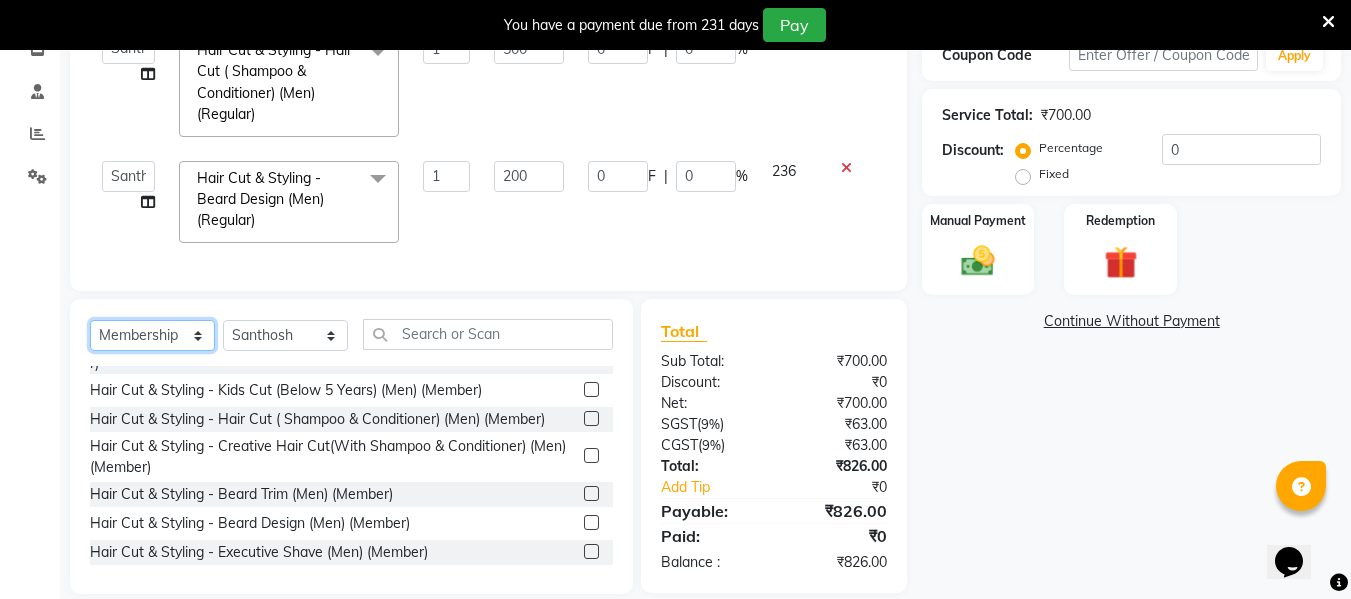 scroll, scrollTop: 0, scrollLeft: 0, axis: both 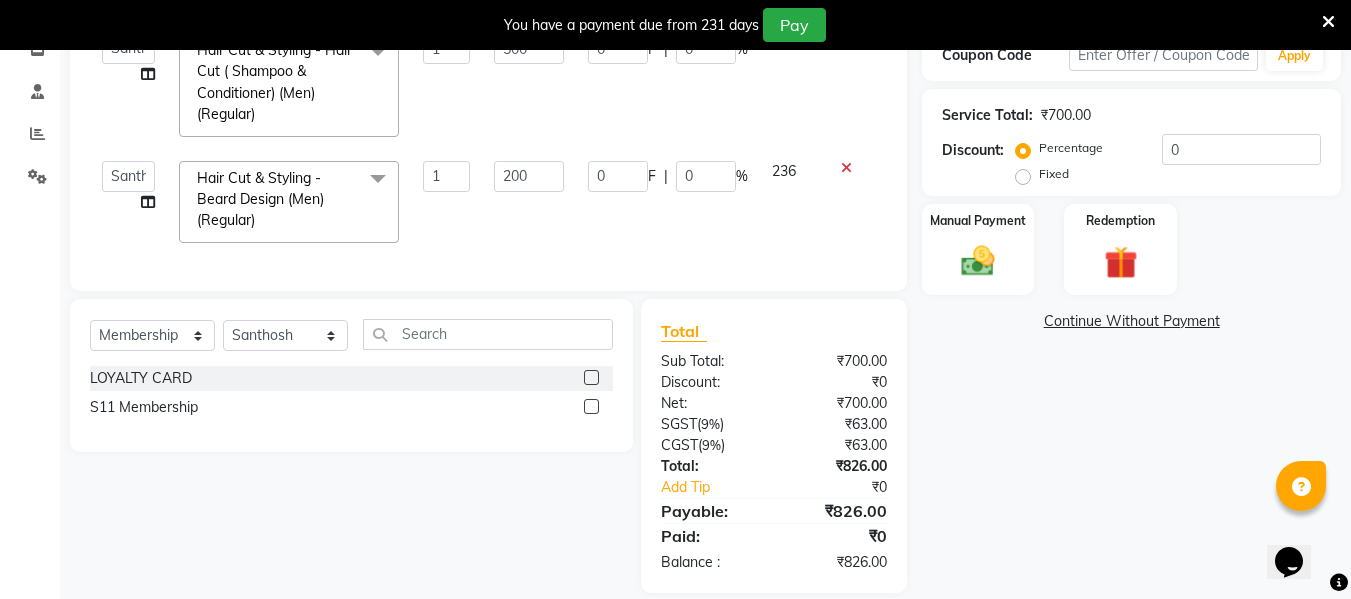 click 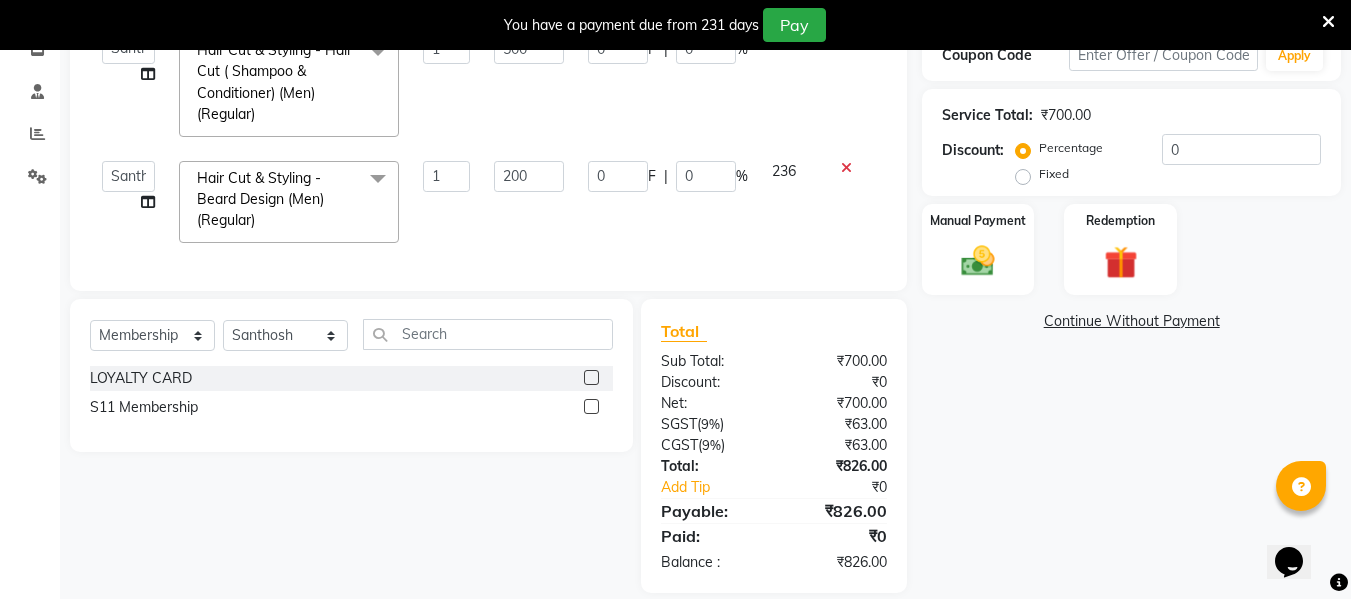 click at bounding box center (590, 378) 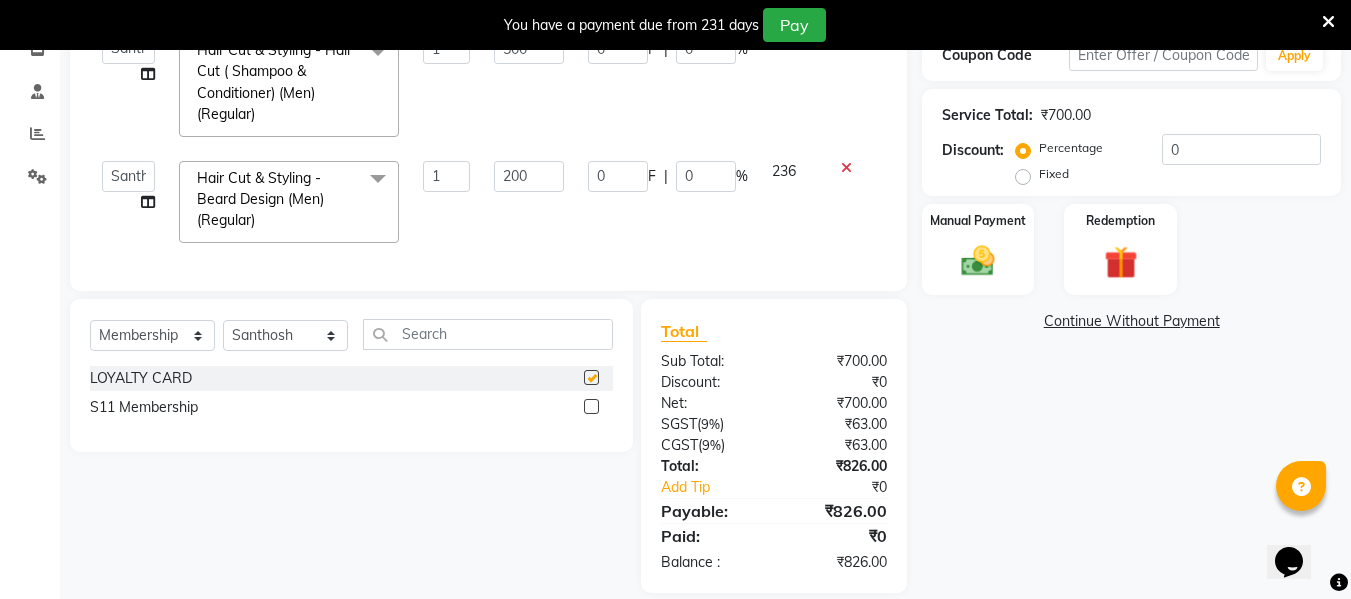 select on "select" 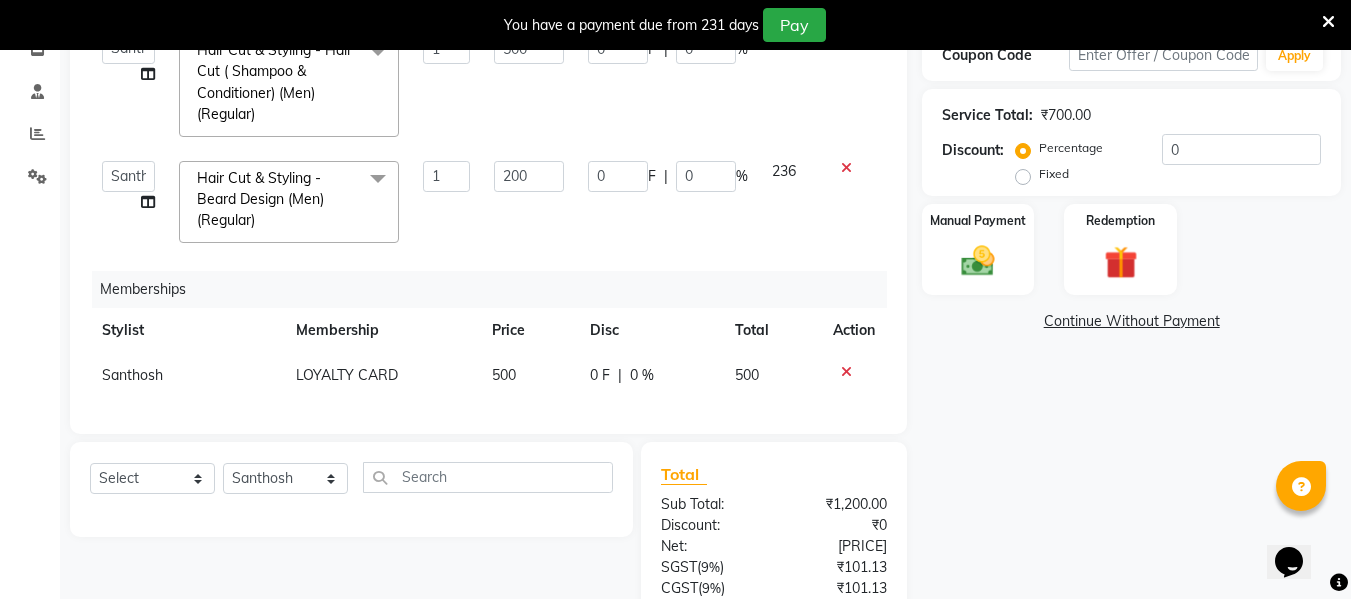 scroll, scrollTop: 541, scrollLeft: 0, axis: vertical 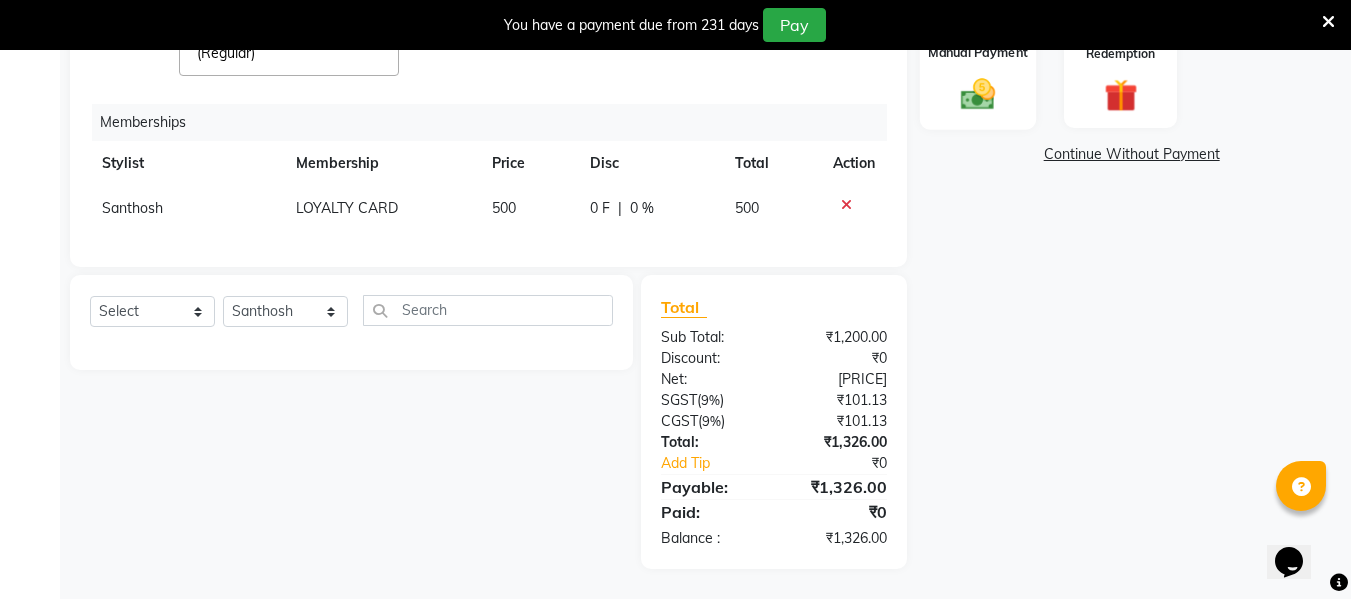 click 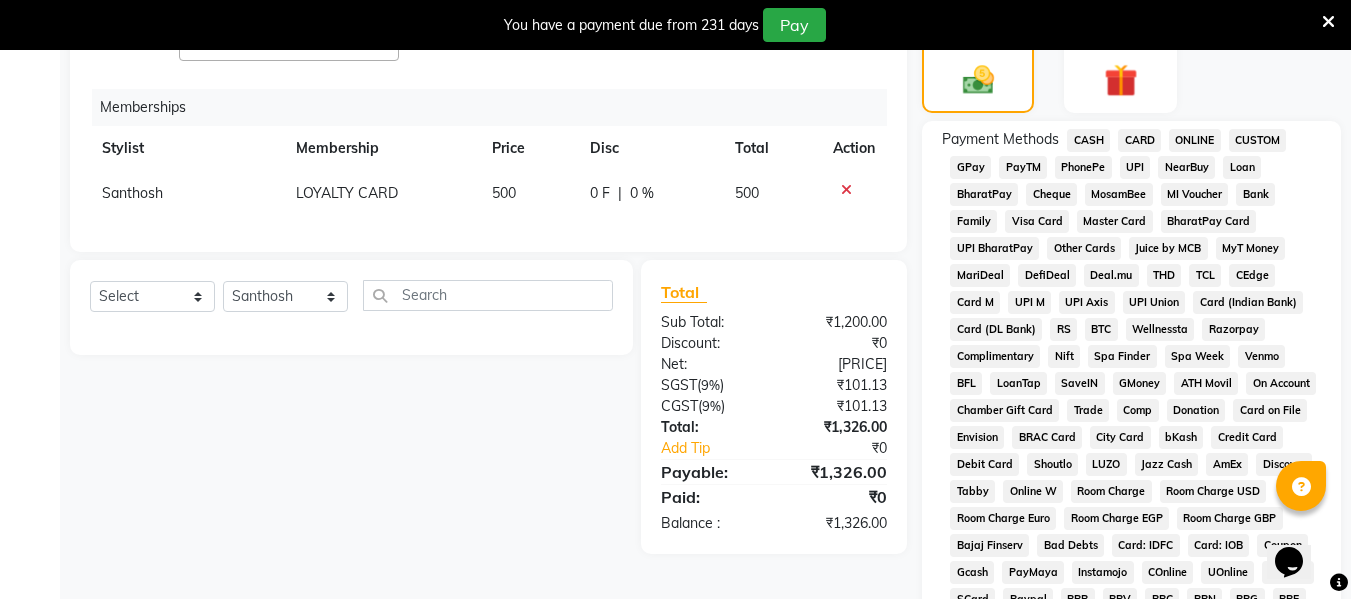 click on "ONLINE" 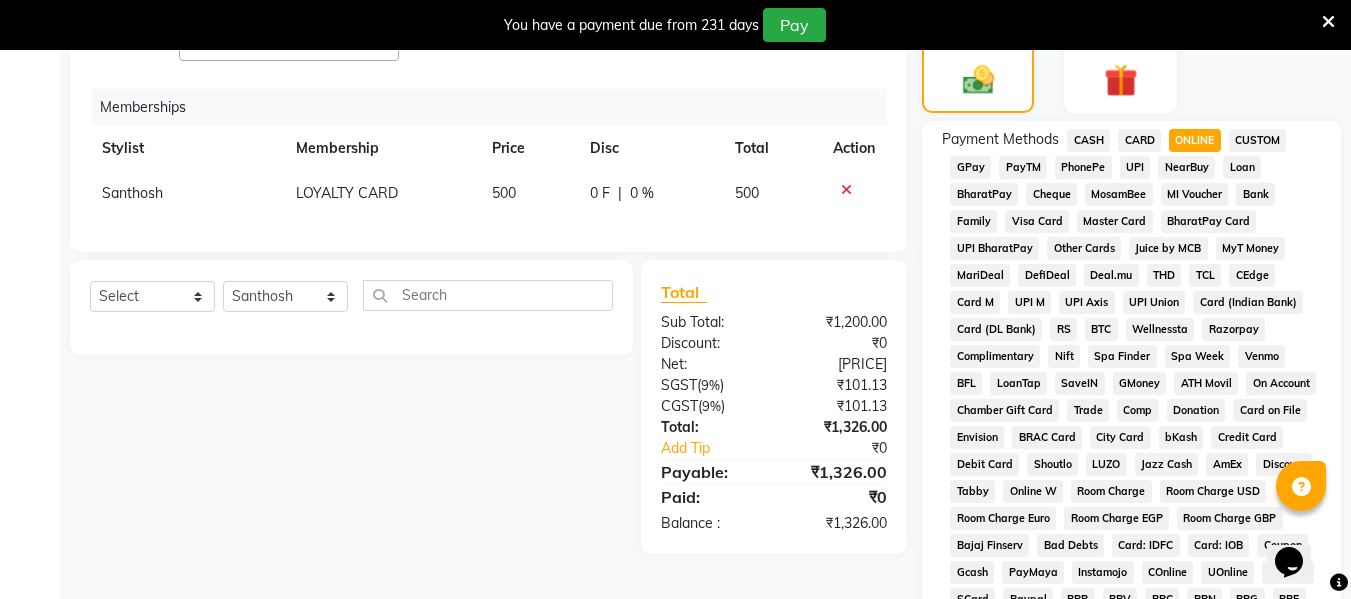 scroll, scrollTop: 877, scrollLeft: 0, axis: vertical 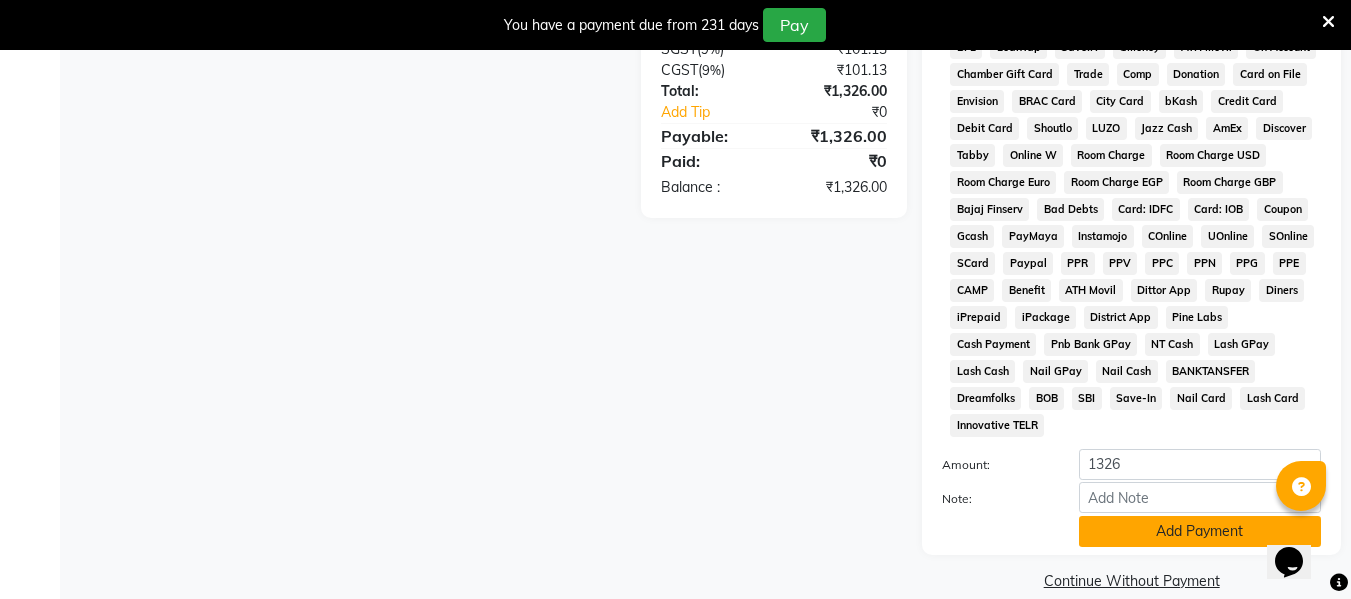 click on "Add Payment" 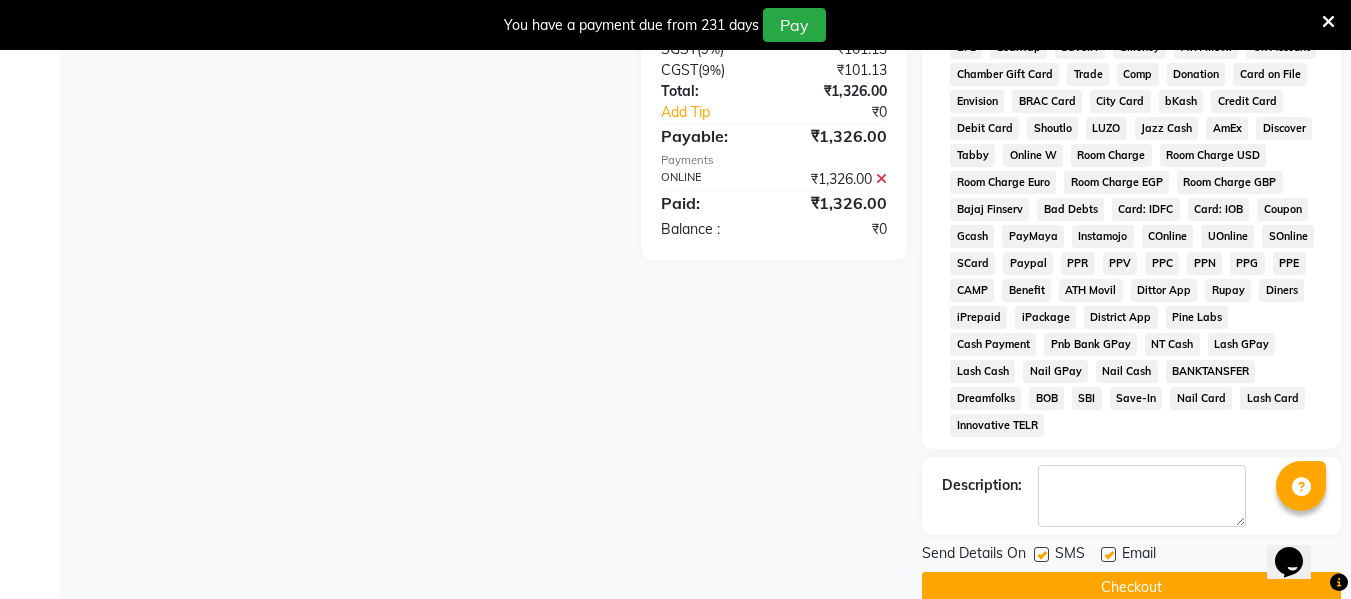 click on "Checkout" 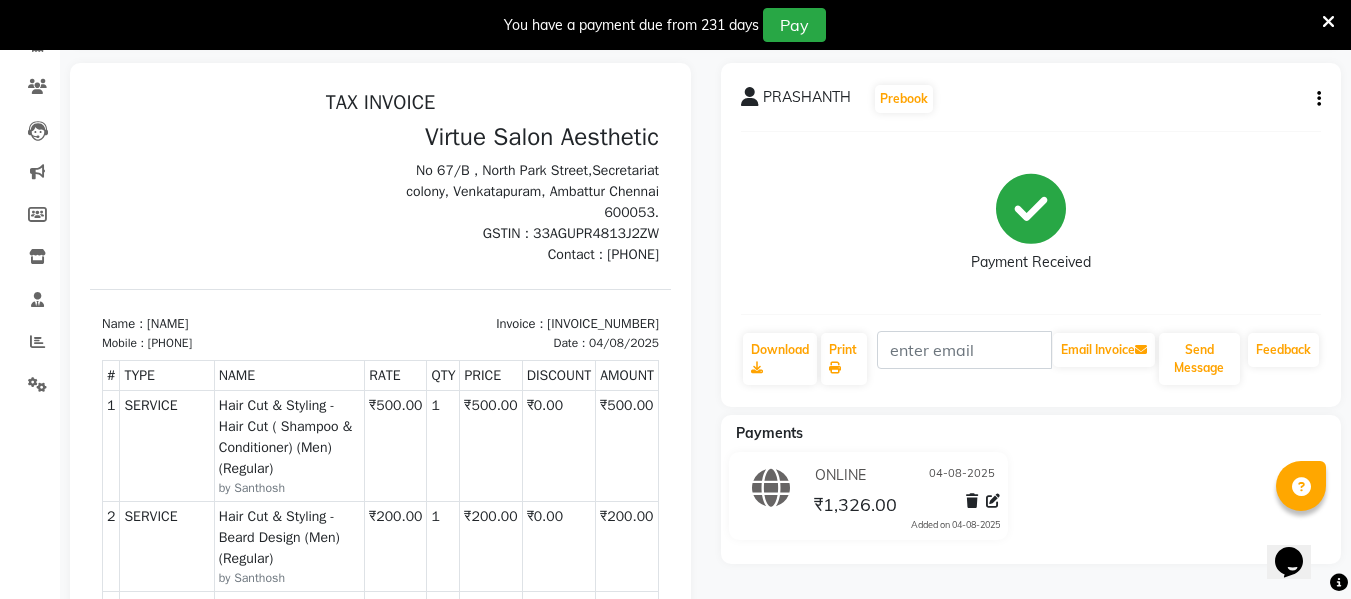scroll, scrollTop: 0, scrollLeft: 0, axis: both 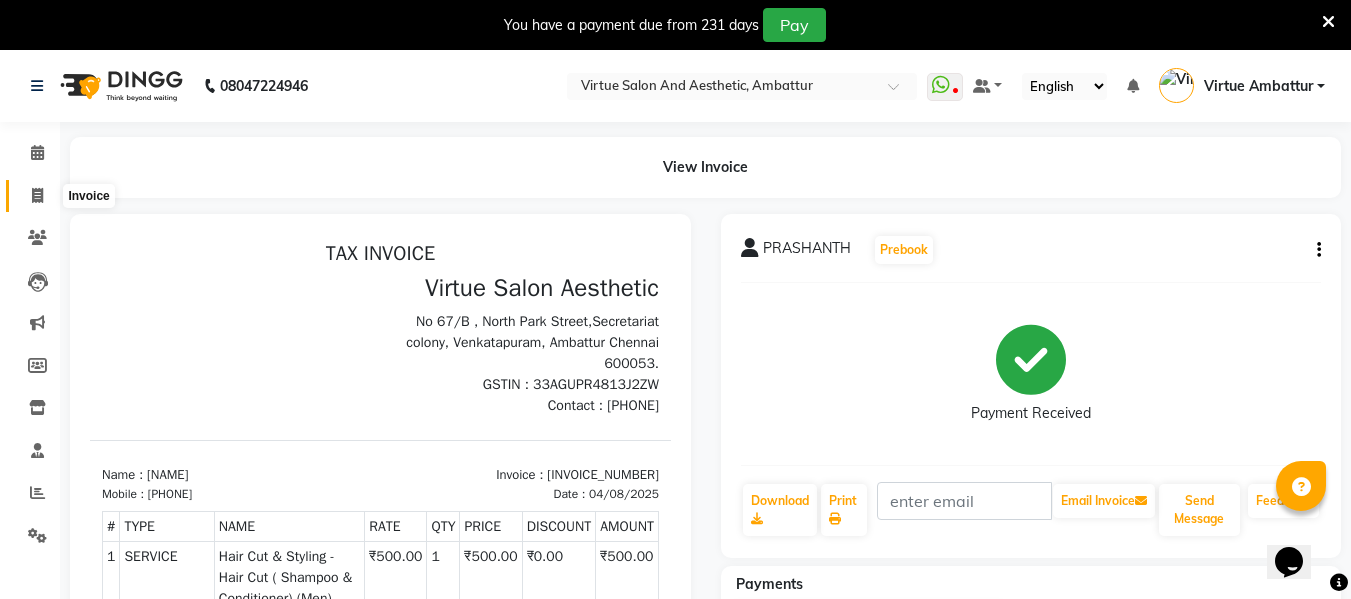 click 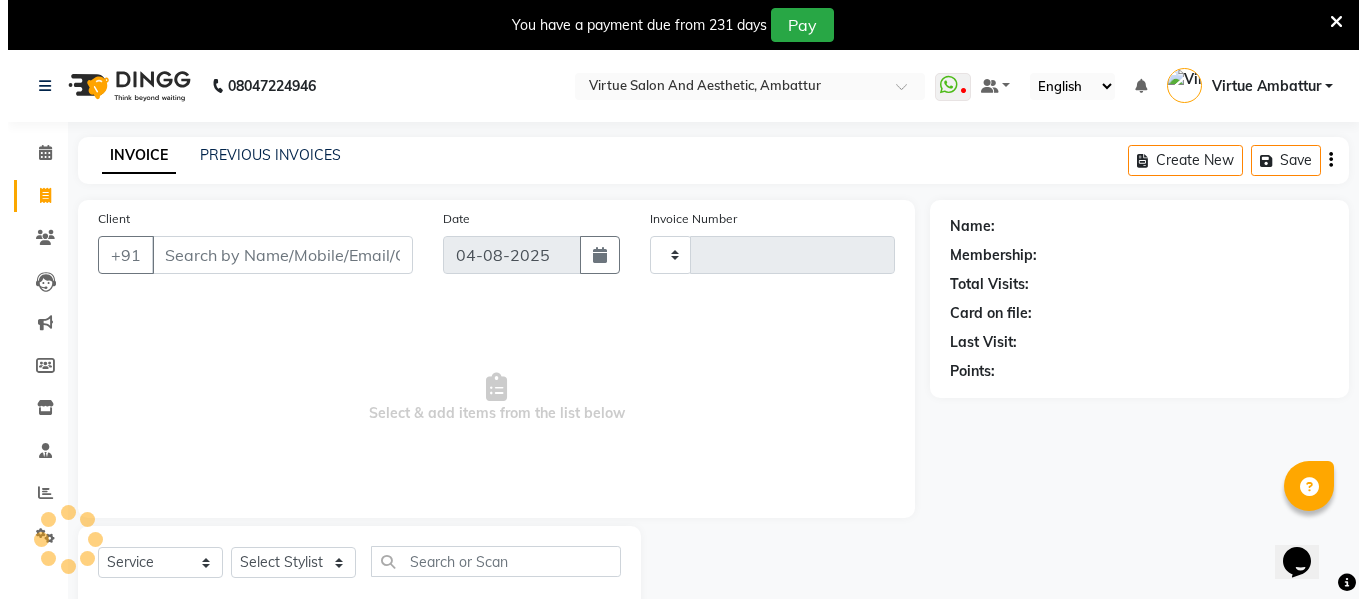 scroll, scrollTop: 52, scrollLeft: 0, axis: vertical 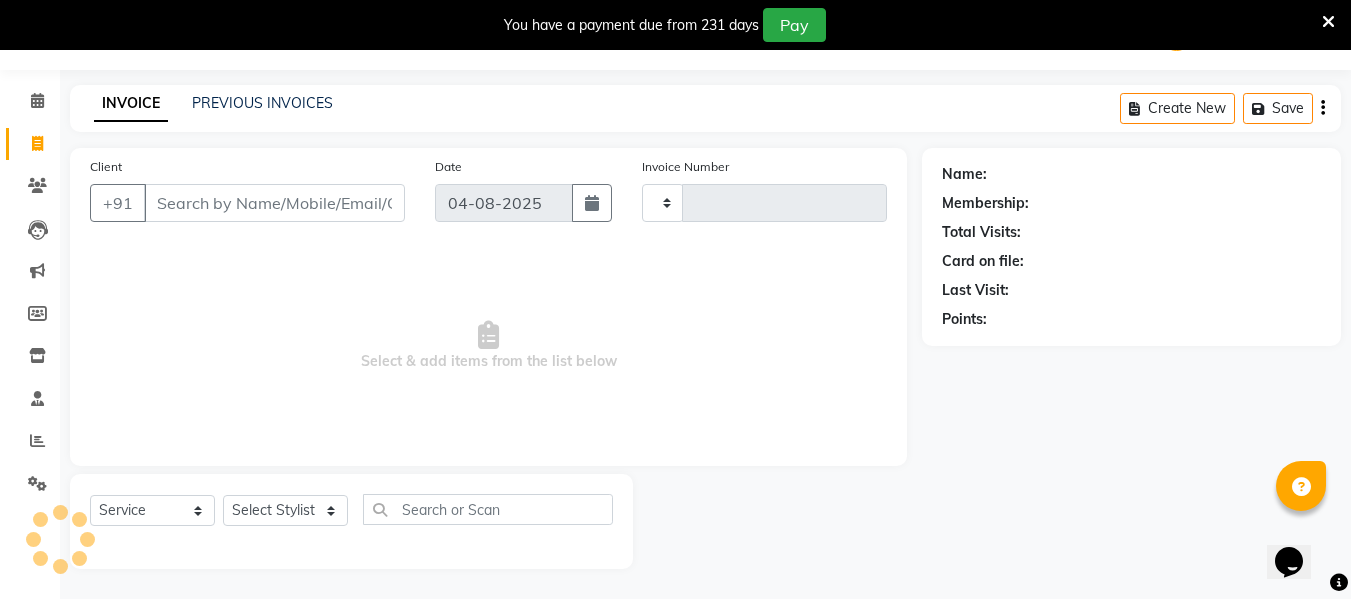 click on "Client" at bounding box center [274, 203] 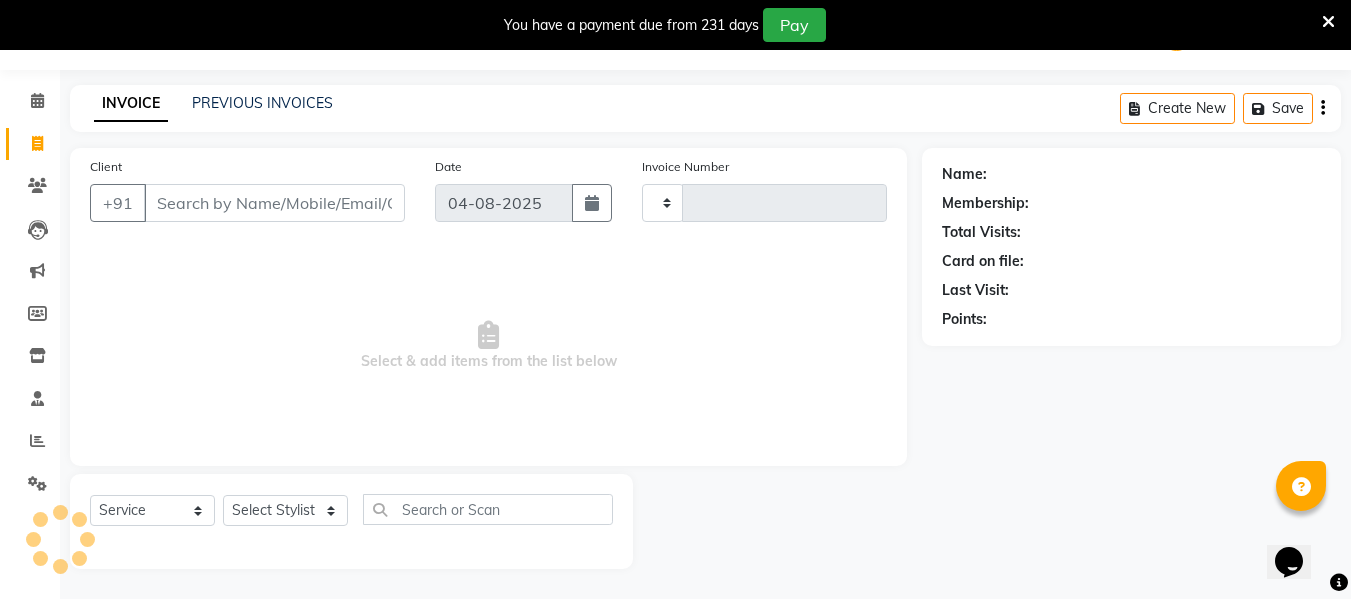 type on "[NUMBER]" 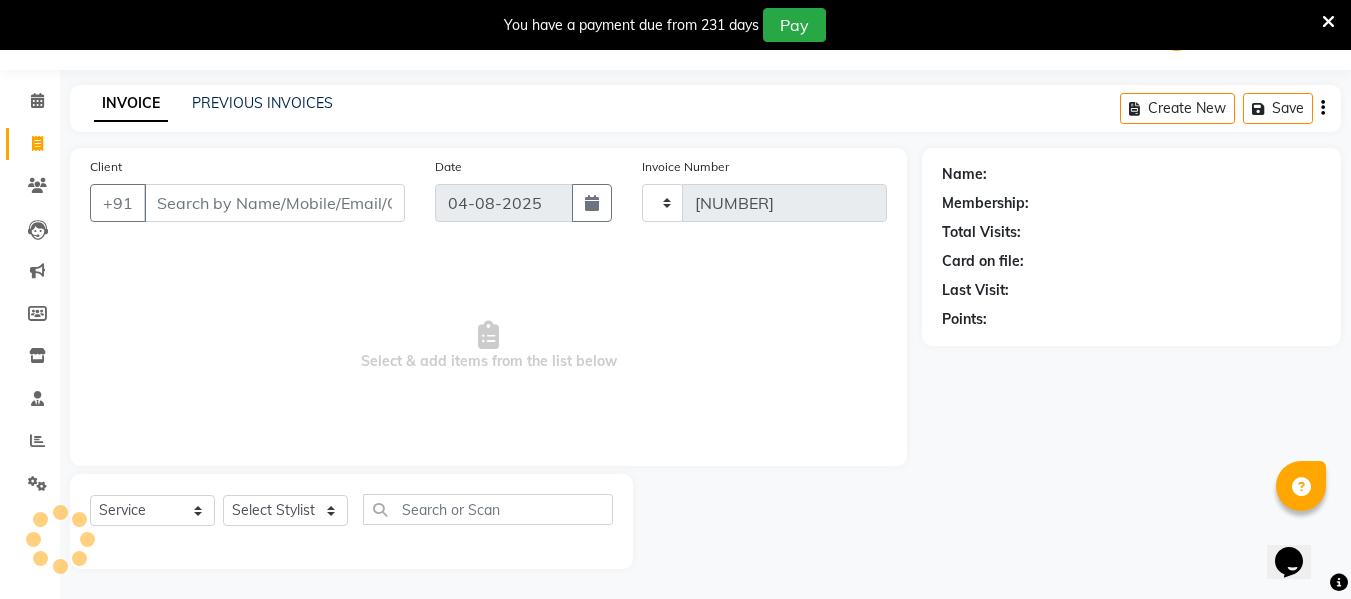 select on "5237" 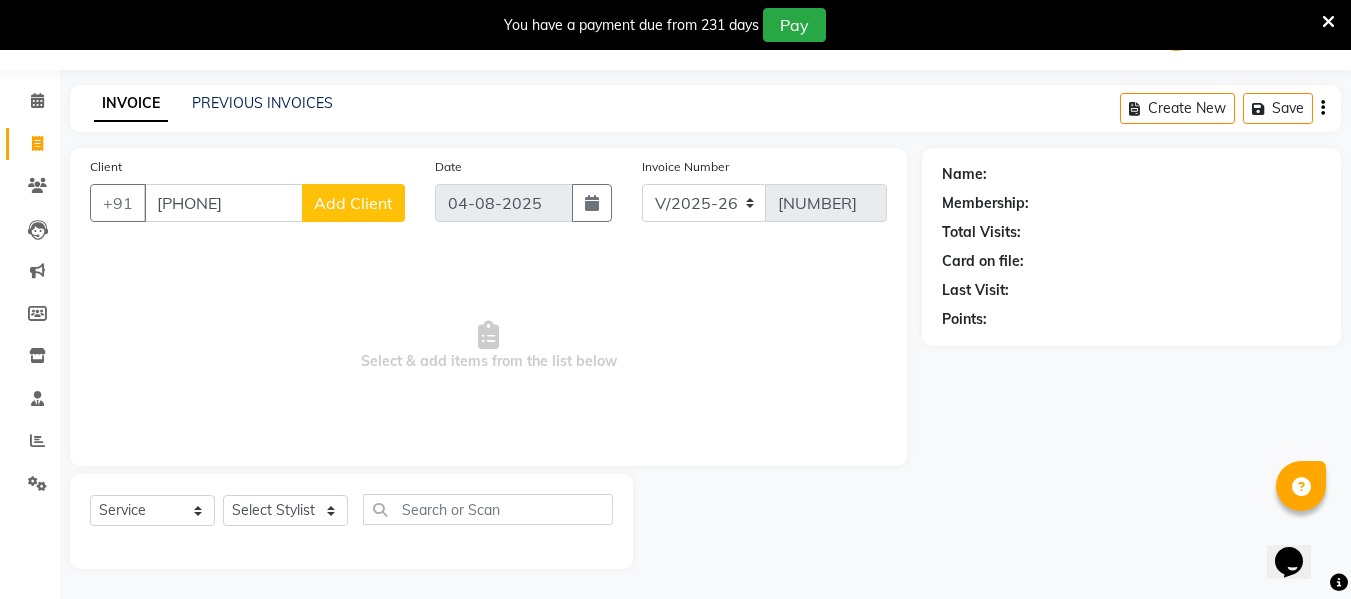 type on "[PHONE]" 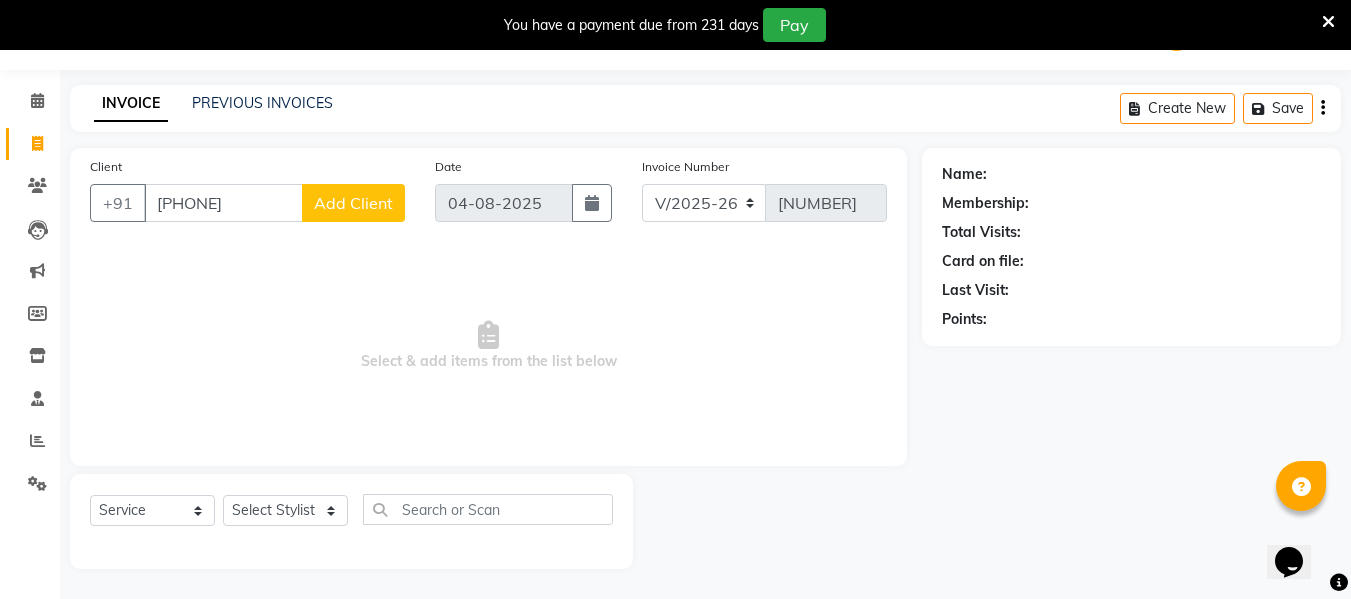 click on "Add Client" 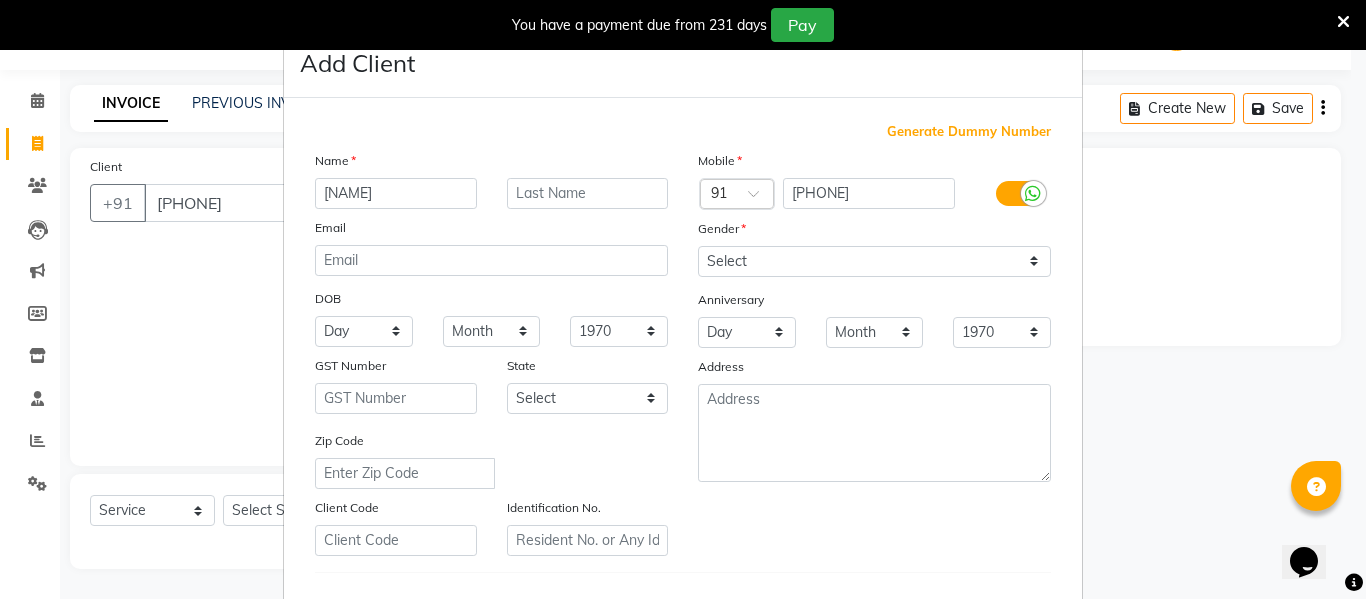 type on "[NAME]" 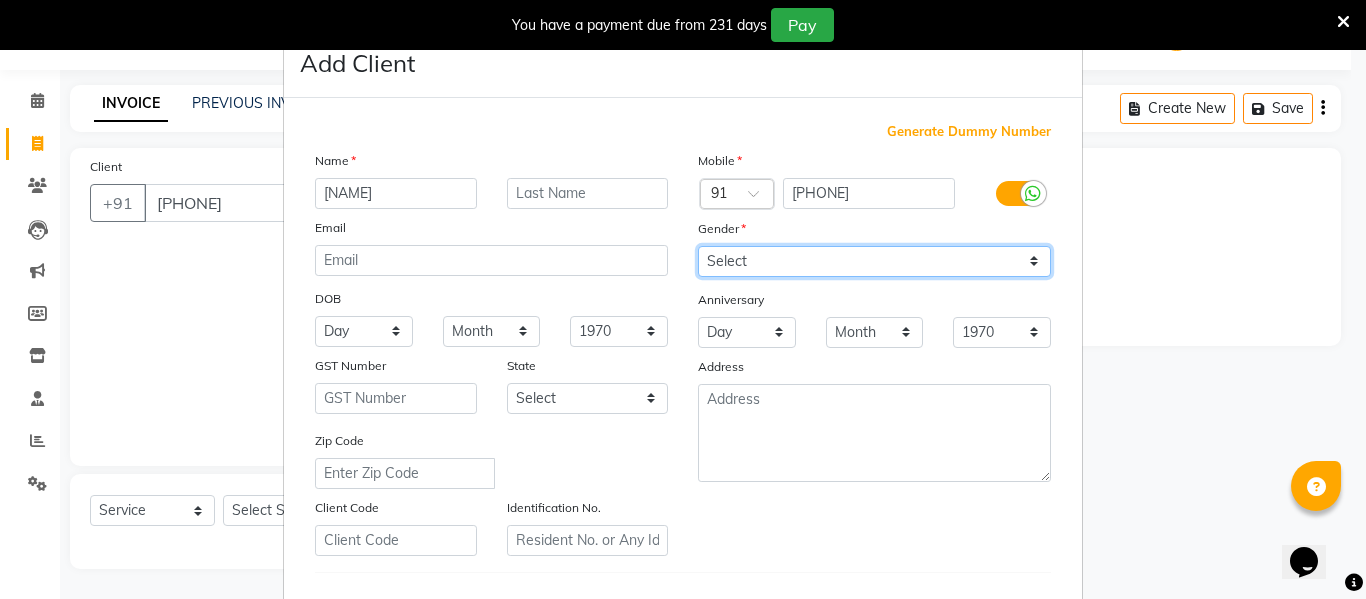 click on "Select Male Female Other Prefer Not To Say" at bounding box center [874, 261] 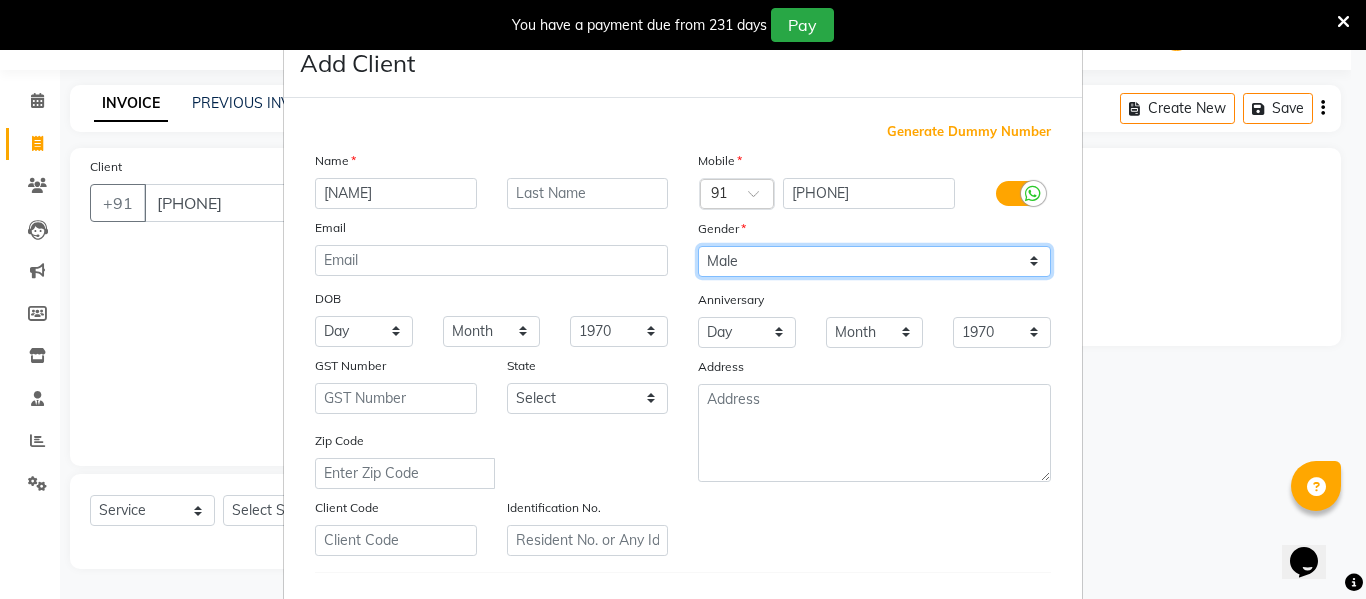 click on "Select Male Female Other Prefer Not To Say" at bounding box center [874, 261] 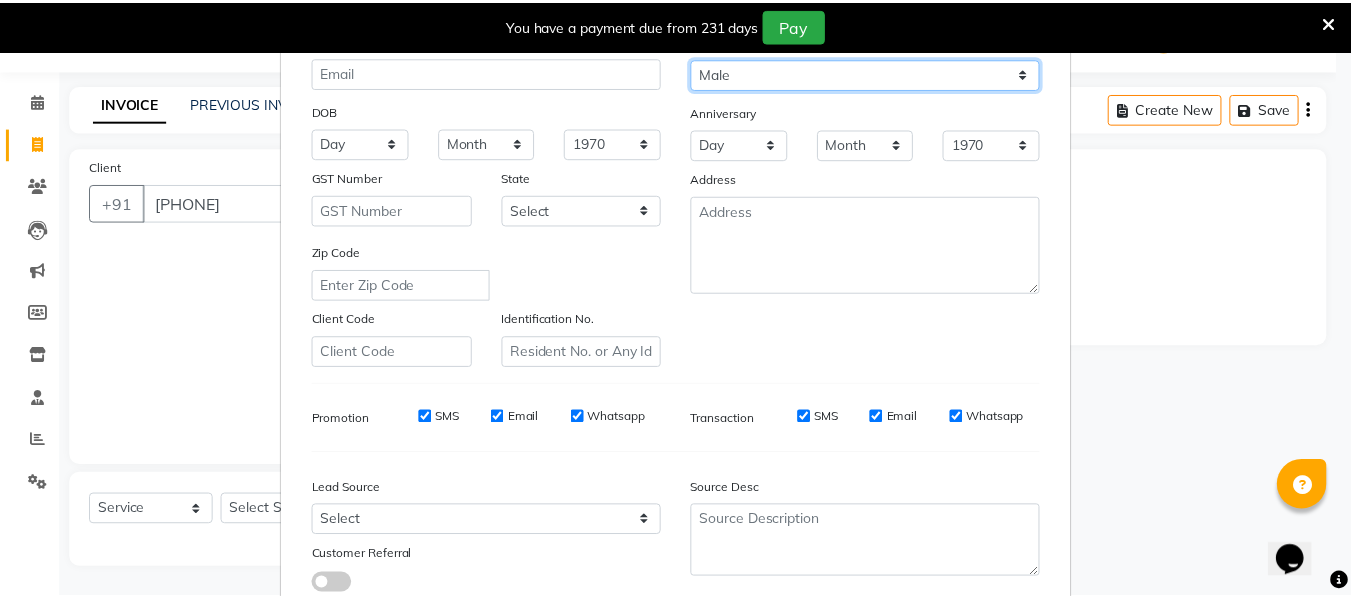 scroll, scrollTop: 324, scrollLeft: 0, axis: vertical 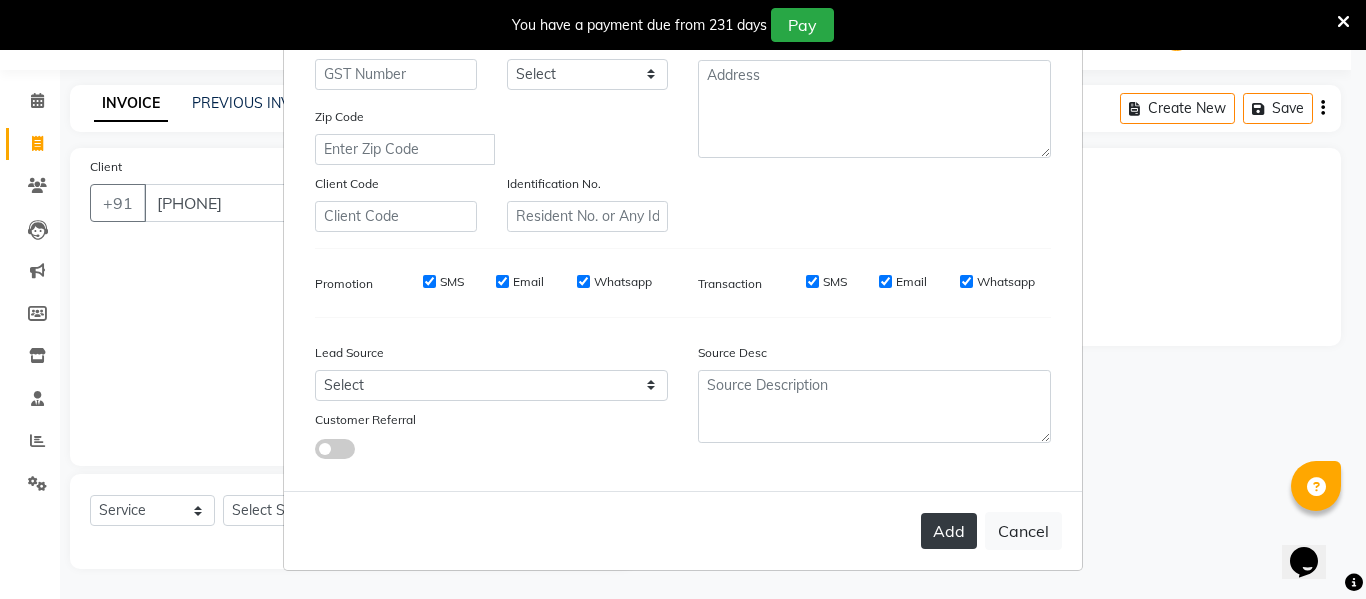 click on "Add" at bounding box center [949, 531] 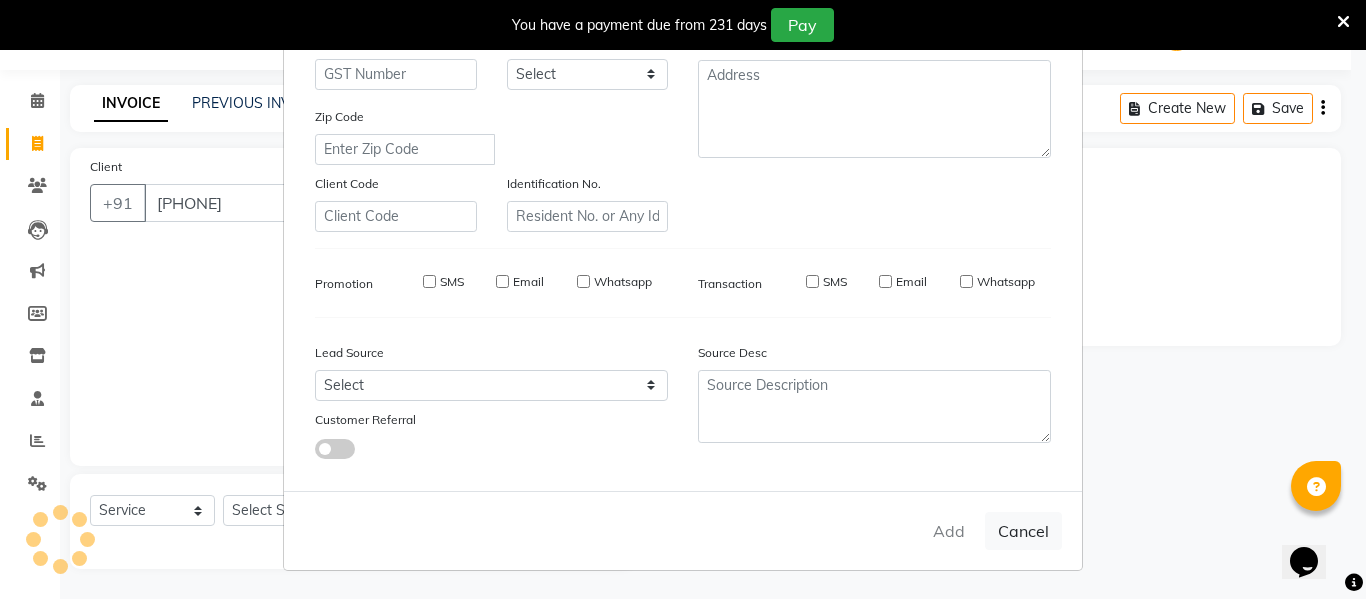 type 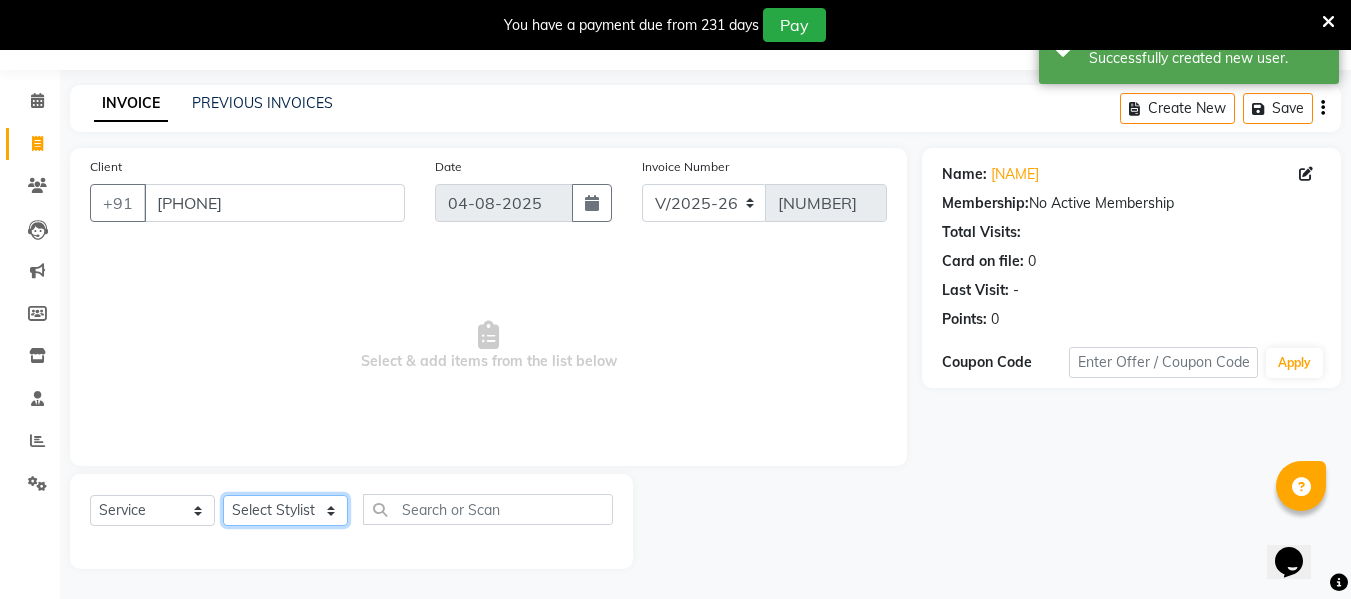 click on "Select Stylist Archana Bhagi Deepika Devi Dilip  Divya Dolly Dr Prakash Faizan Geetha Virtue TC Gopi Madan Aravind Make up Mani Unisex Stylist Manoj Meena Moses Nandhini Raju Unisex Ramya RICITTA Sahil Unisex Santhosh Sathya Shantha kumar Shanthi Surya Thiru Virtue Aesthetic Virtue Ambattur" 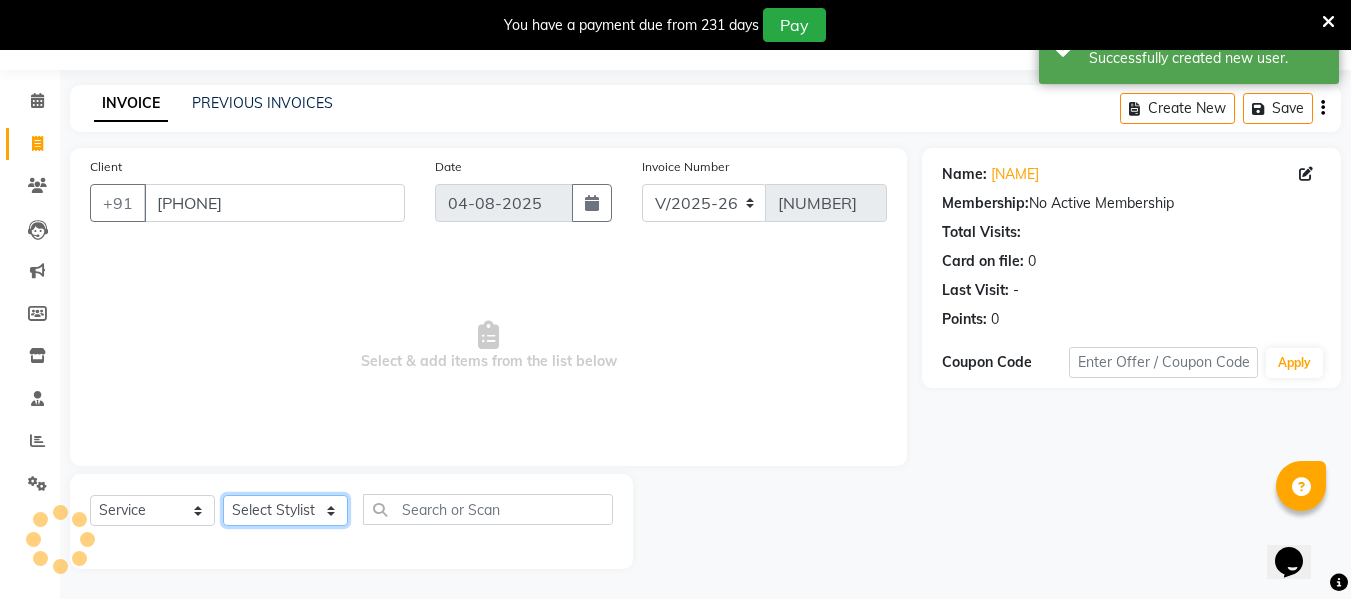 select on "71140" 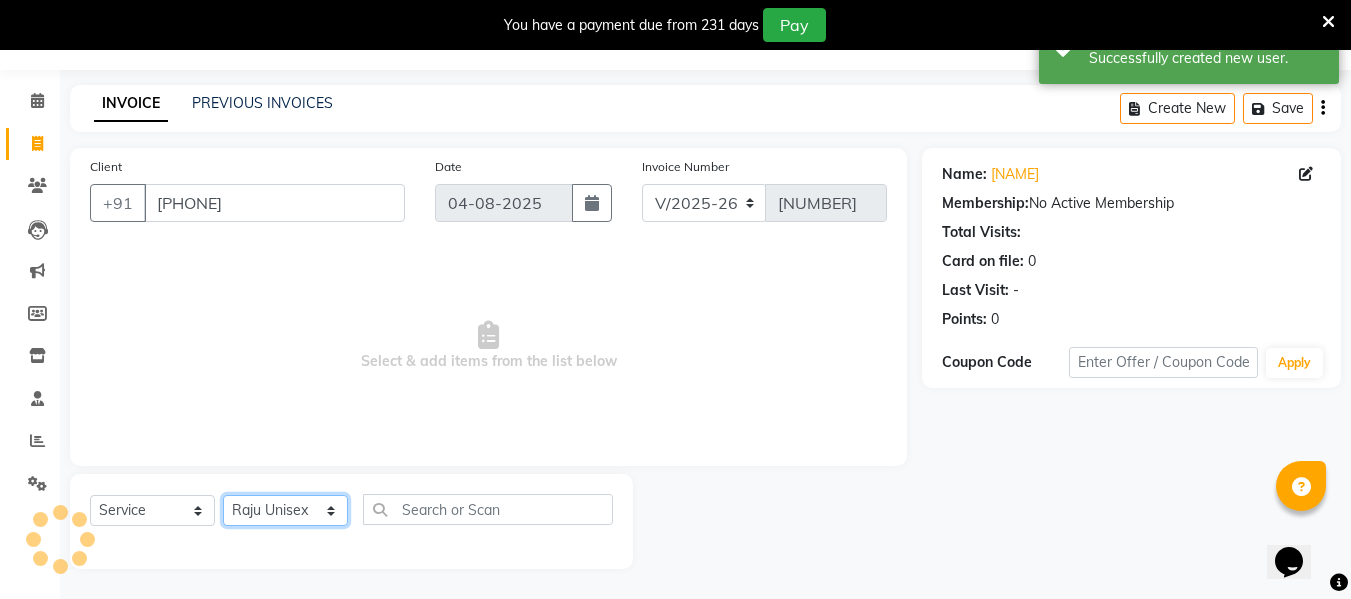 click on "Select Stylist Archana Bhagi Deepika Devi Dilip  Divya Dolly Dr Prakash Faizan Geetha Virtue TC Gopi Madan Aravind Make up Mani Unisex Stylist Manoj Meena Moses Nandhini Raju Unisex Ramya RICITTA Sahil Unisex Santhosh Sathya Shantha kumar Shanthi Surya Thiru Virtue Aesthetic Virtue Ambattur" 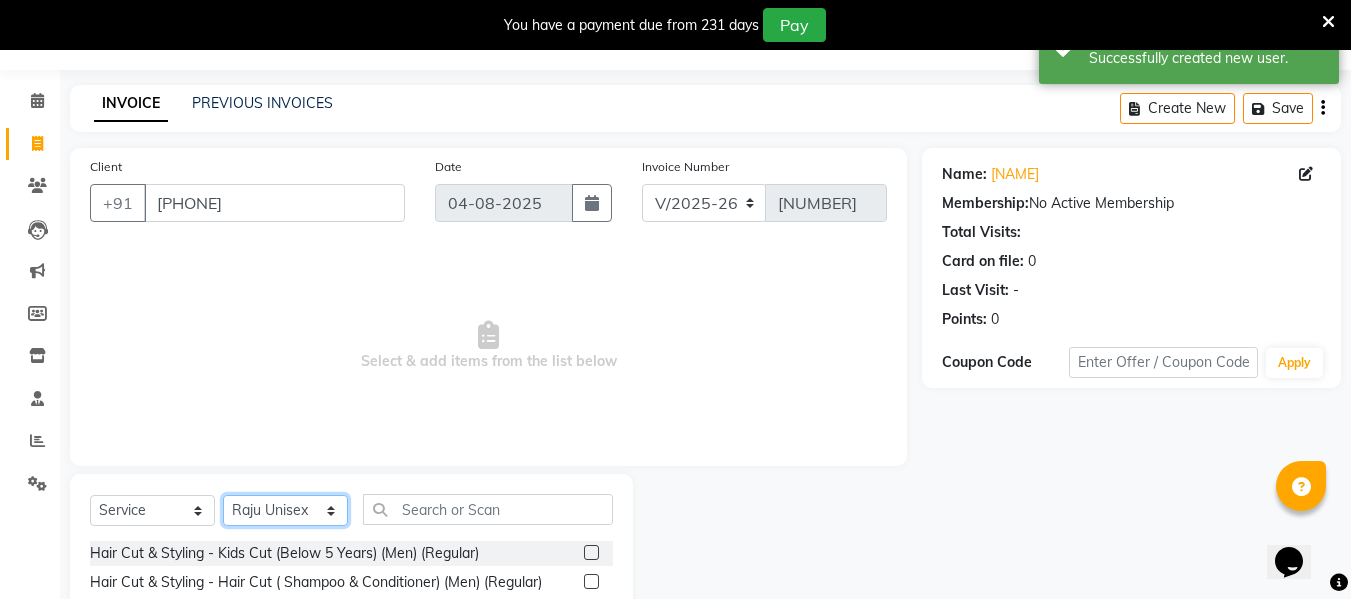 scroll, scrollTop: 252, scrollLeft: 0, axis: vertical 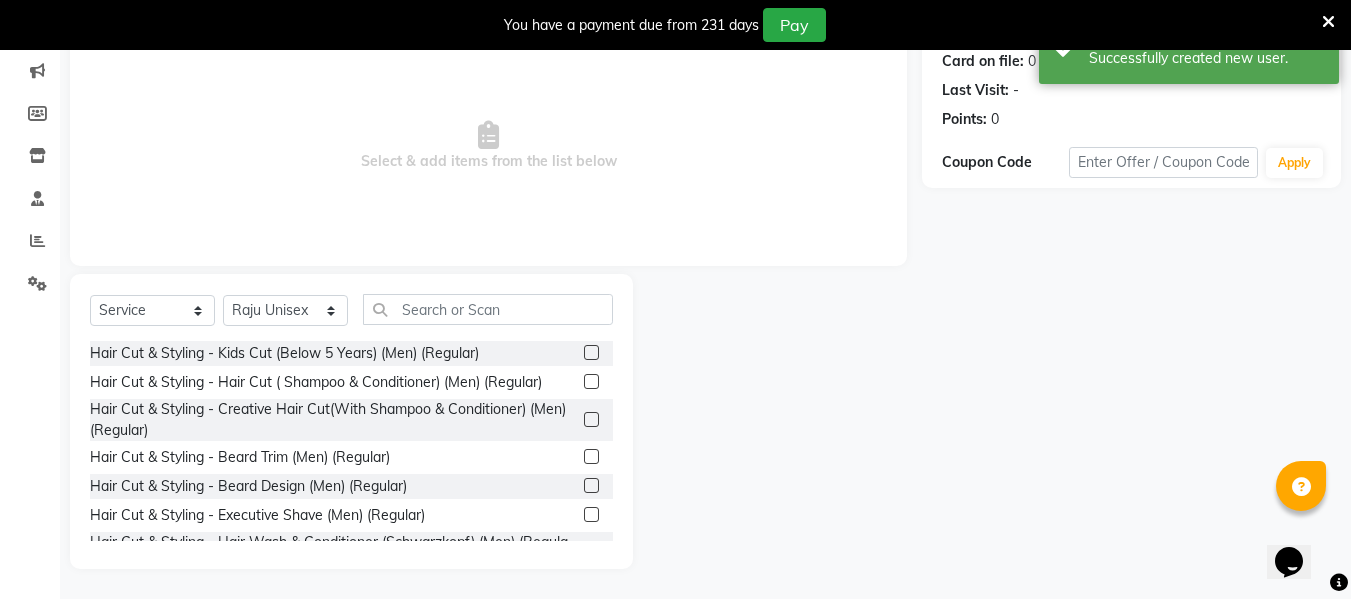 click 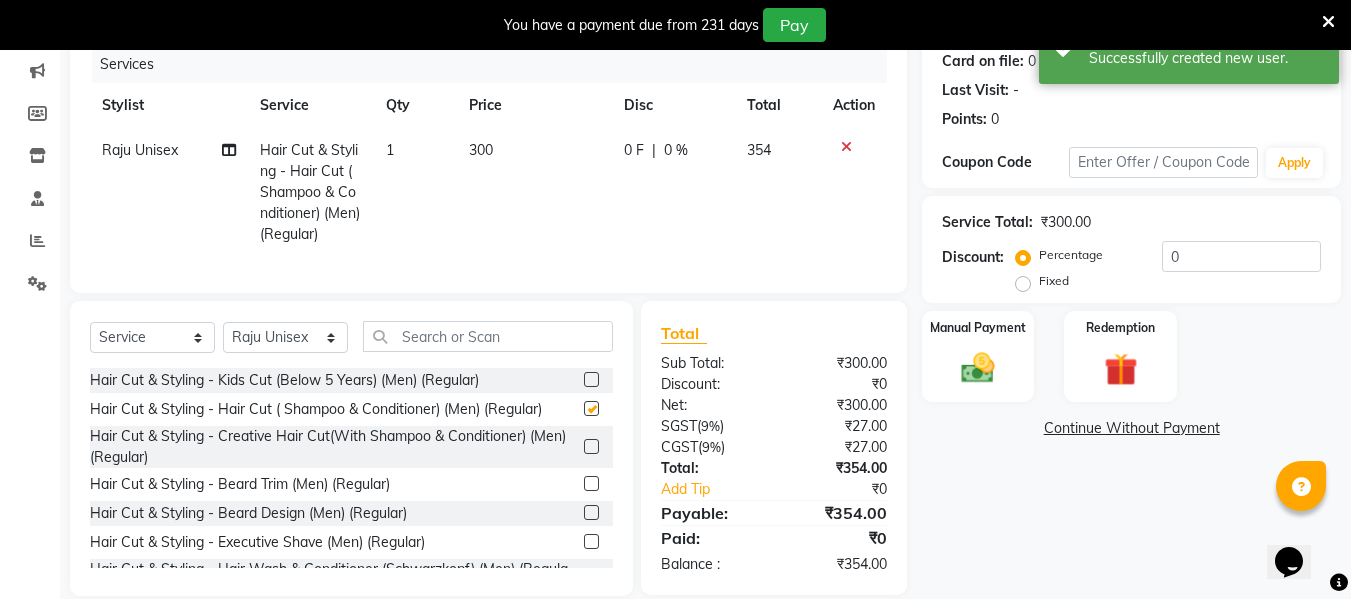 checkbox on "false" 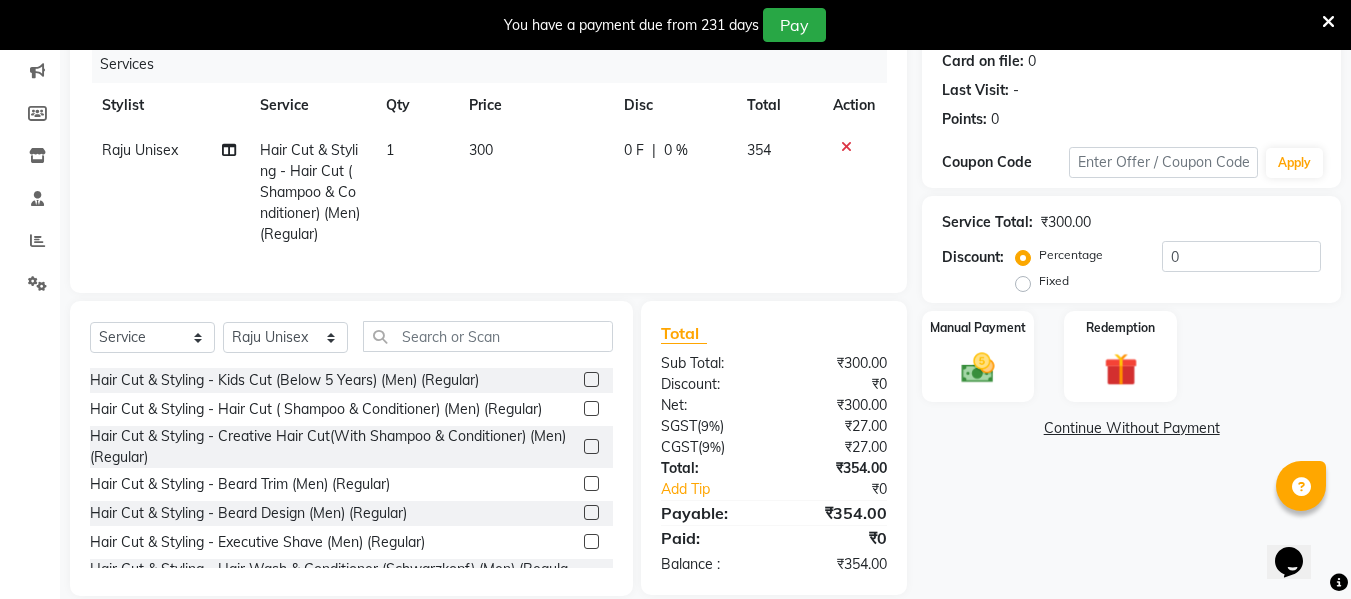 click 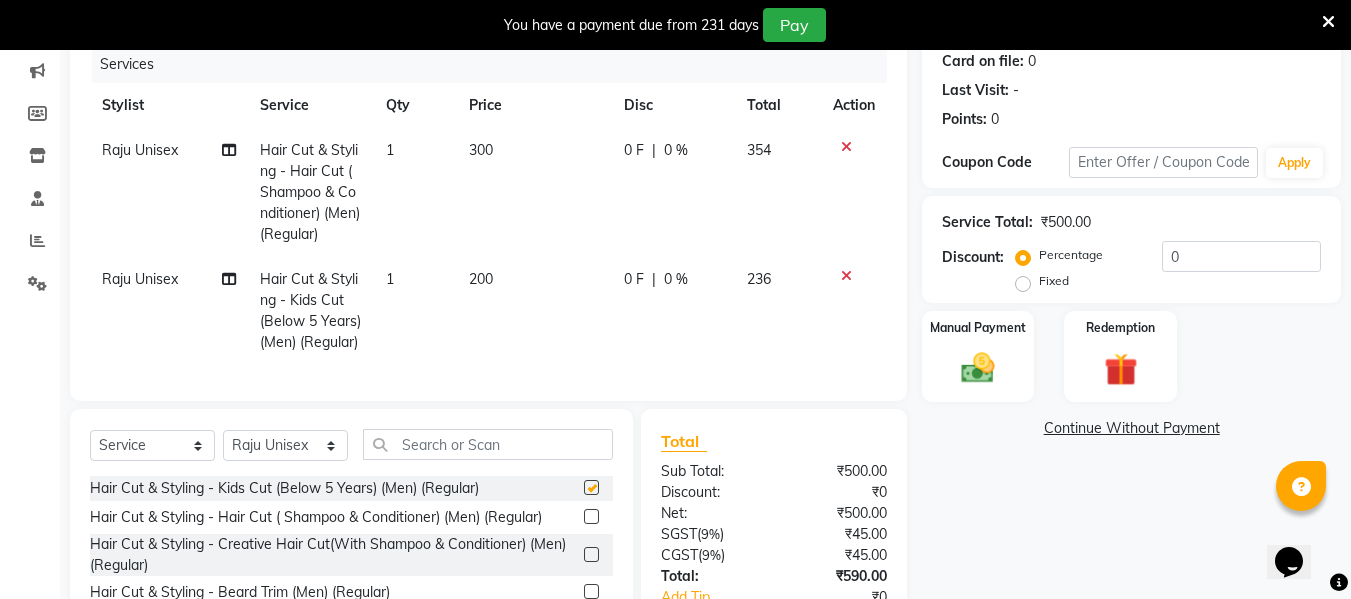 checkbox on "false" 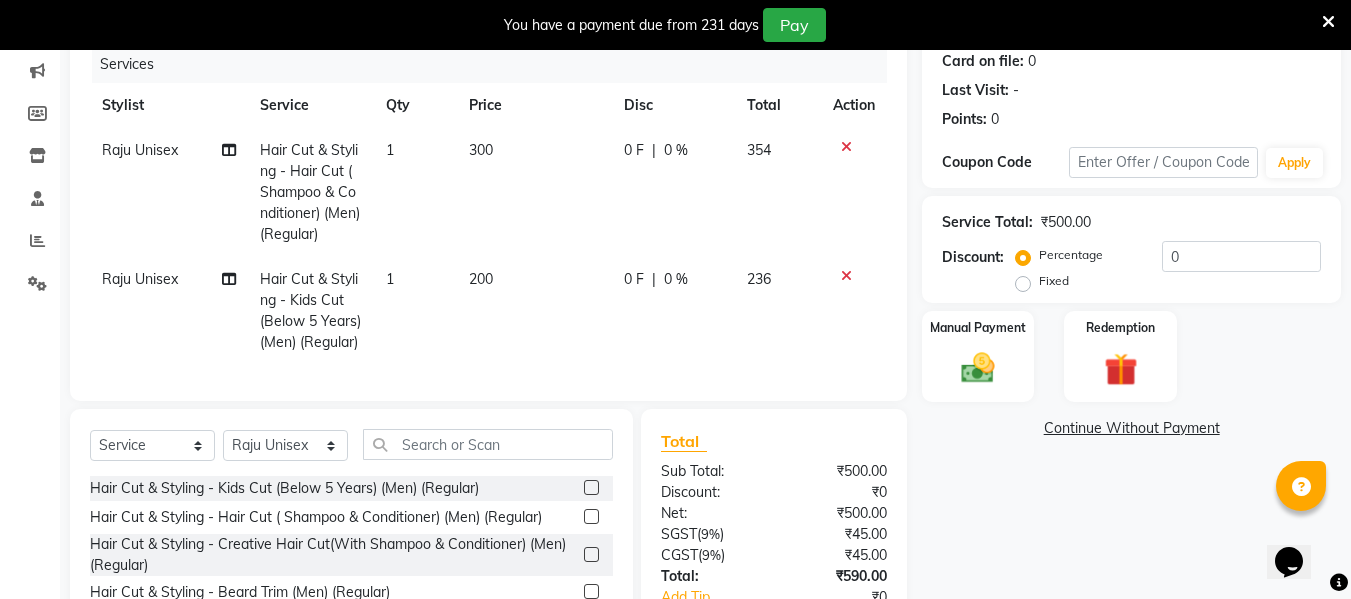 click 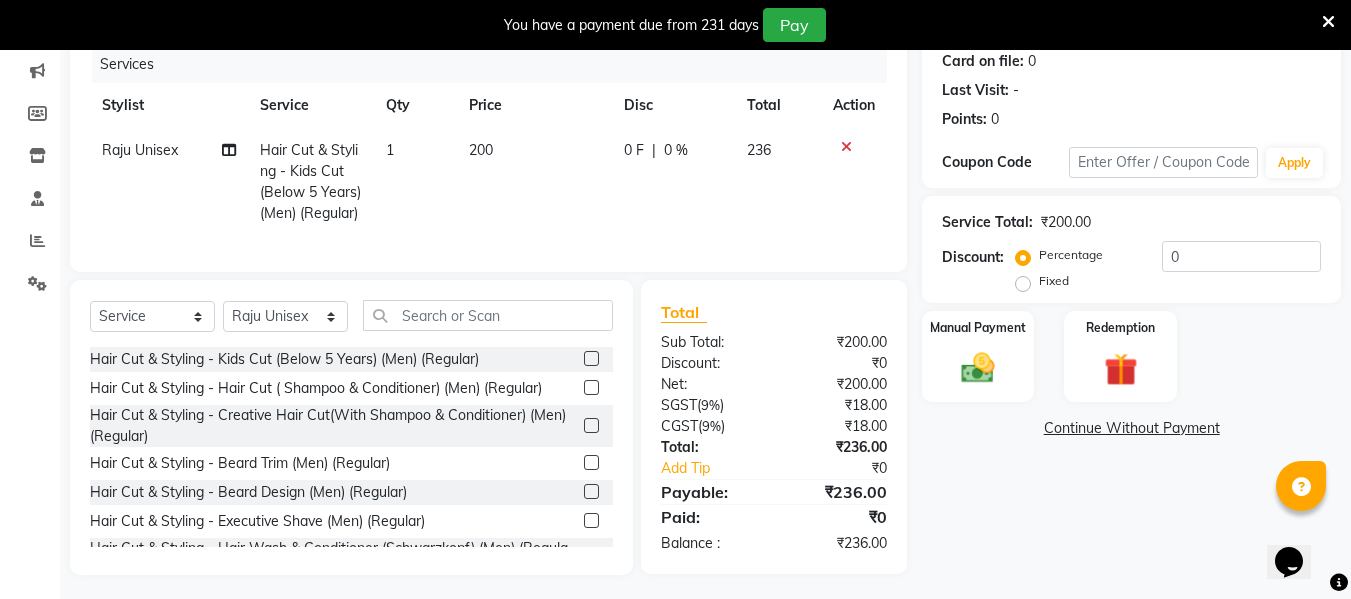 scroll, scrollTop: 273, scrollLeft: 0, axis: vertical 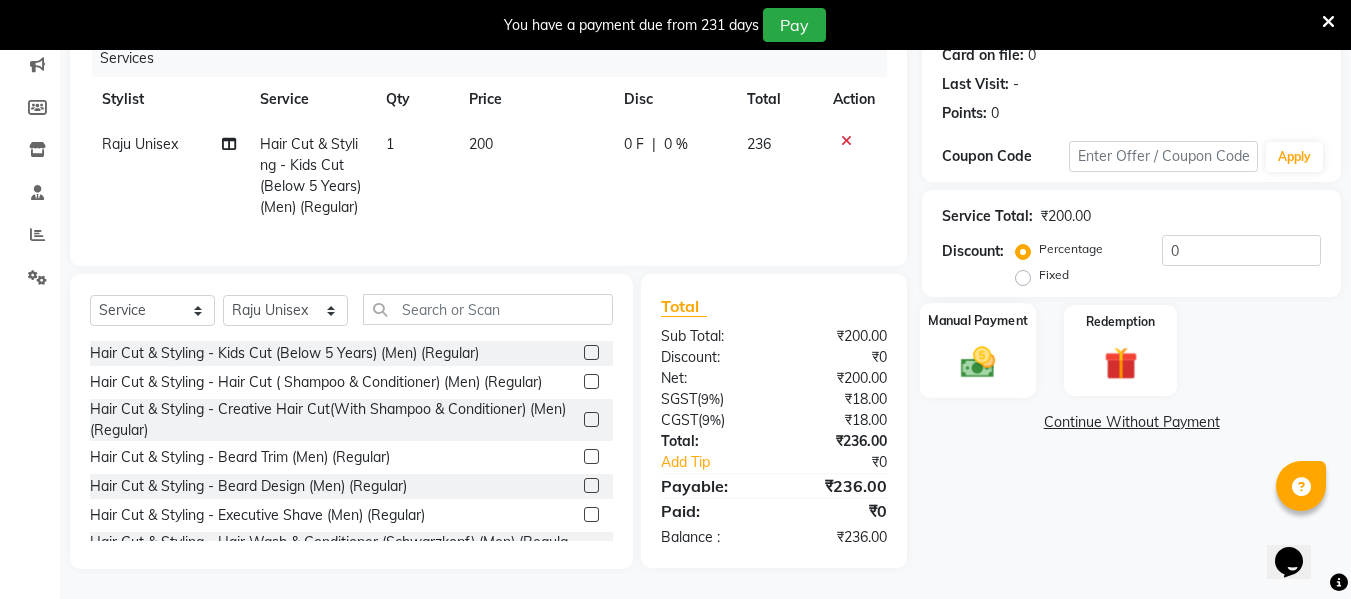 click 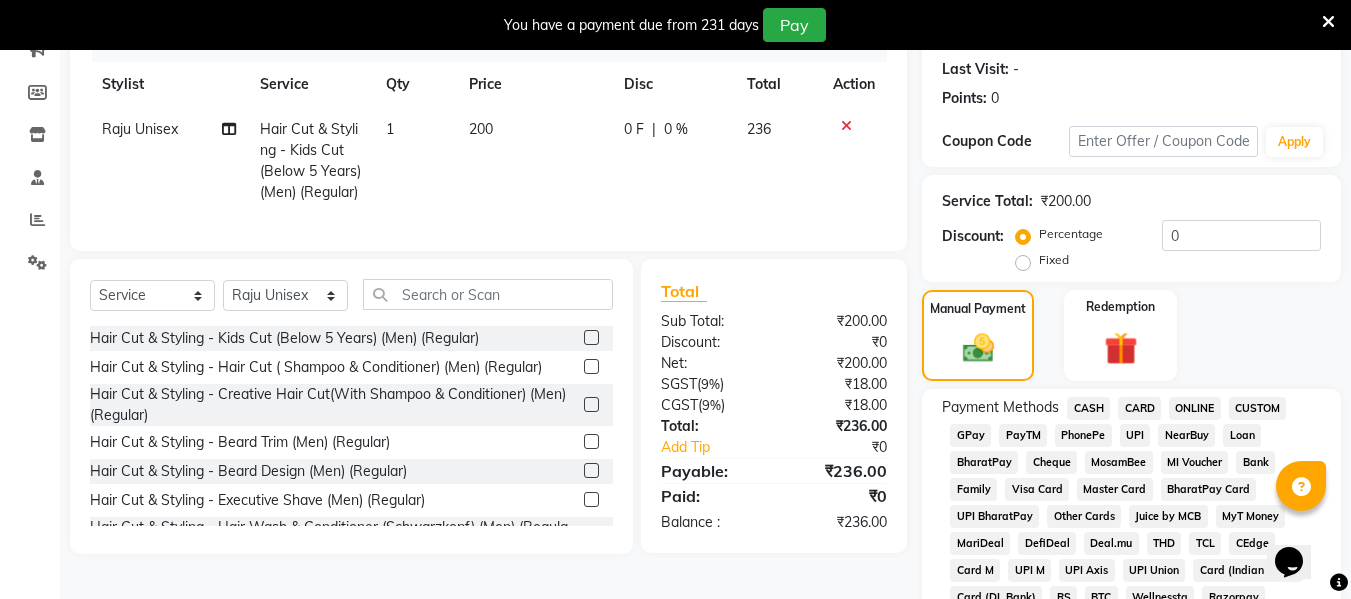 click on "ONLINE" 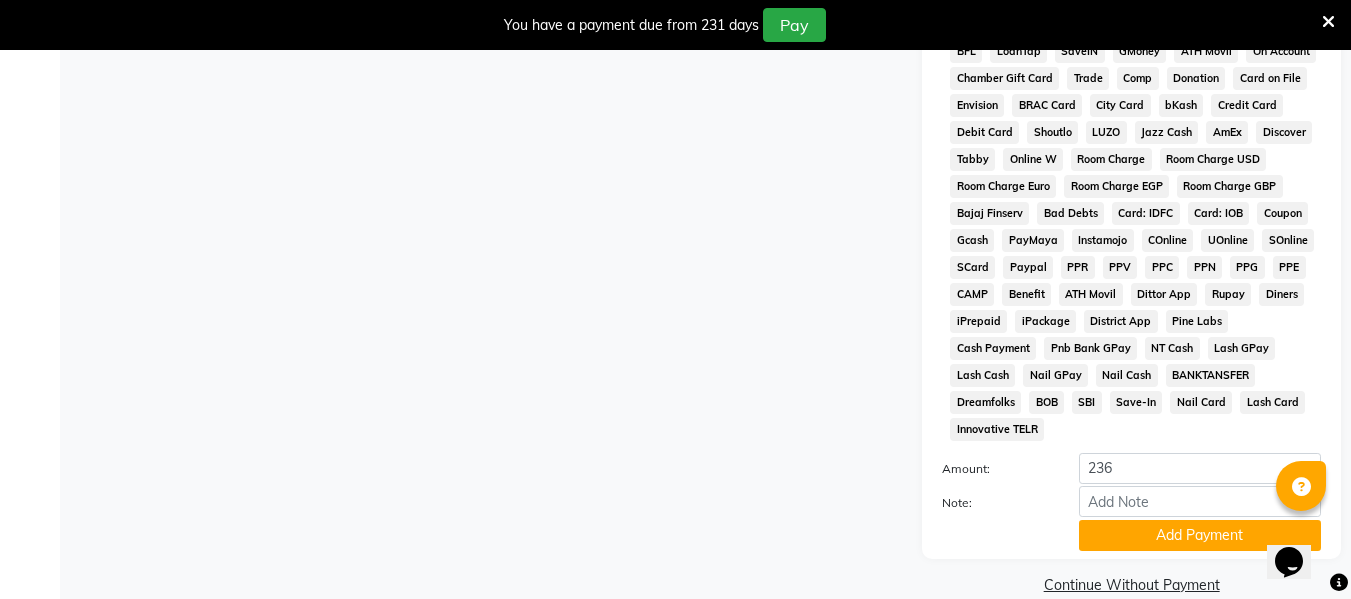 scroll, scrollTop: 877, scrollLeft: 0, axis: vertical 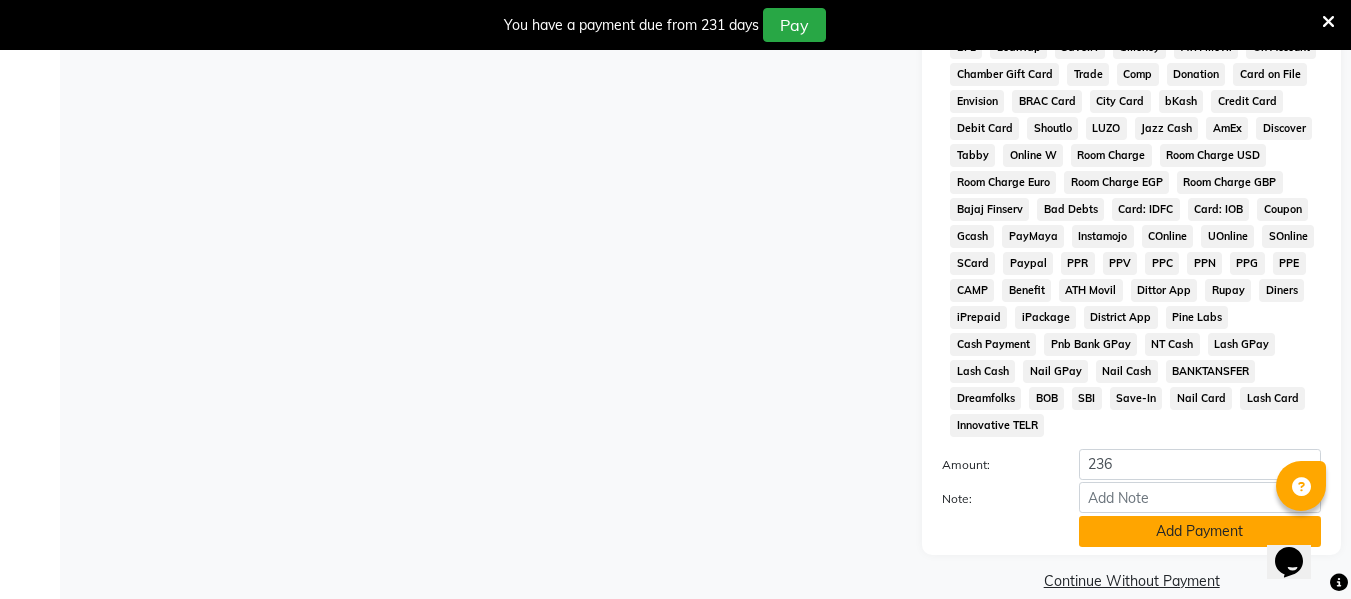 click on "Add Payment" 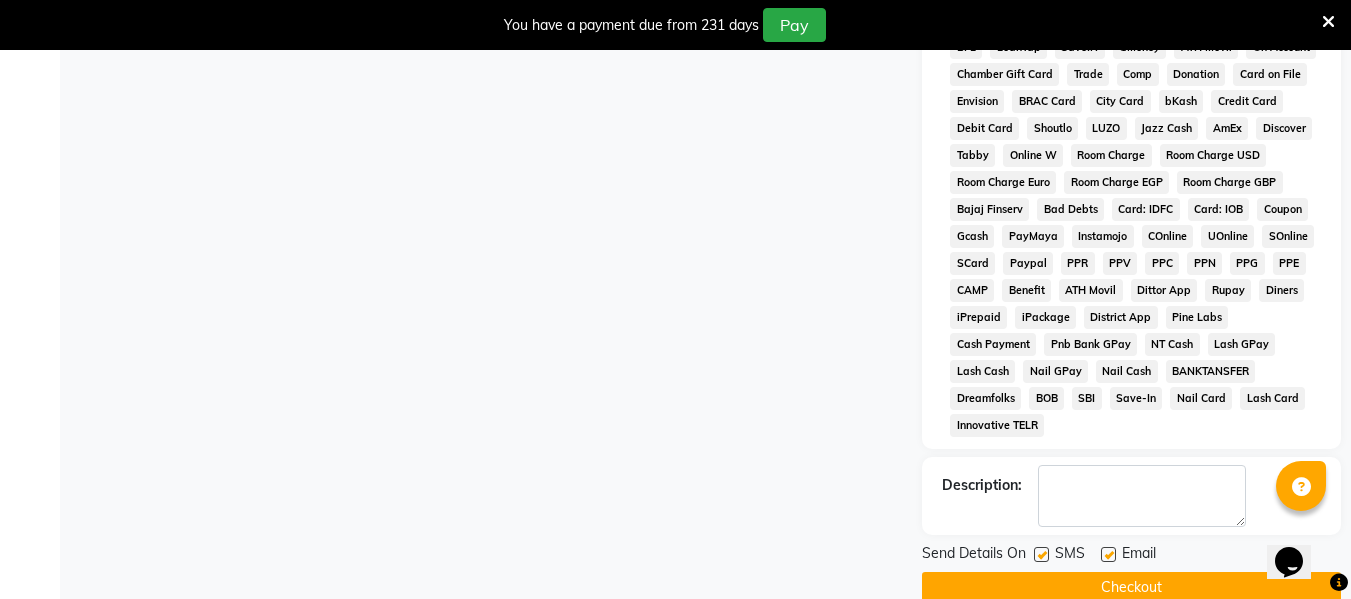 click on "Checkout" 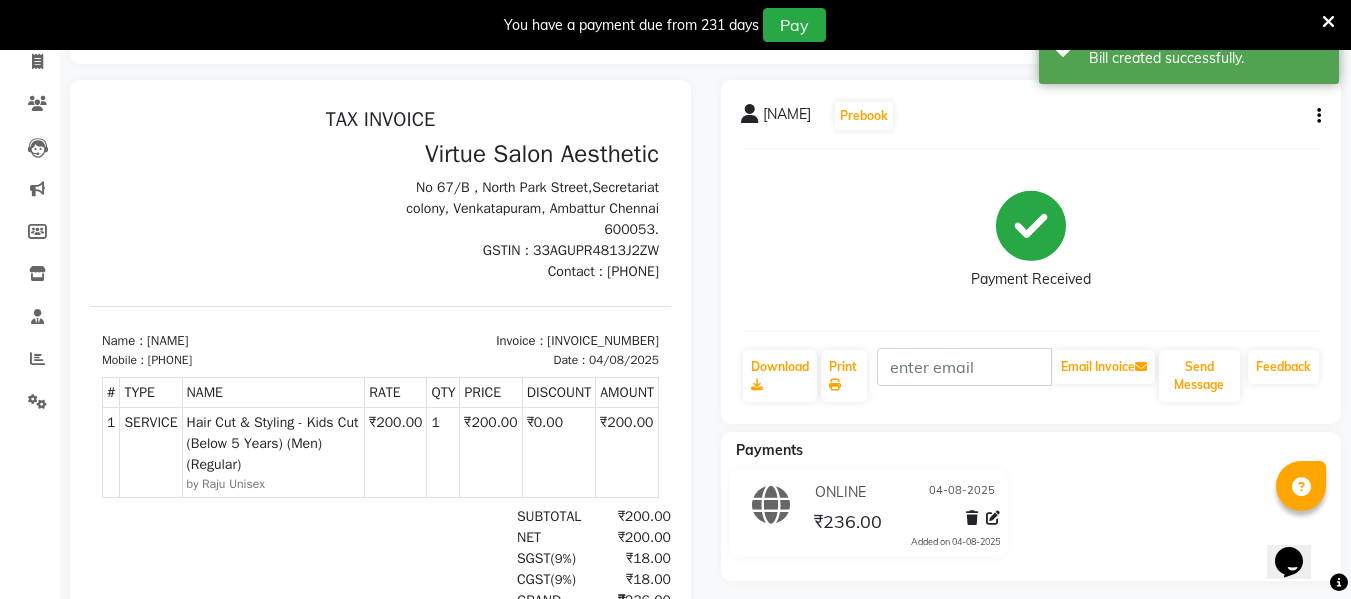 scroll, scrollTop: 0, scrollLeft: 0, axis: both 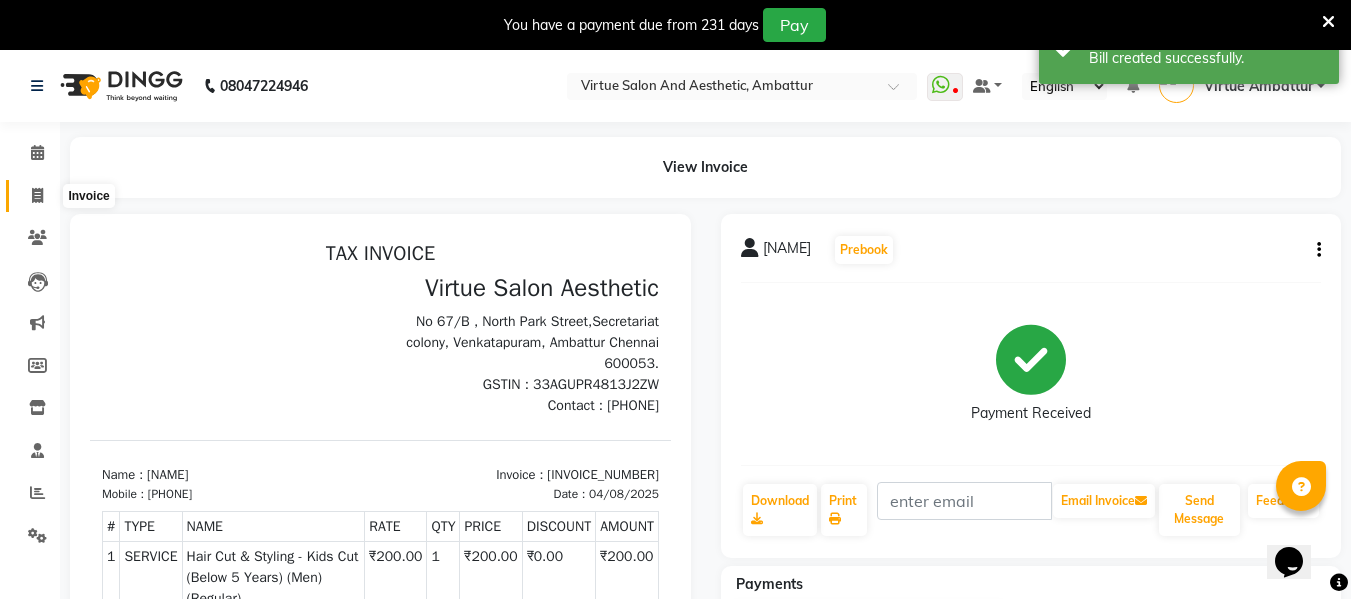 click 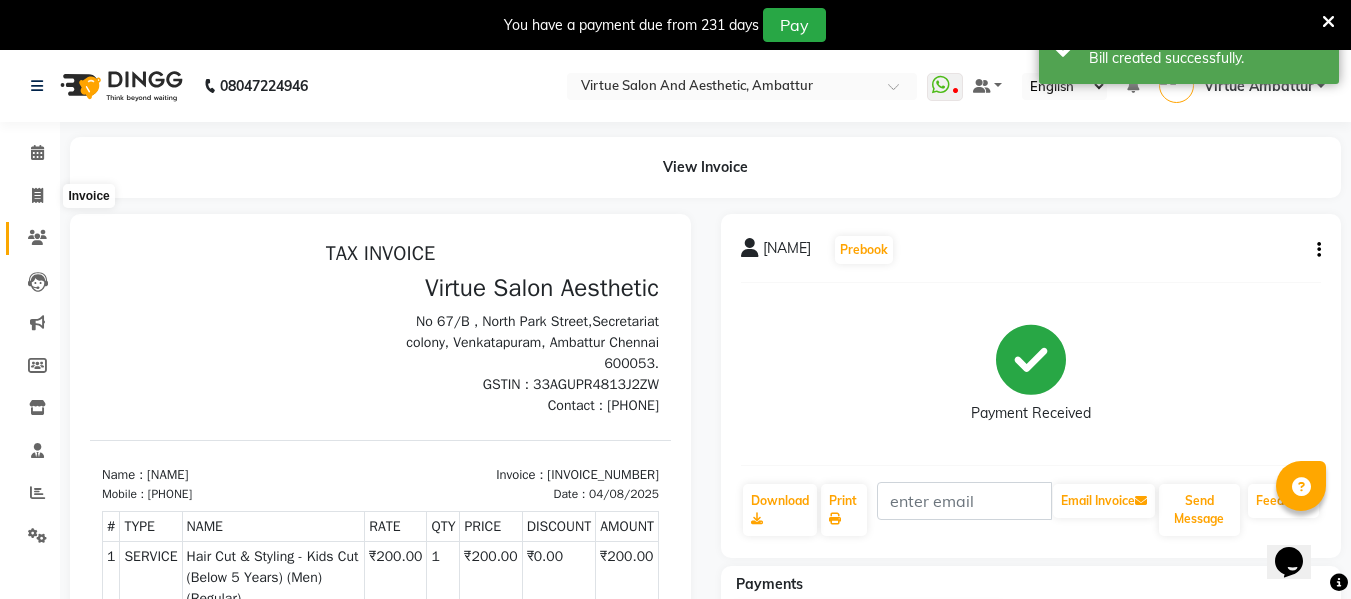 select on "service" 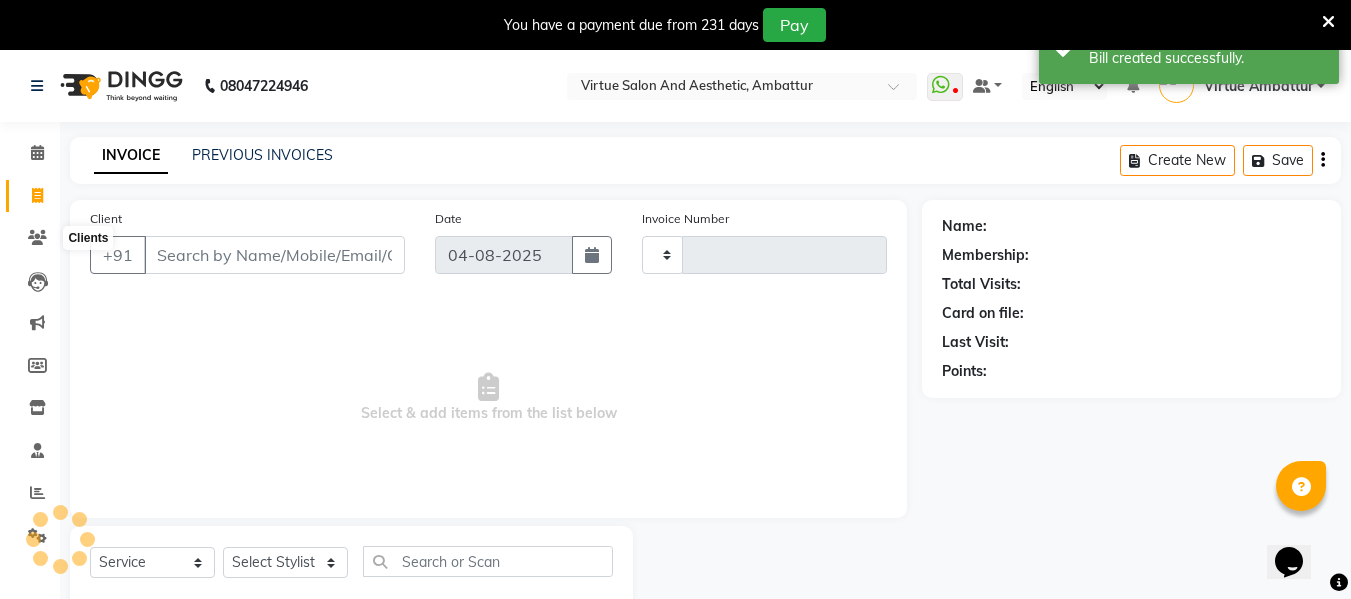 scroll, scrollTop: 52, scrollLeft: 0, axis: vertical 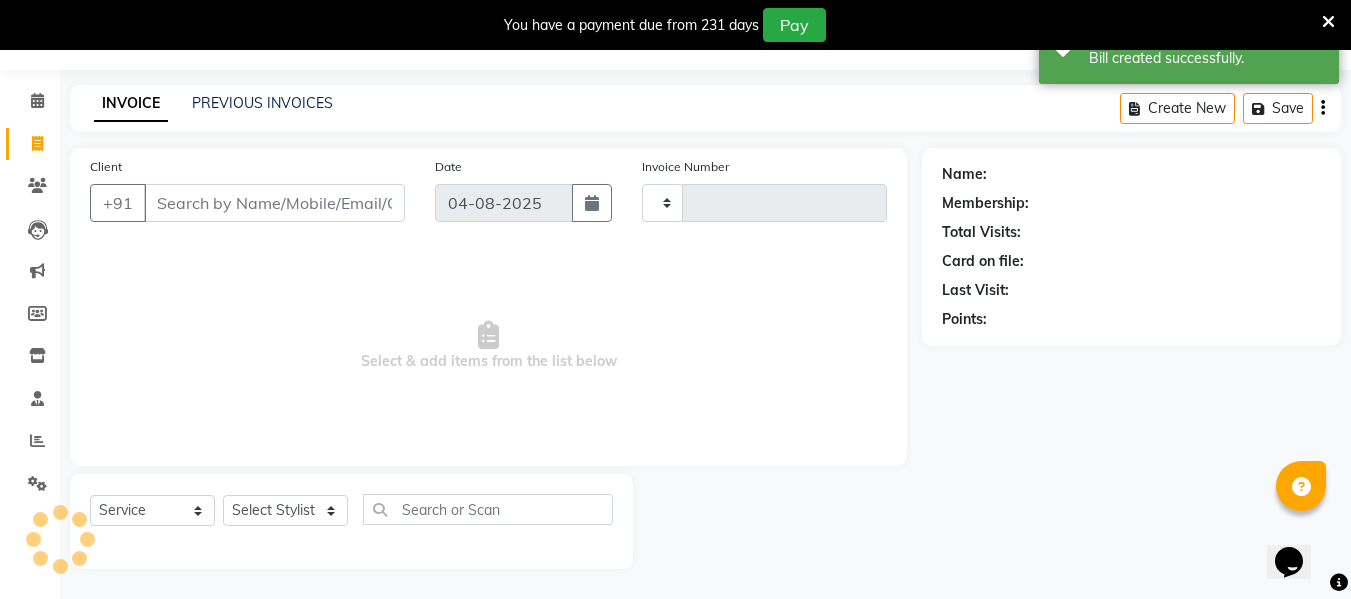 type on "2540" 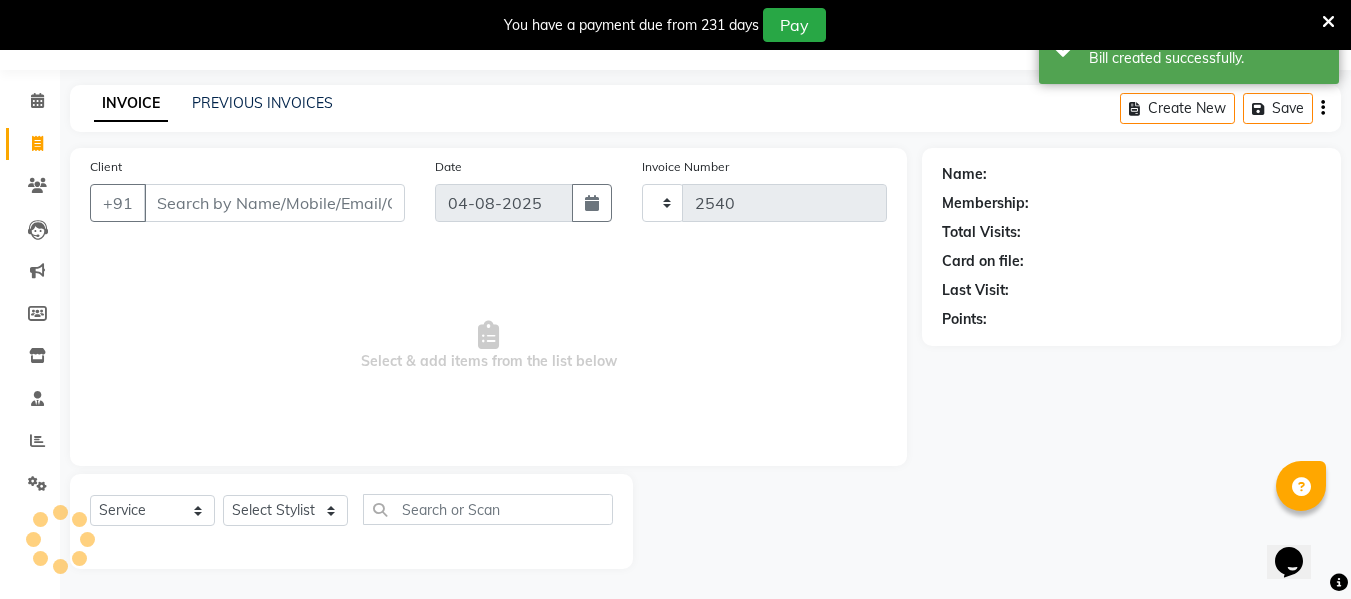 click on "Client" at bounding box center [274, 203] 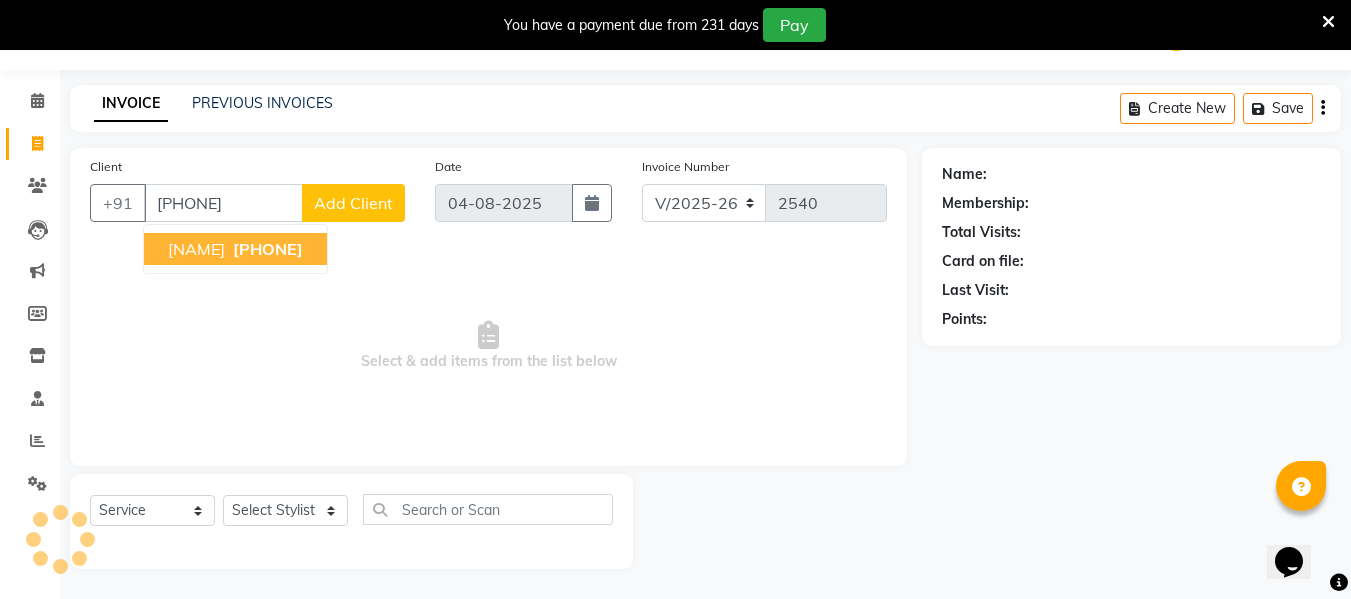 type on "[PHONE]" 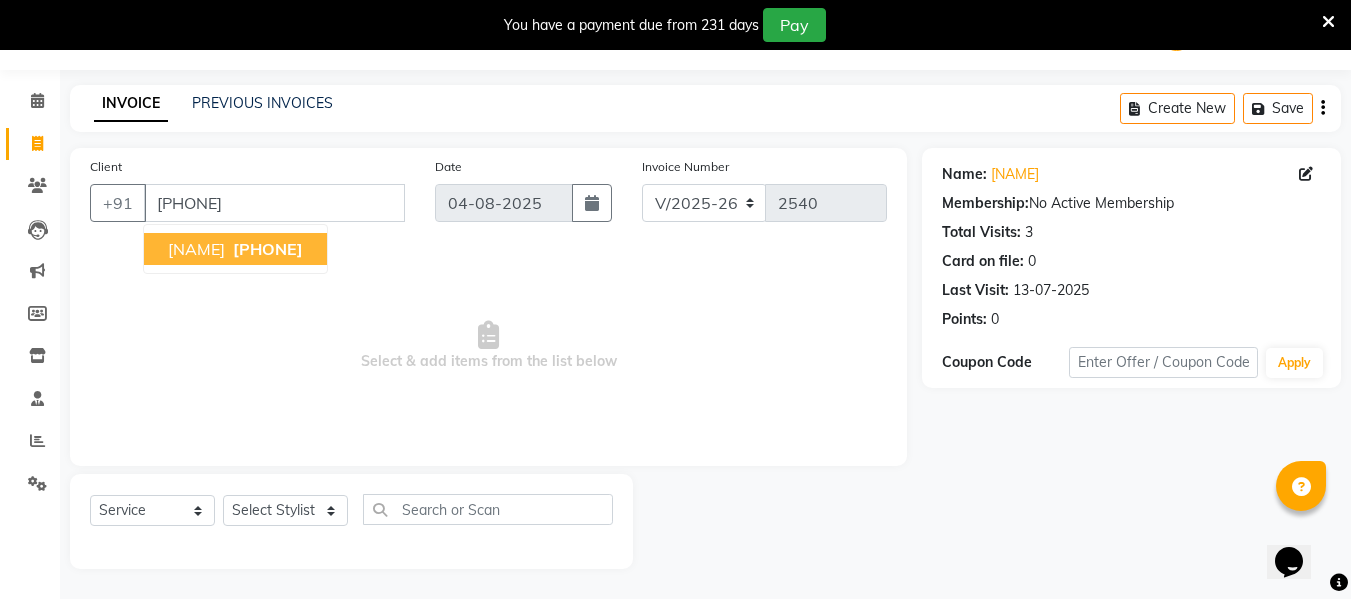 click on "[PHONE]" at bounding box center (268, 249) 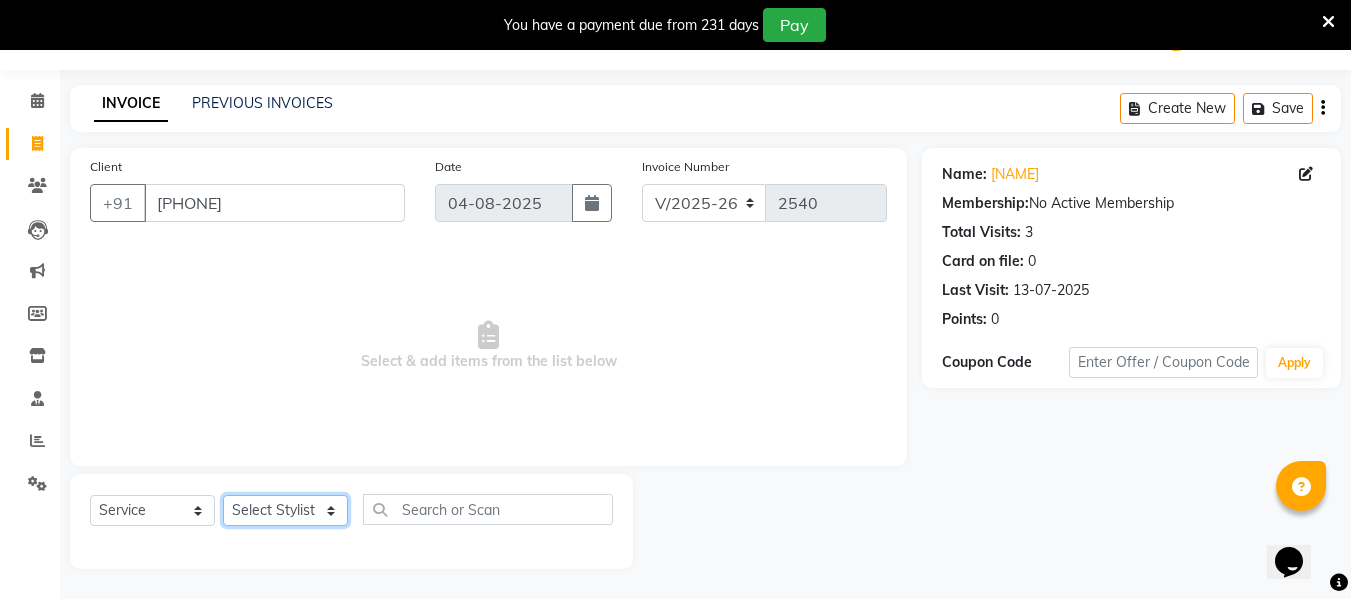 click on "Select Stylist Archana Bhagi Deepika Devi Dilip  Divya Dolly Dr Prakash Faizan Geetha Virtue TC Gopi Madan Aravind Make up Mani Unisex Stylist Manoj Meena Moses Nandhini Raju Unisex Ramya RICITTA Sahil Unisex Santhosh Sathya Shantha kumar Shanthi Surya Thiru Virtue Aesthetic Virtue Ambattur" 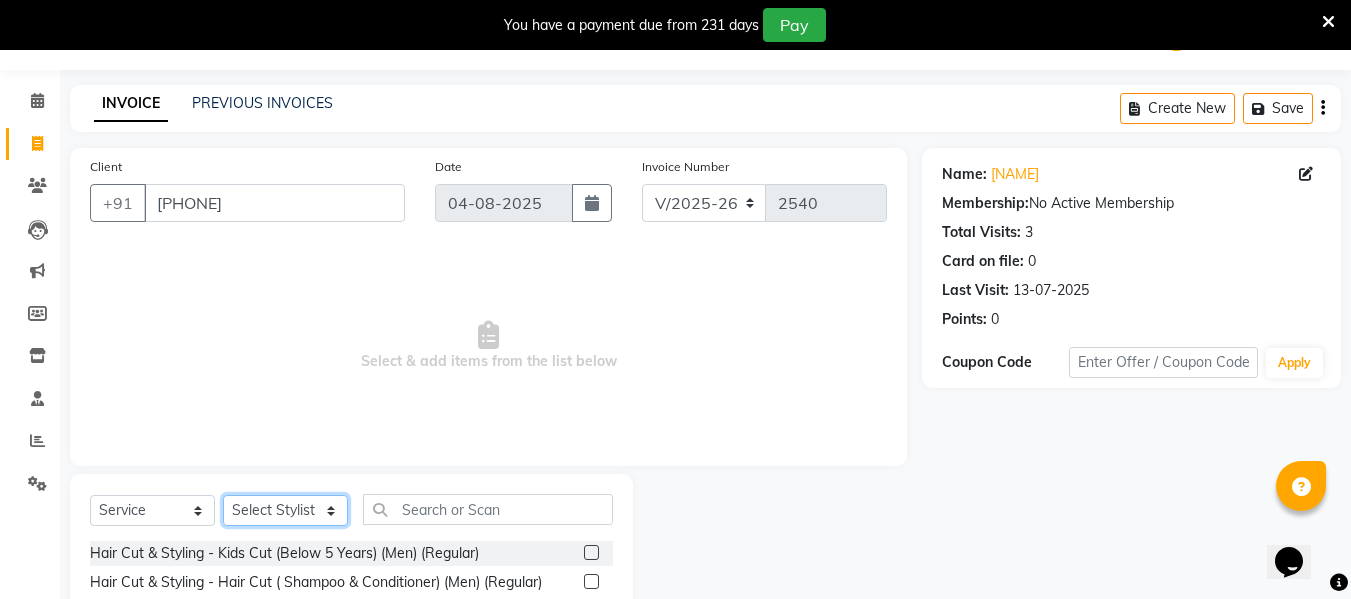 scroll, scrollTop: 252, scrollLeft: 0, axis: vertical 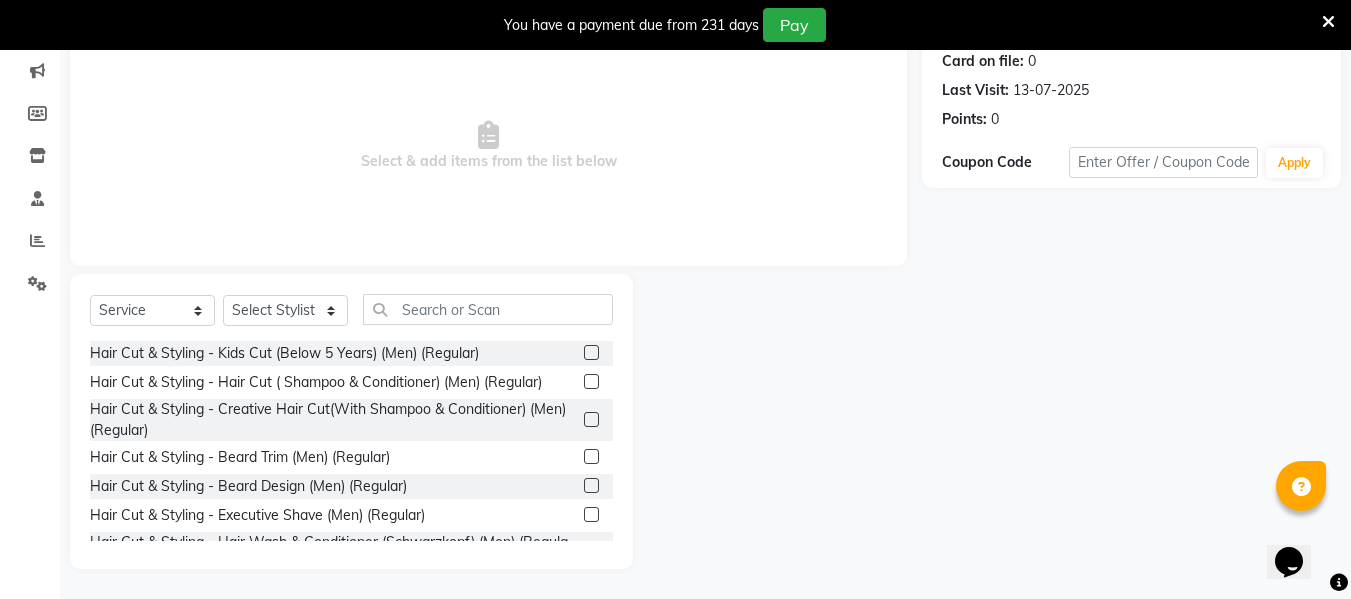click 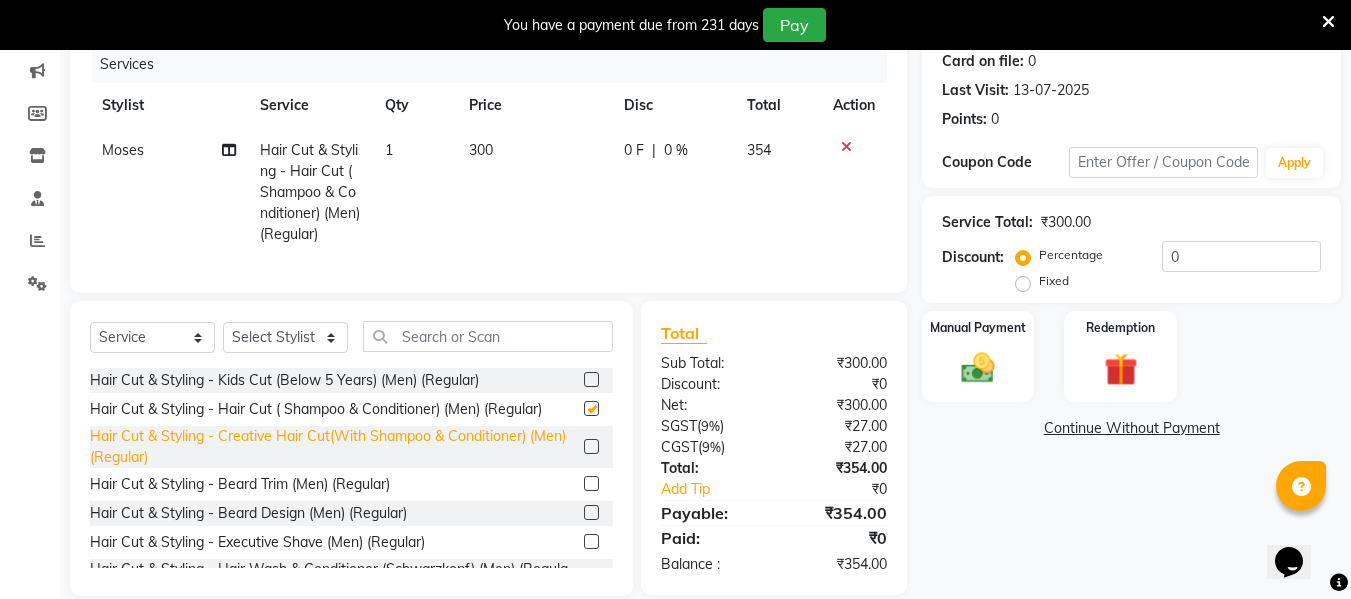 checkbox on "false" 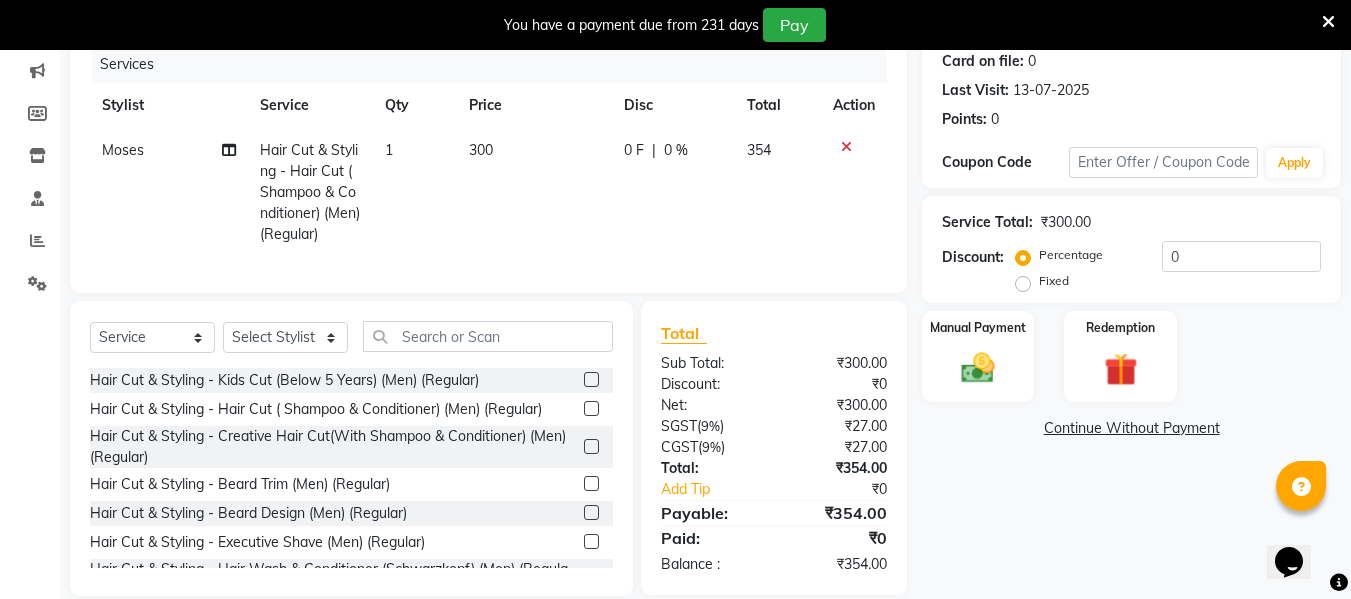 click 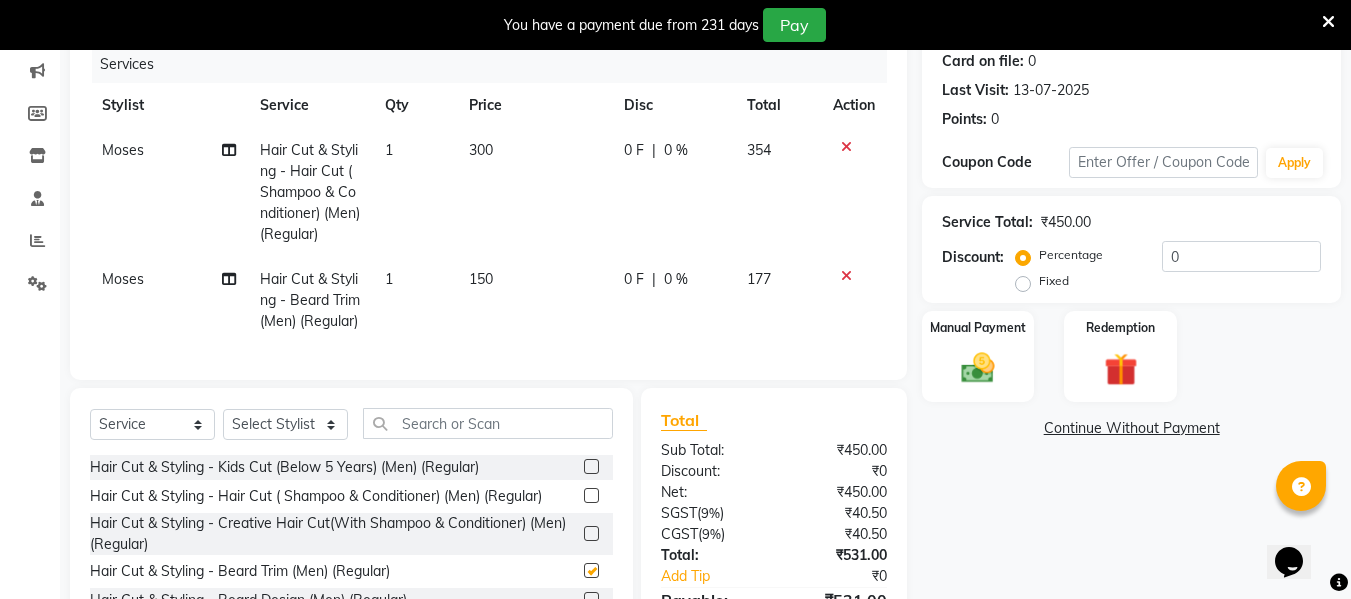 checkbox on "false" 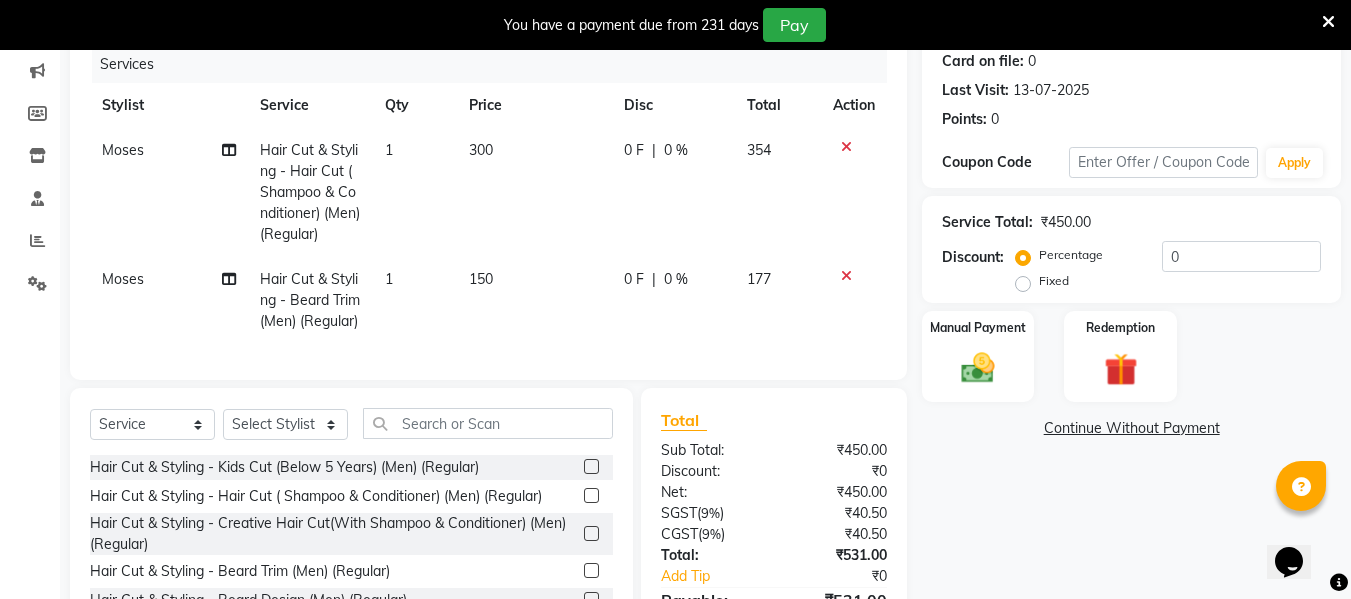 scroll, scrollTop: 381, scrollLeft: 0, axis: vertical 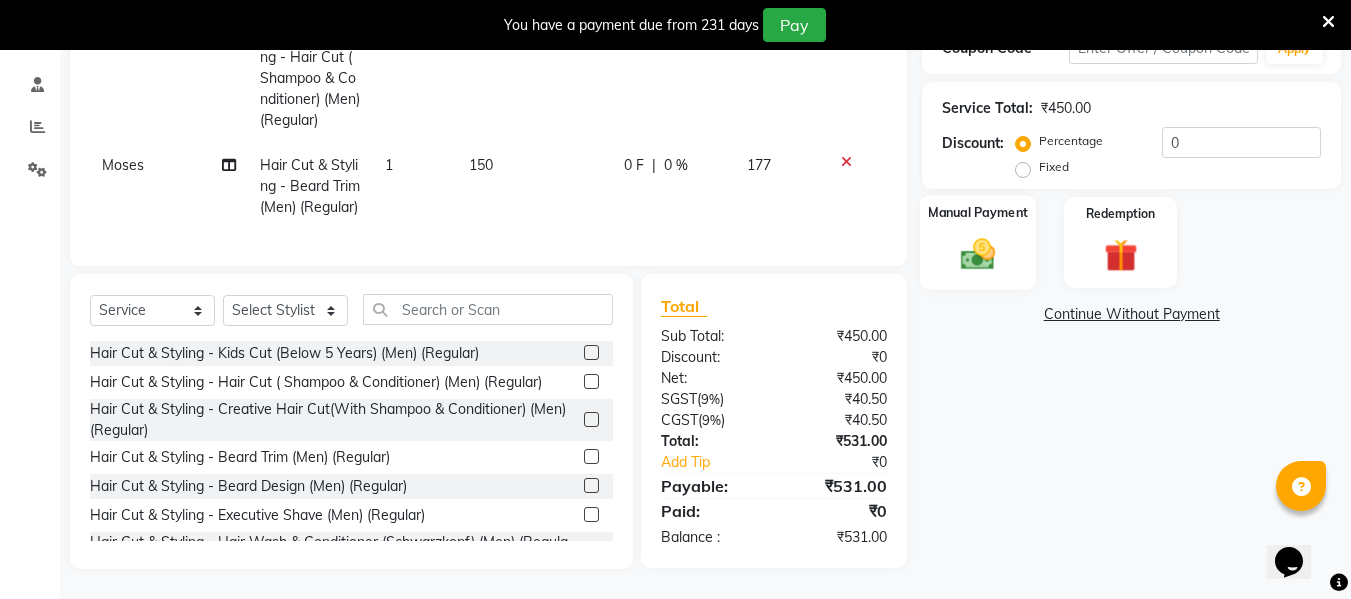 click 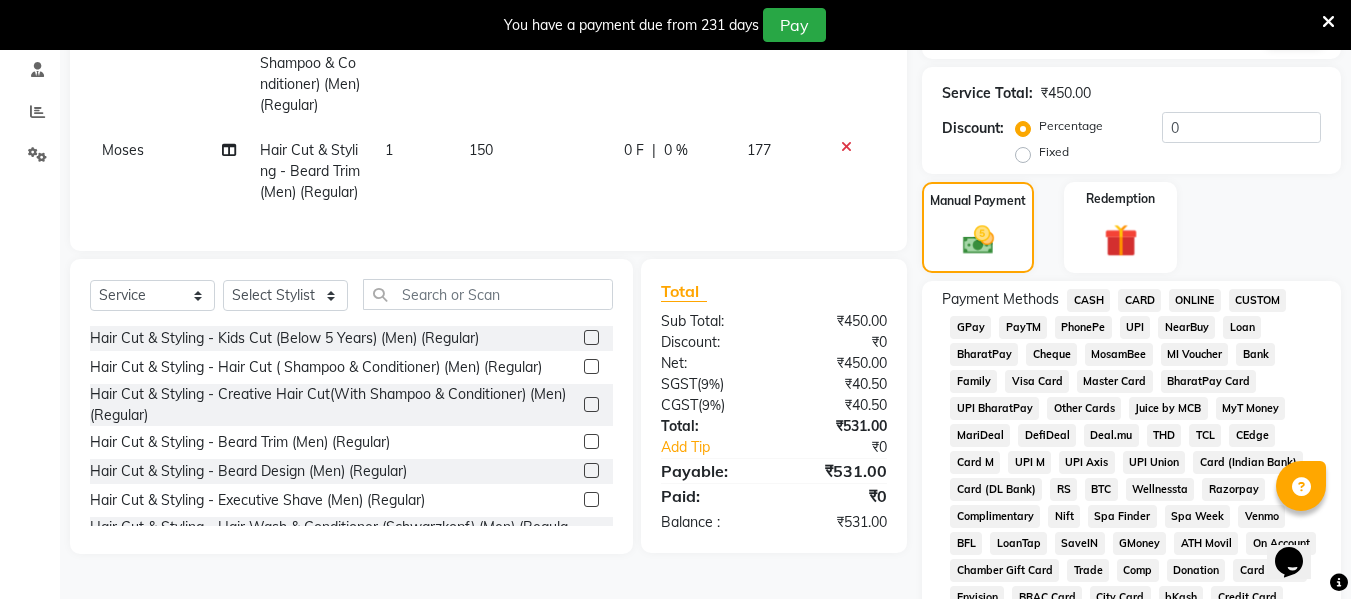 click on "ONLINE" 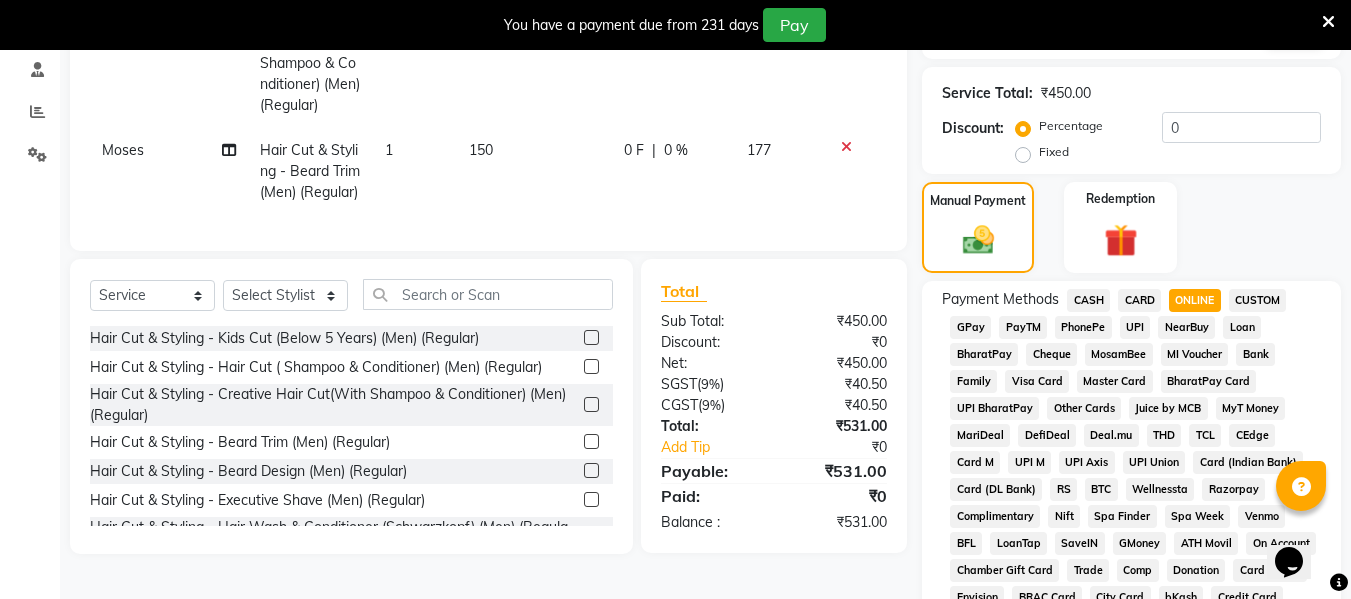 scroll, scrollTop: 877, scrollLeft: 0, axis: vertical 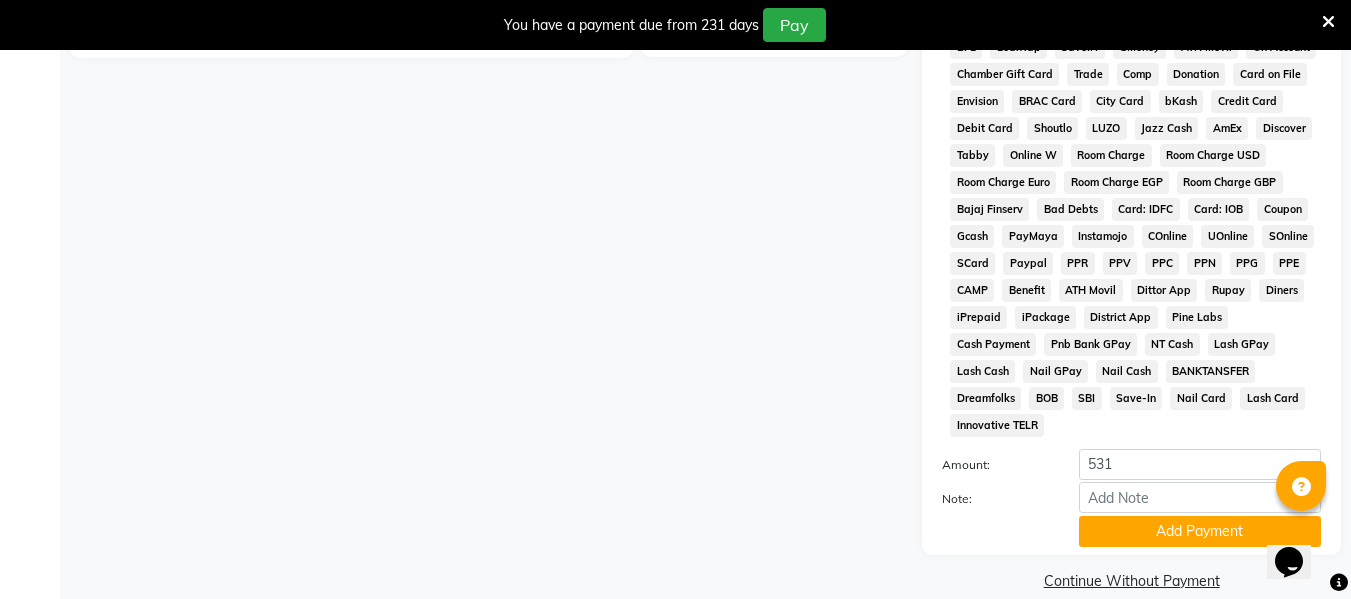click on "Add Payment" 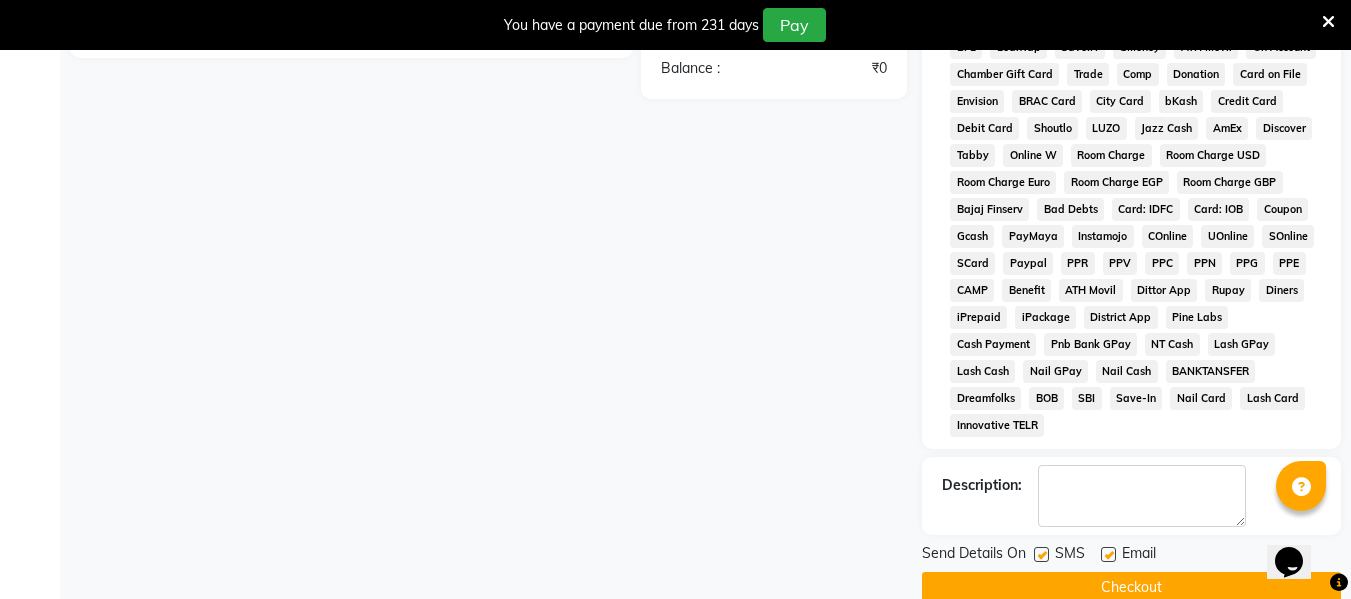 click on "Checkout" 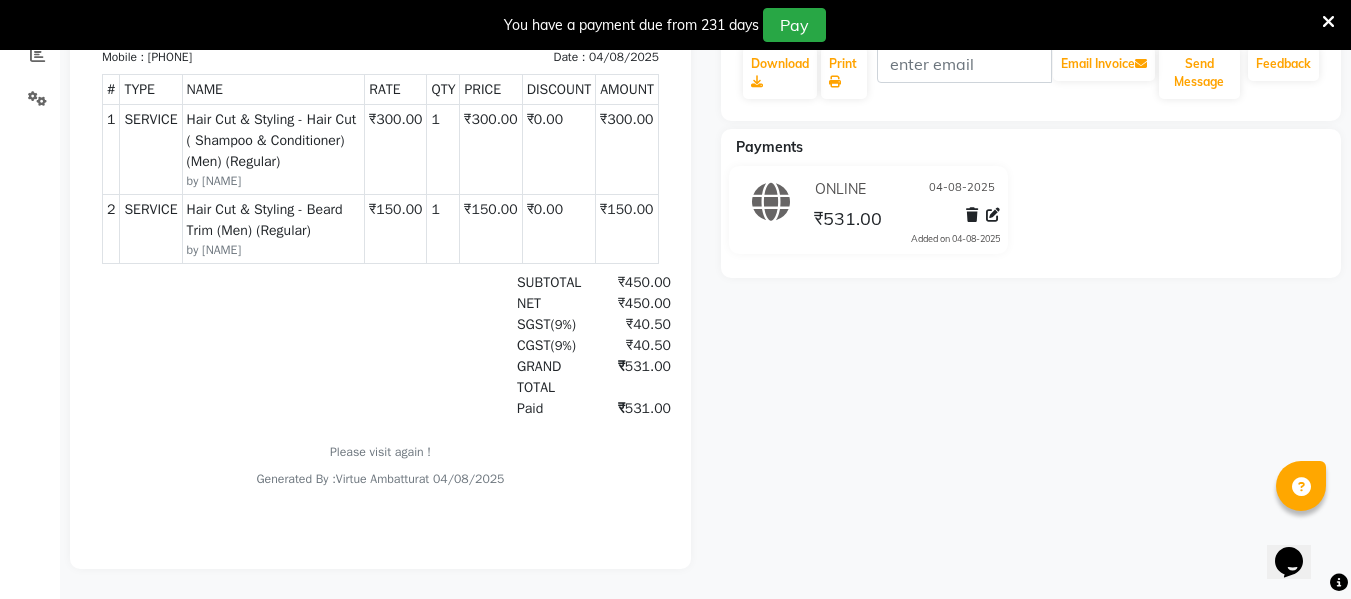 scroll, scrollTop: 0, scrollLeft: 0, axis: both 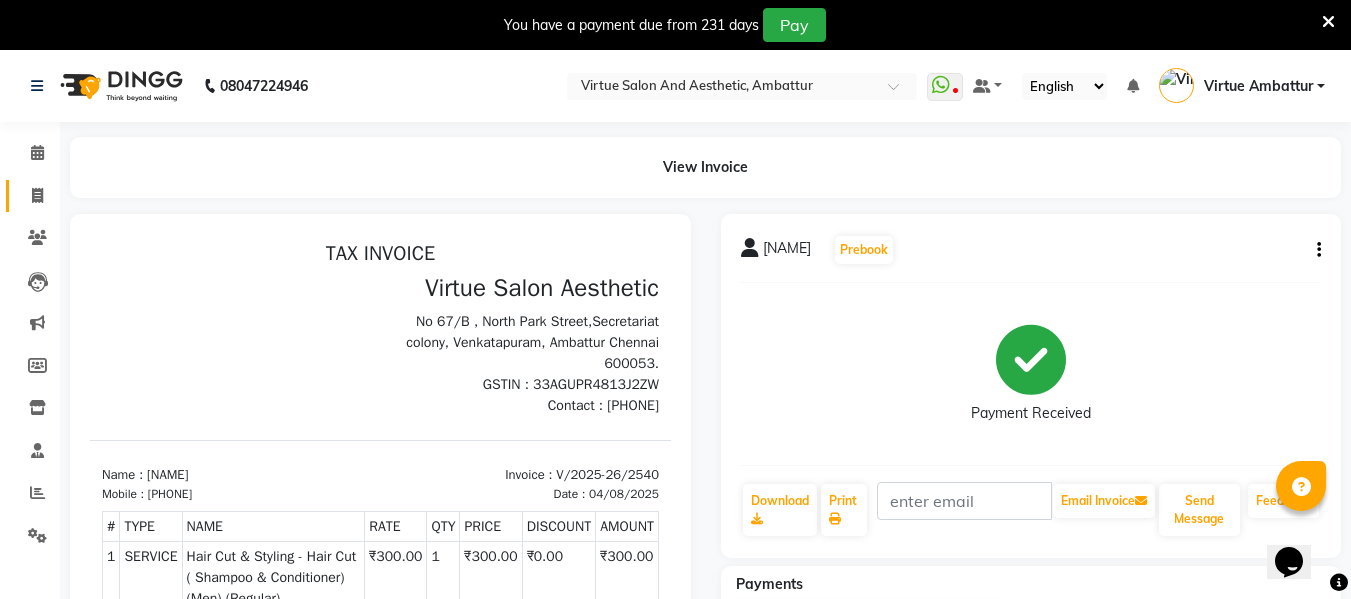 click on "Invoice" 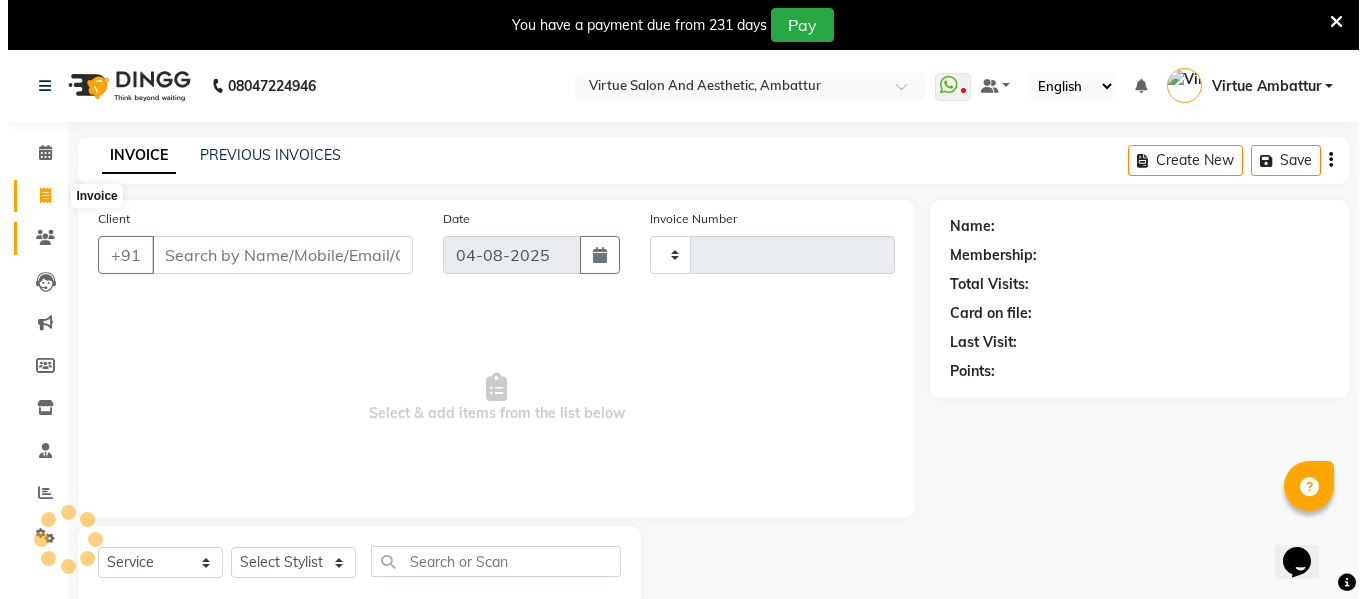 scroll, scrollTop: 52, scrollLeft: 0, axis: vertical 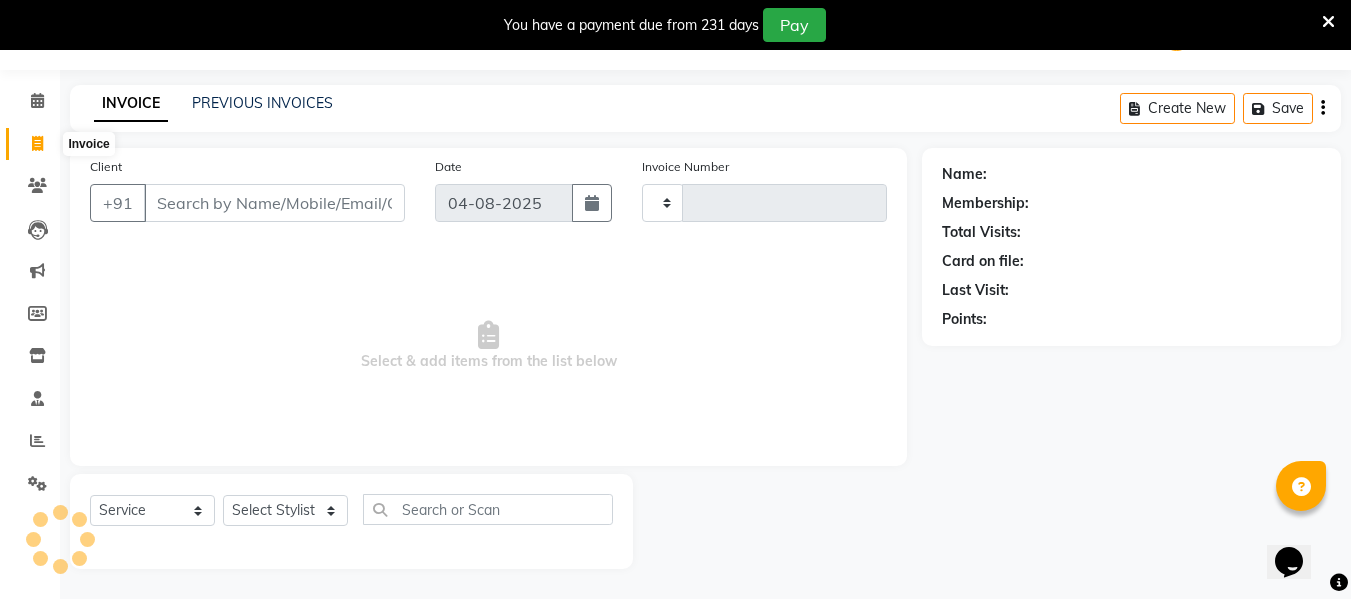 type on "[NUMBER]" 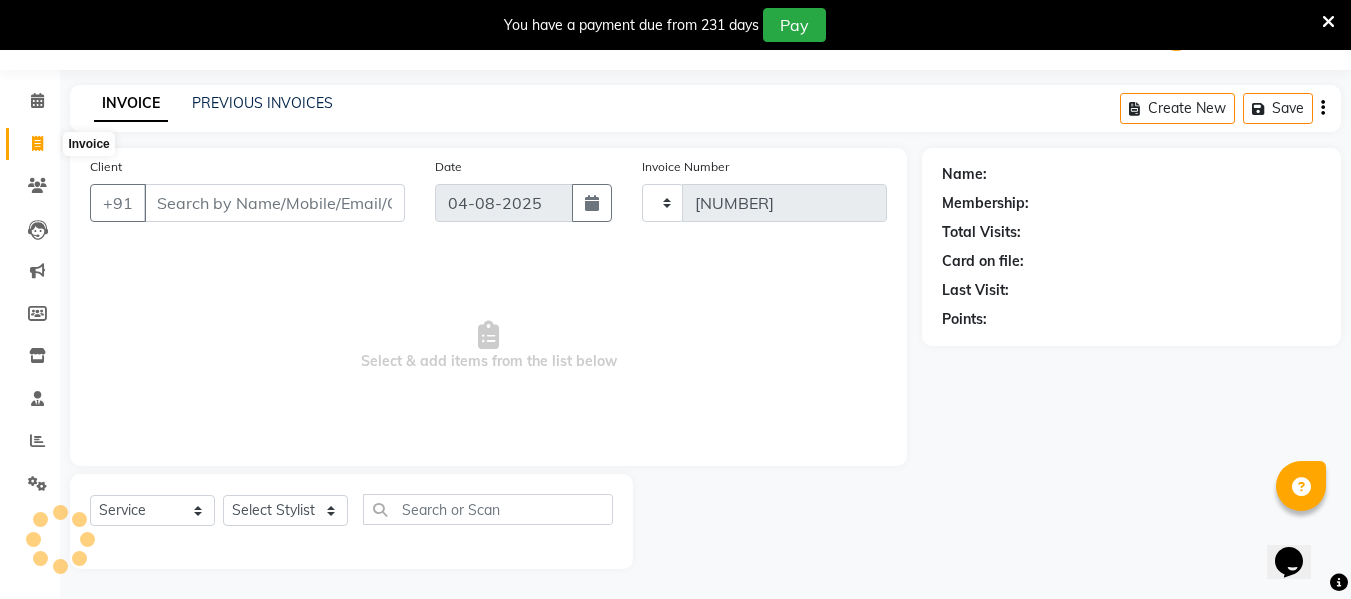 select on "5237" 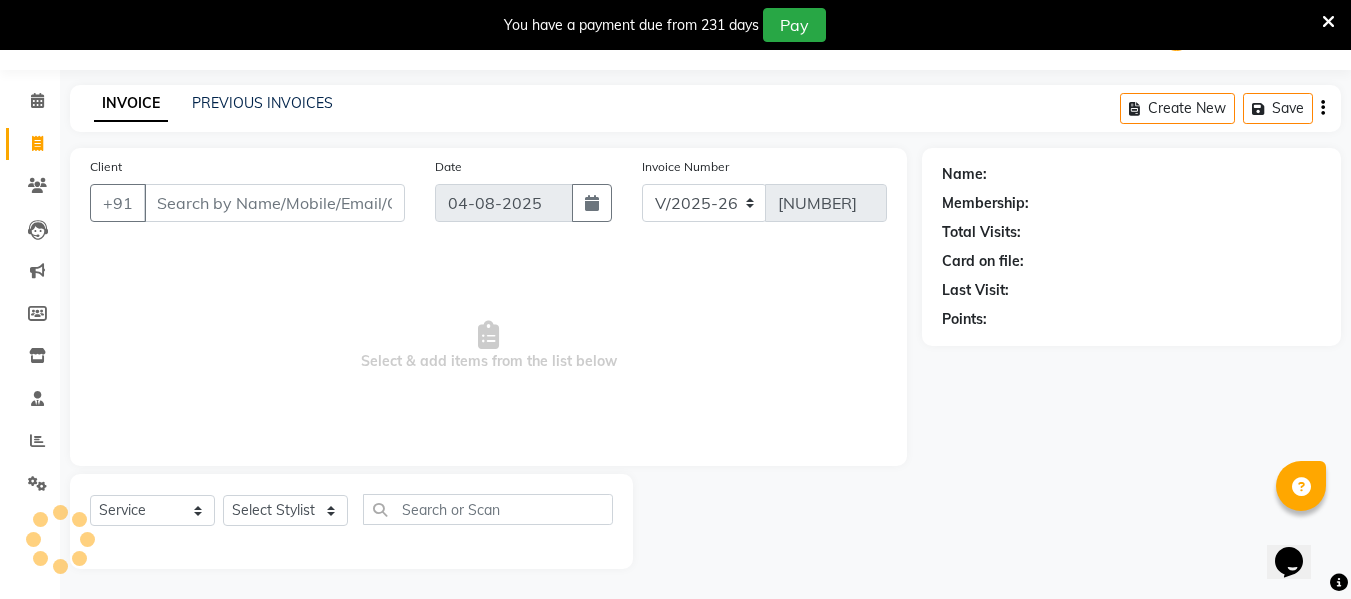 click on "Client" at bounding box center (274, 203) 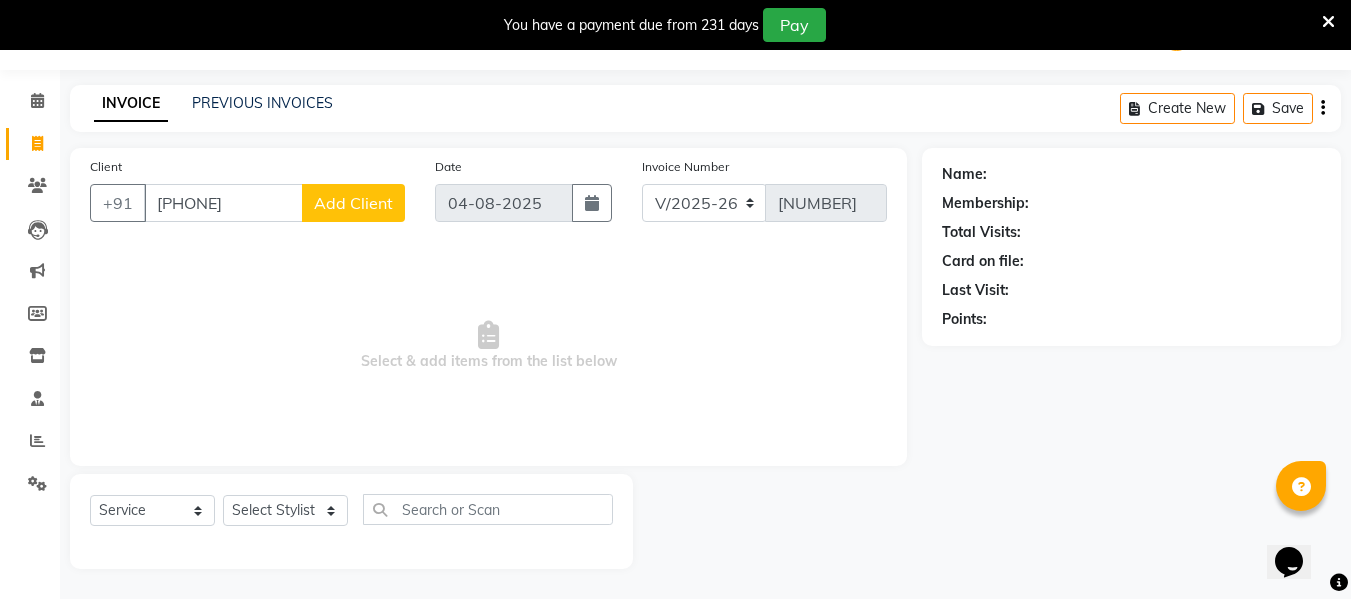 type on "[PHONE]" 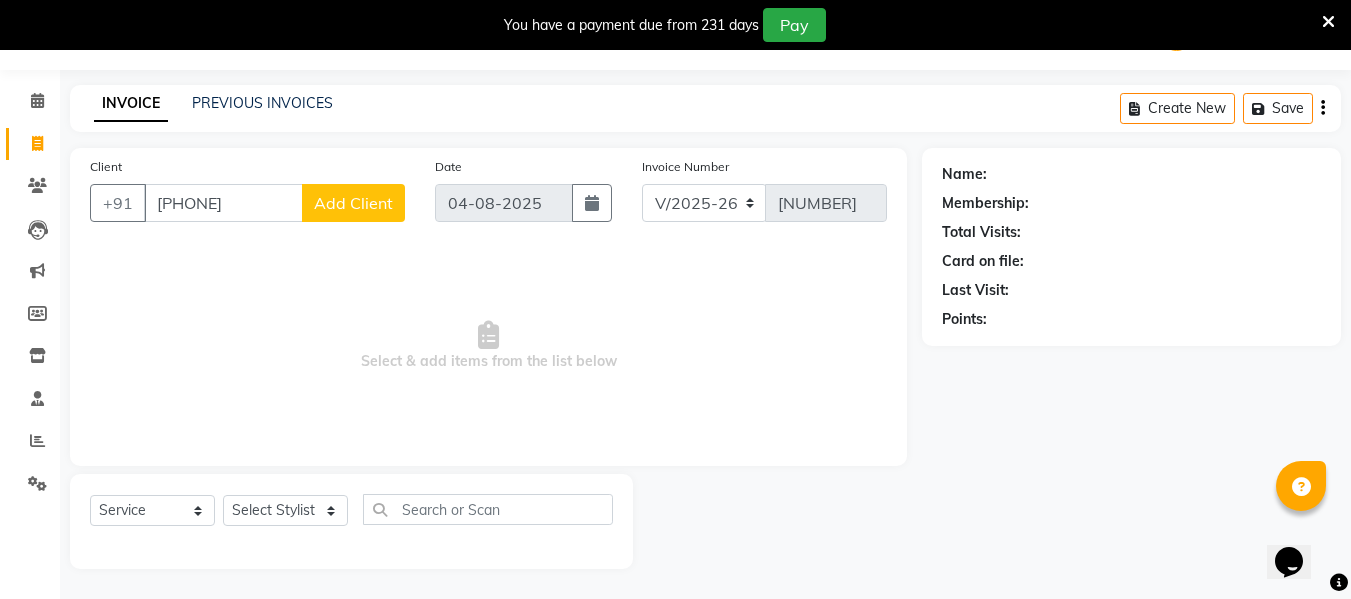 click on "Add Client" 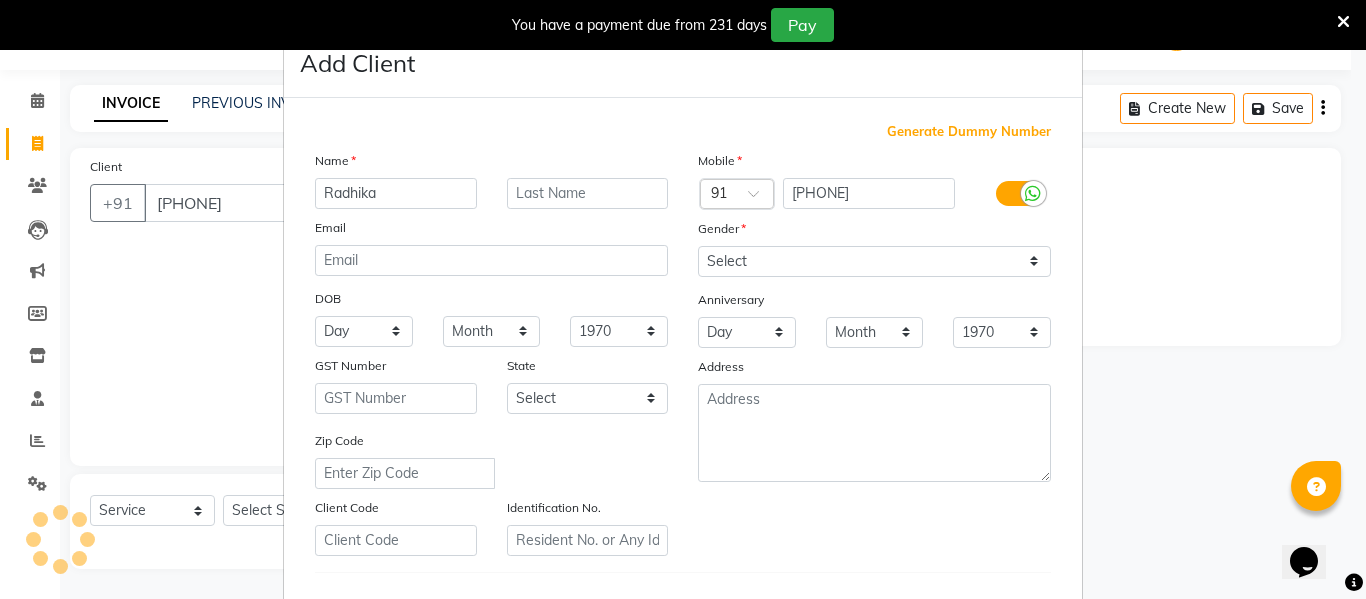 type on "Radhika" 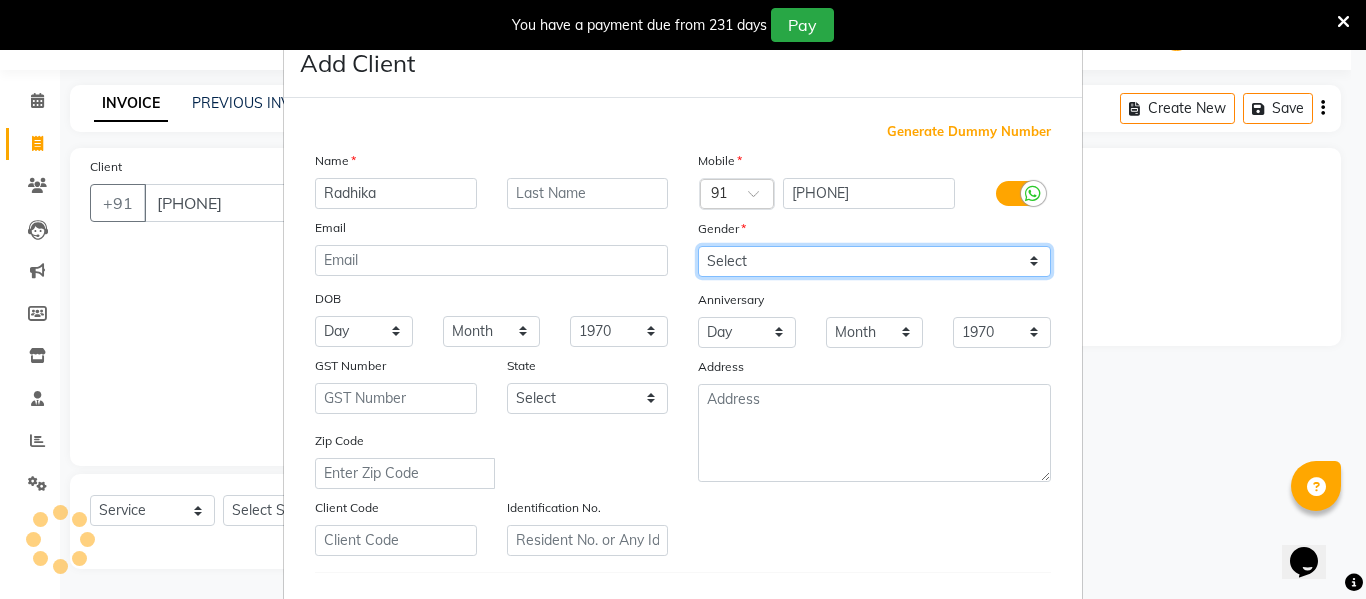 click on "Select Male Female Other Prefer Not To Say" at bounding box center [874, 261] 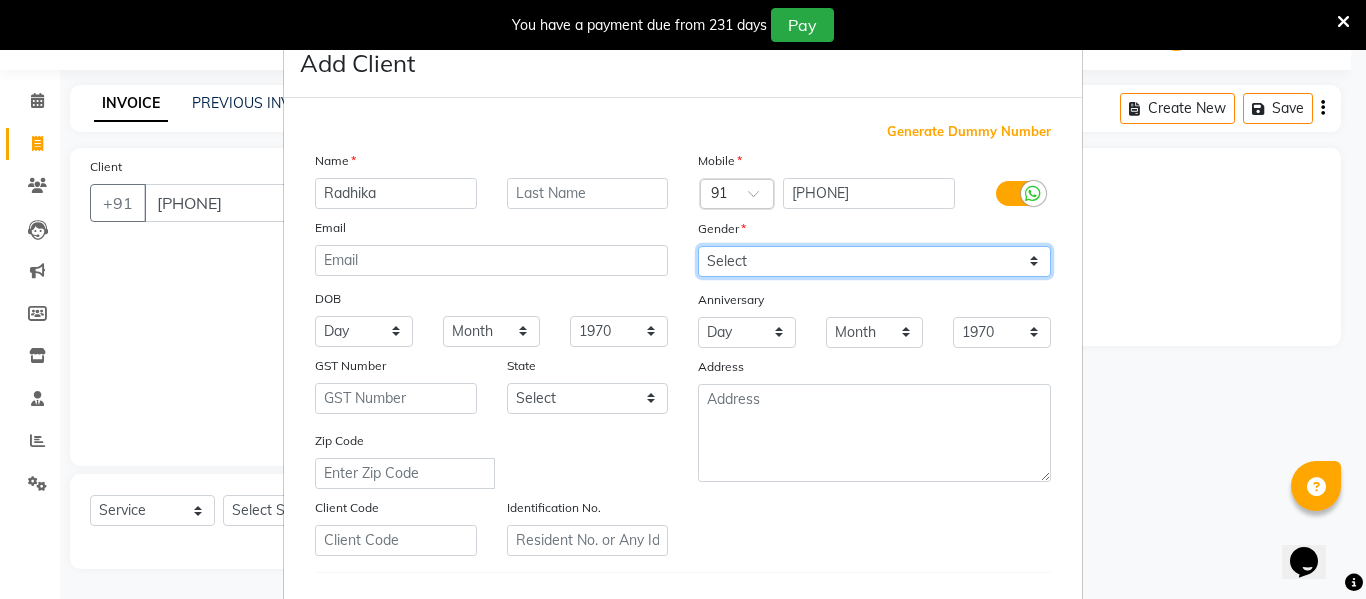 select on "female" 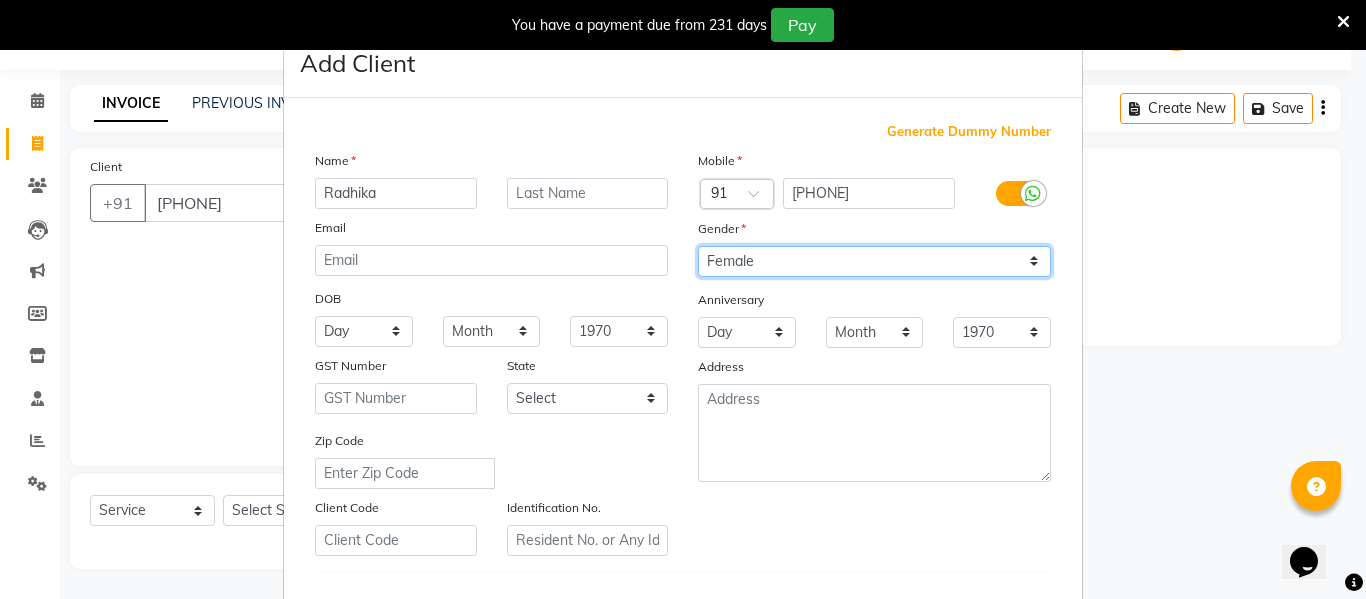 click on "Select Male Female Other Prefer Not To Say" at bounding box center (874, 261) 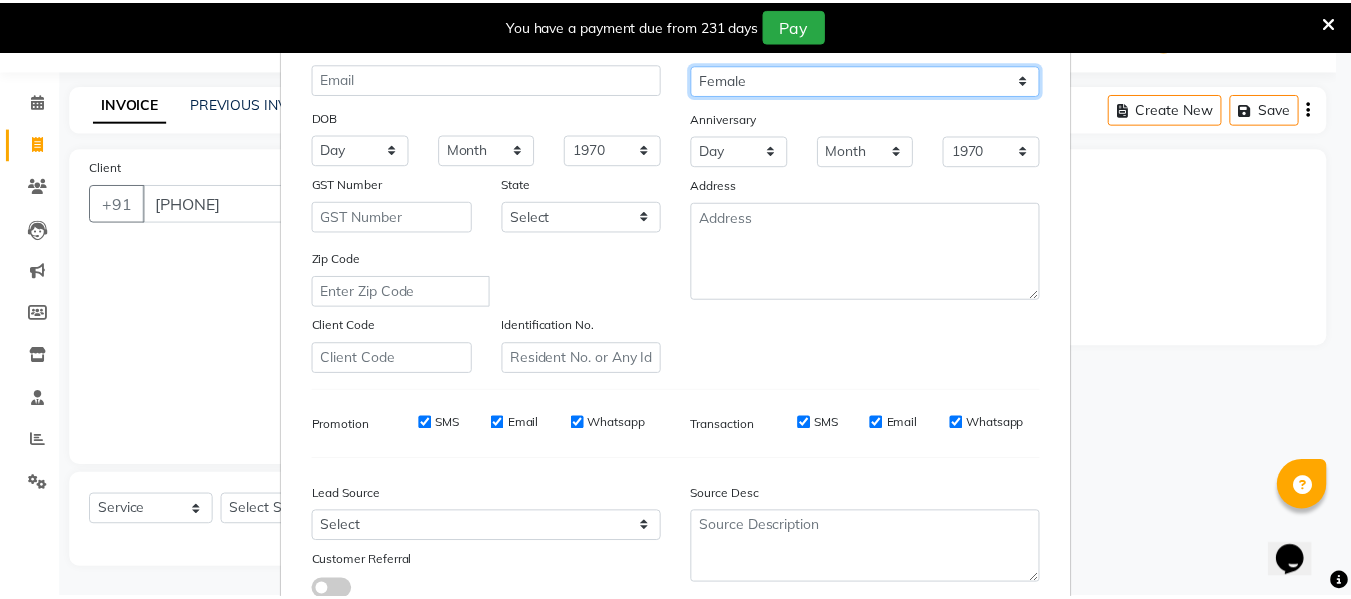 scroll, scrollTop: 324, scrollLeft: 0, axis: vertical 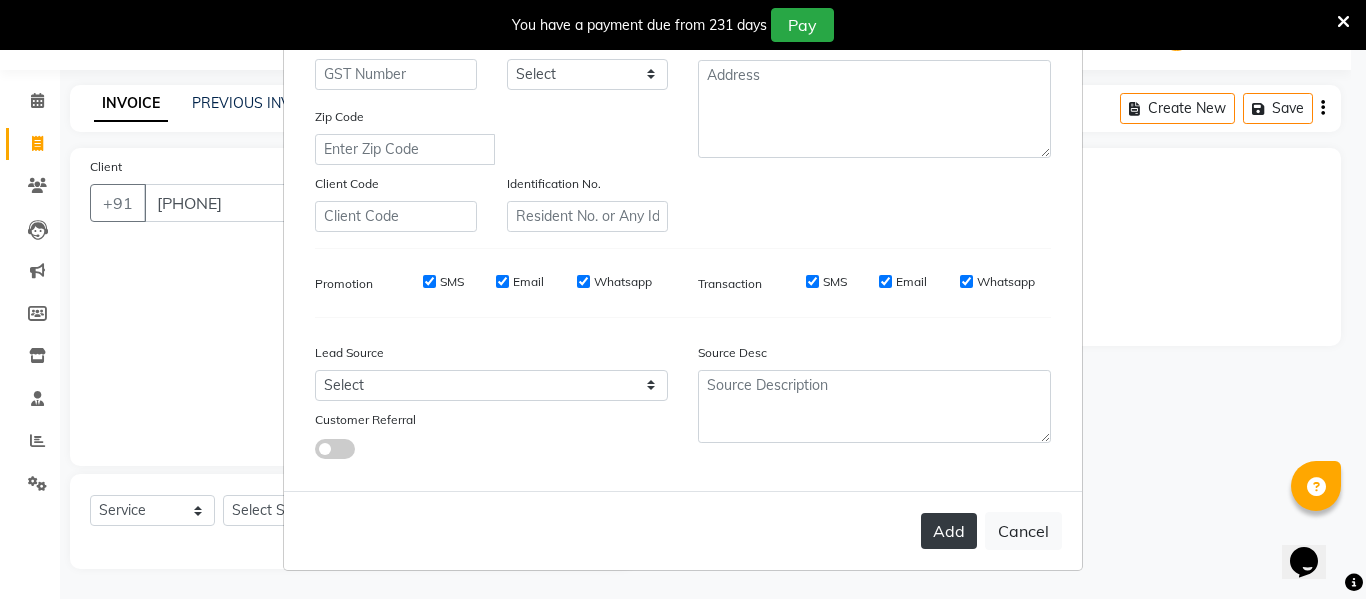 click on "Add" at bounding box center [949, 531] 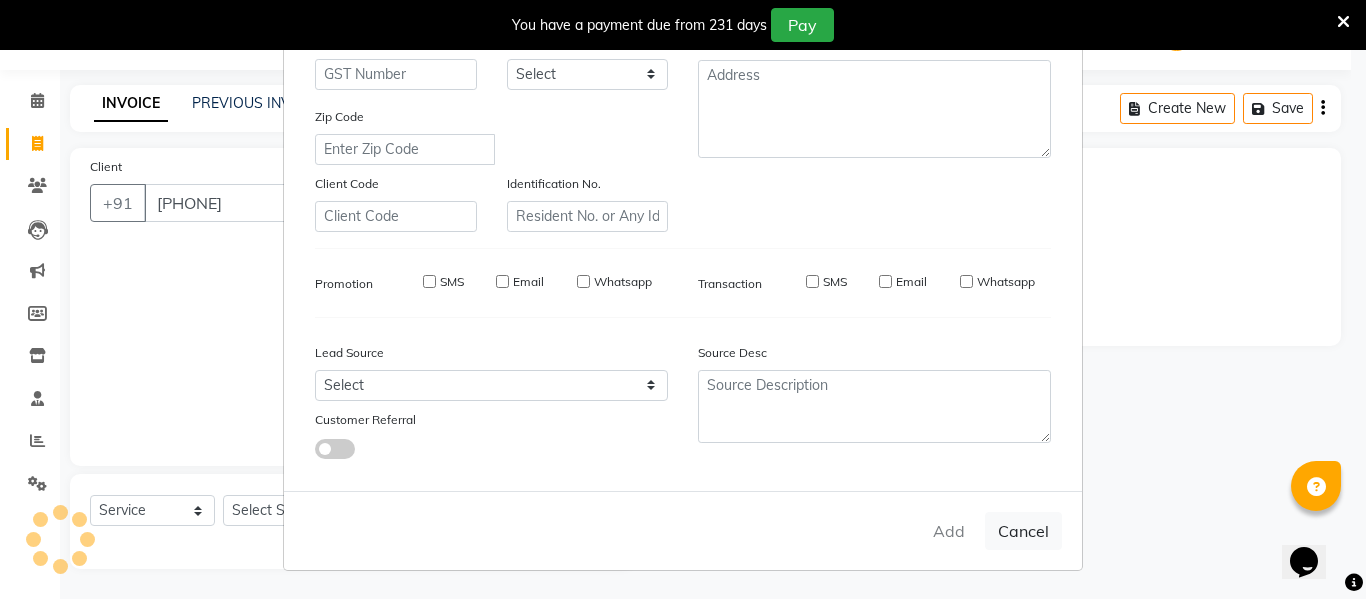 type 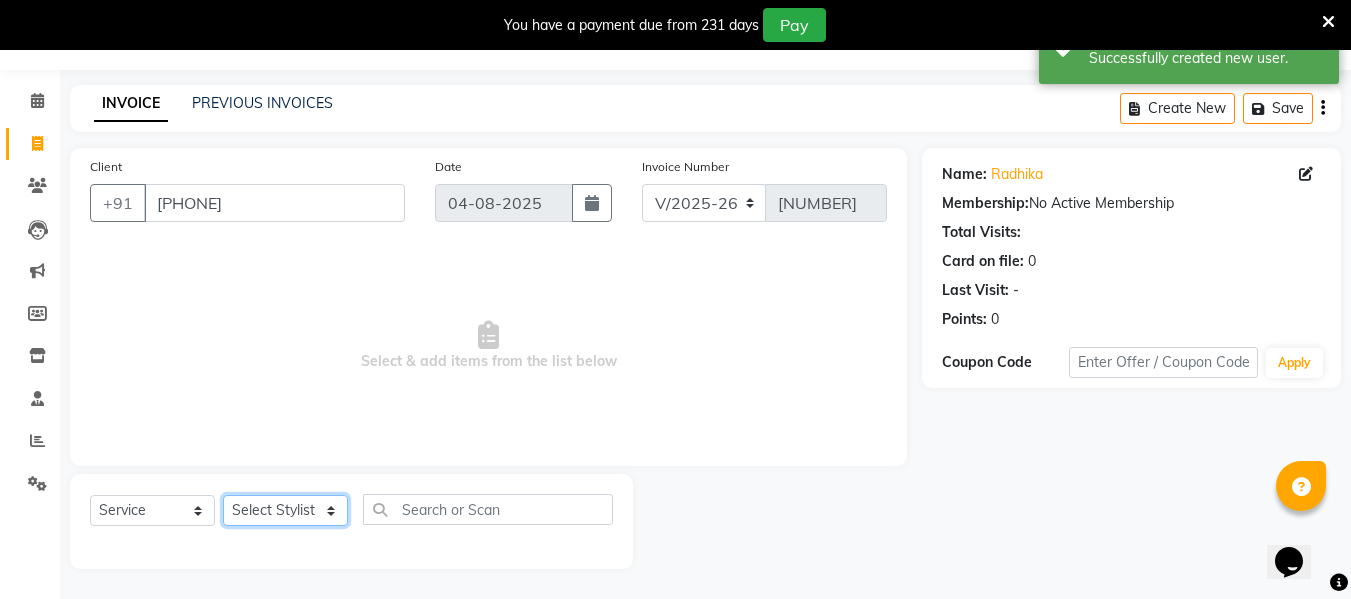 click on "Select Stylist Archana Bhagi Deepika Devi Dilip  Divya Dolly Dr Prakash Faizan Geetha Virtue TC Gopi Madan Aravind Make up Mani Unisex Stylist Manoj Meena Moses Nandhini Raju Unisex Ramya RICITTA Sahil Unisex Santhosh Sathya Shantha kumar Shanthi Surya Thiru Virtue Aesthetic Virtue Ambattur" 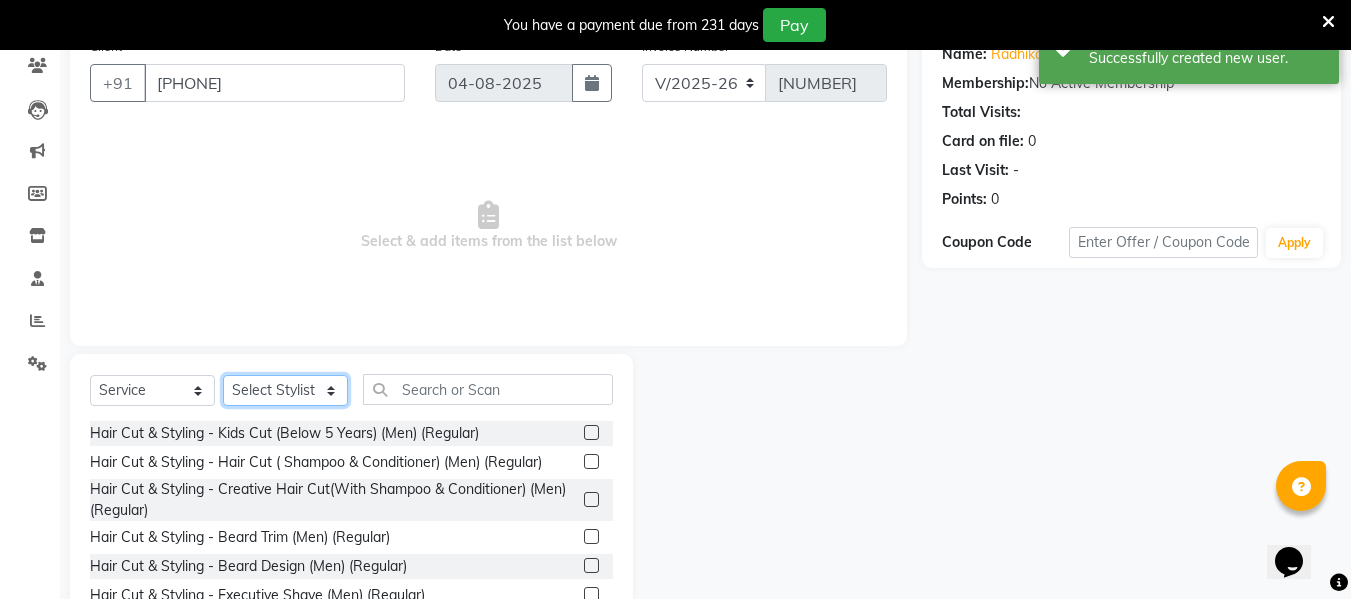 scroll, scrollTop: 252, scrollLeft: 0, axis: vertical 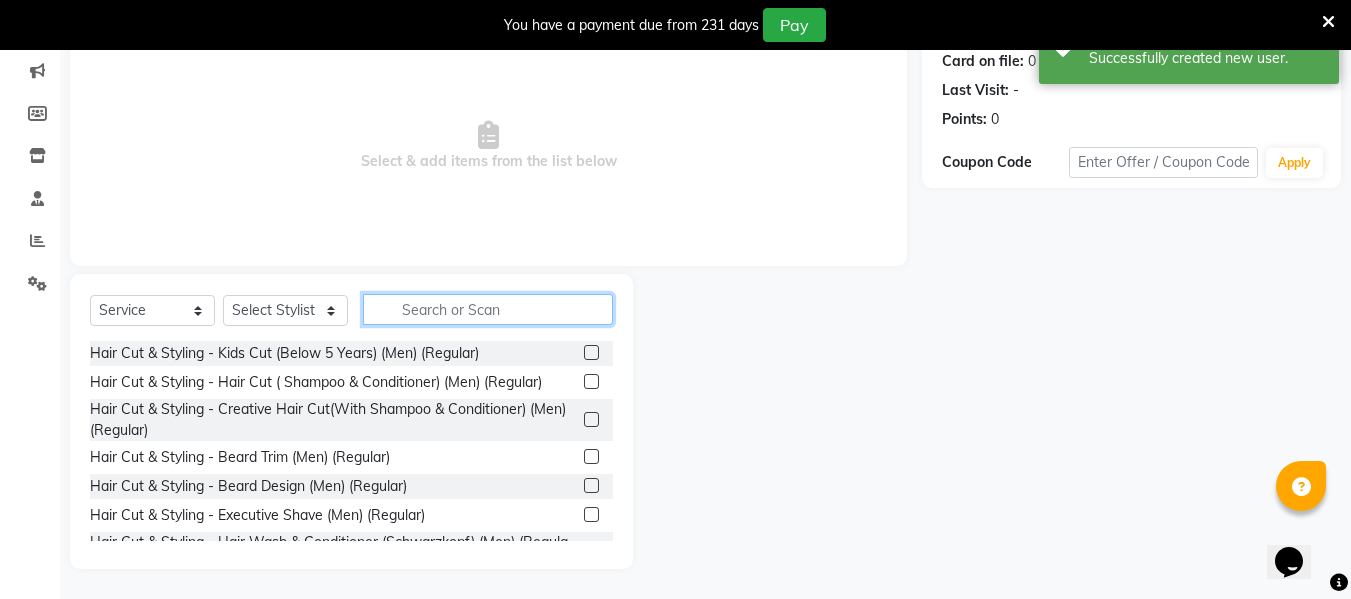click 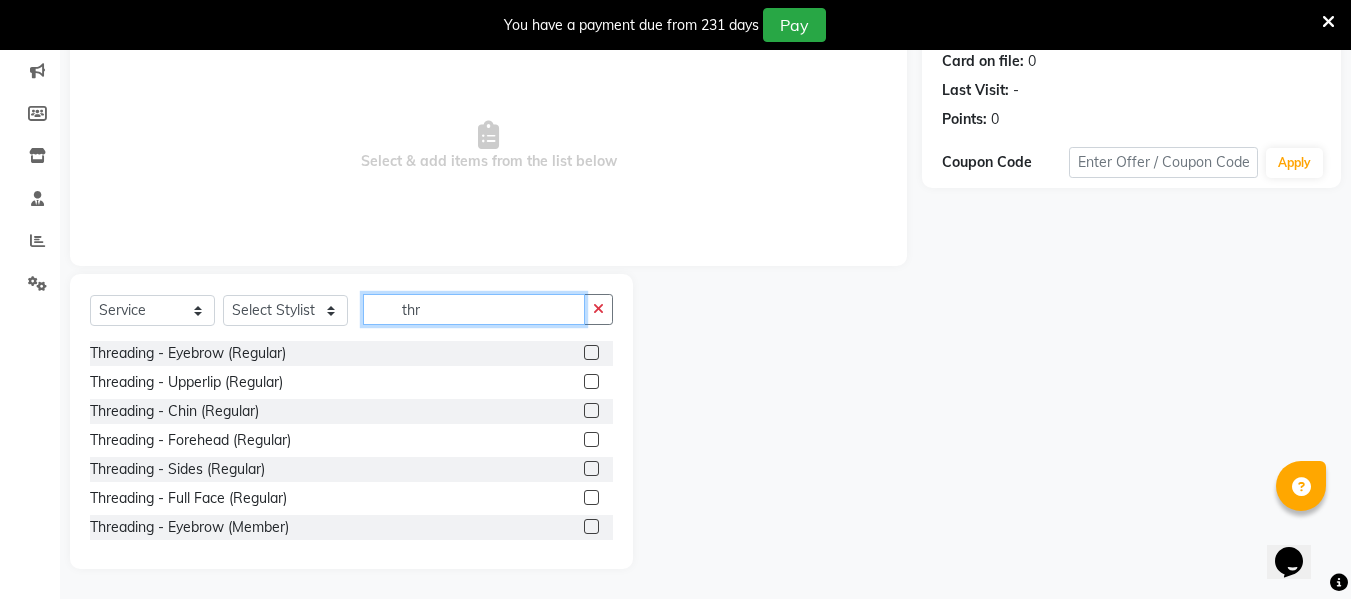 type on "thr" 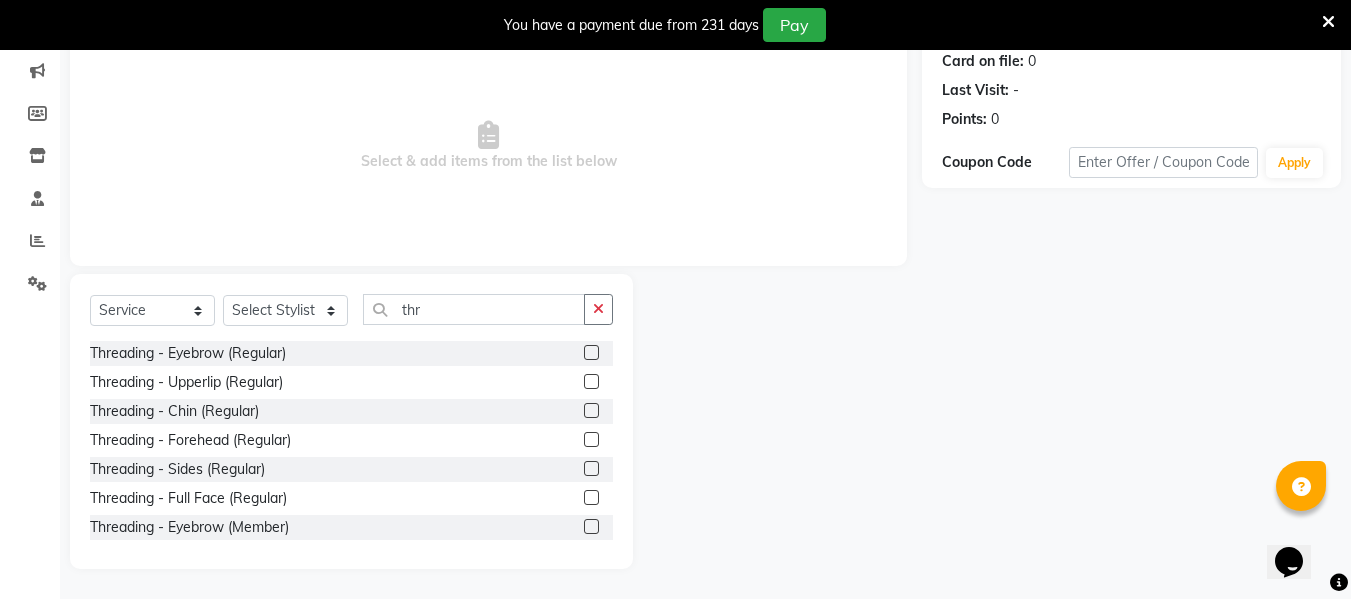 click 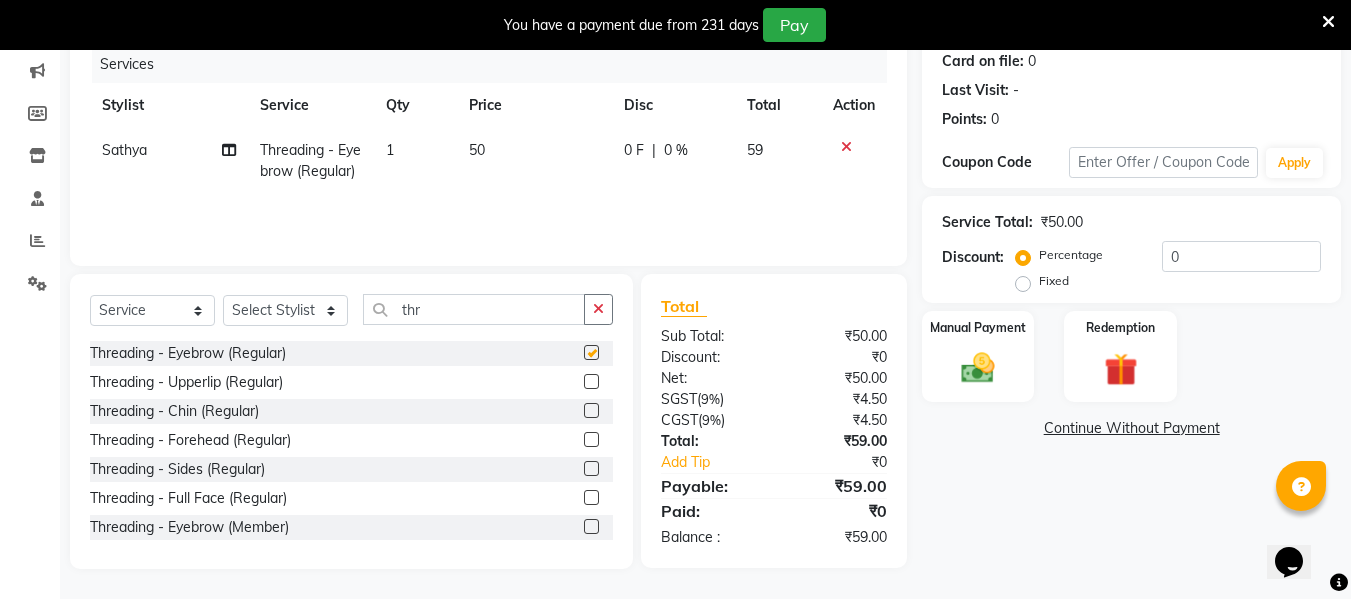 checkbox on "false" 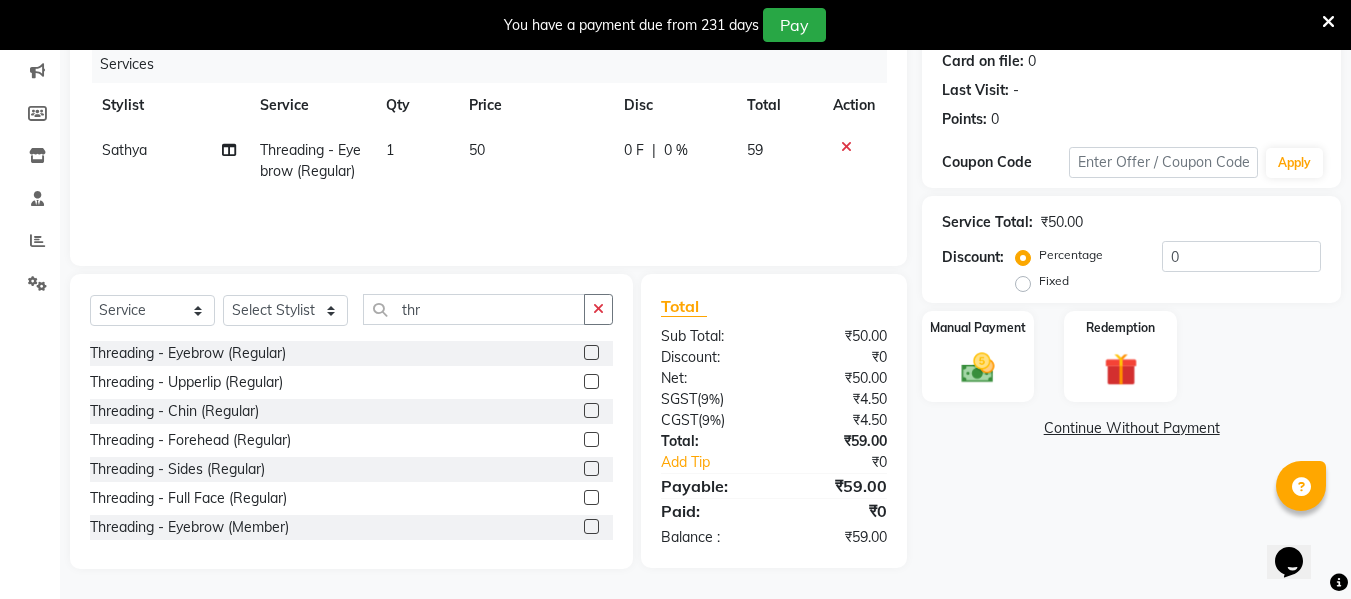 click 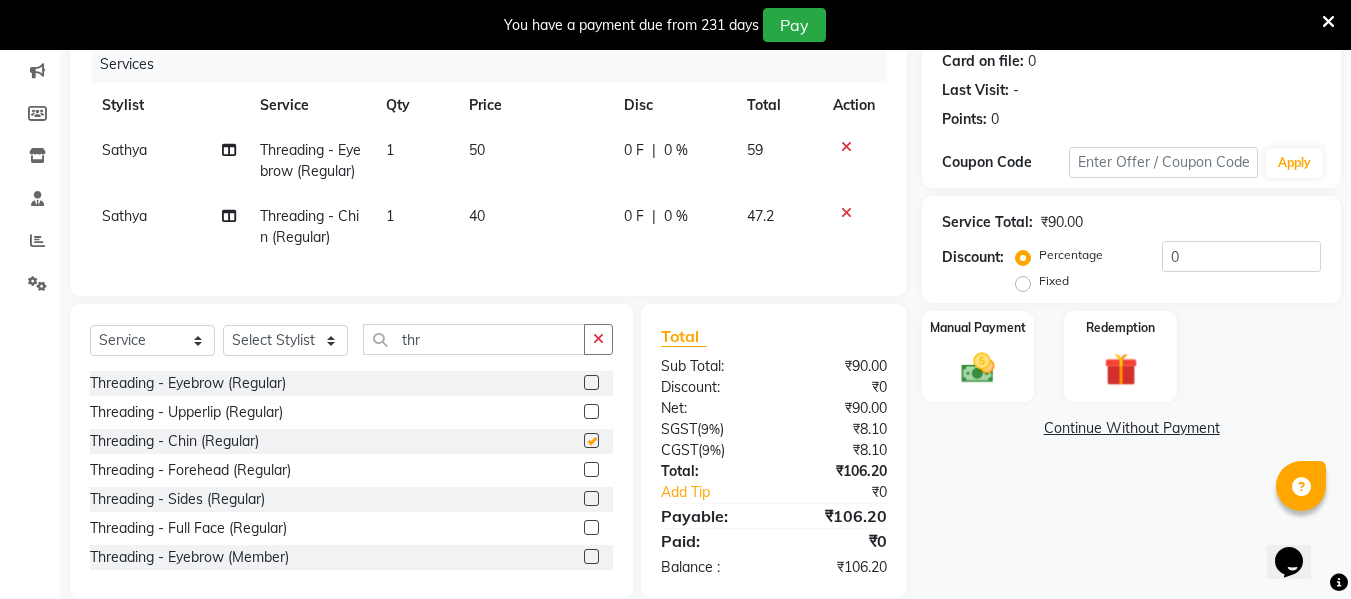 checkbox on "false" 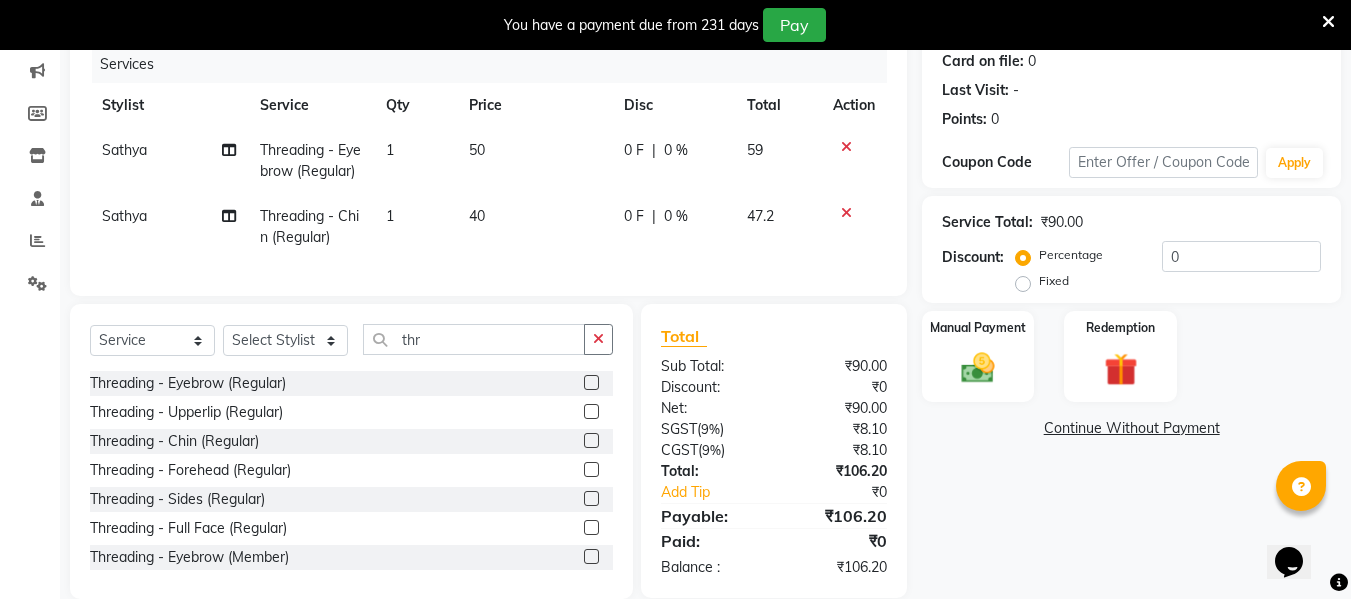 click on "40" 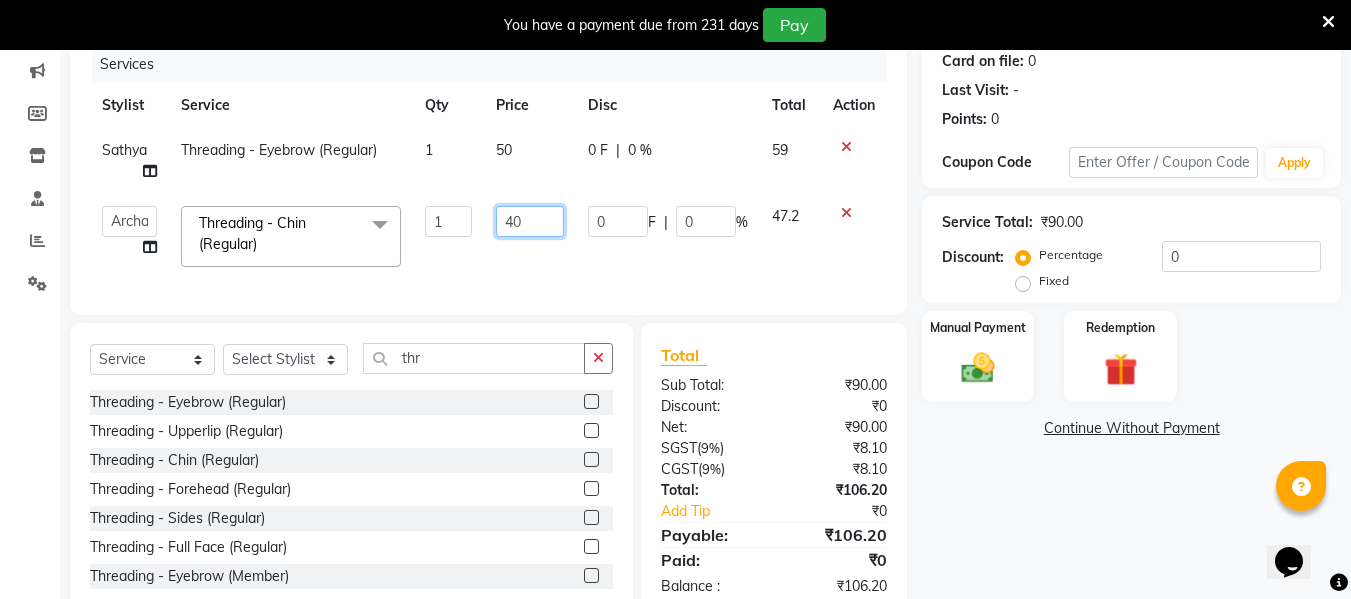 click on "40" 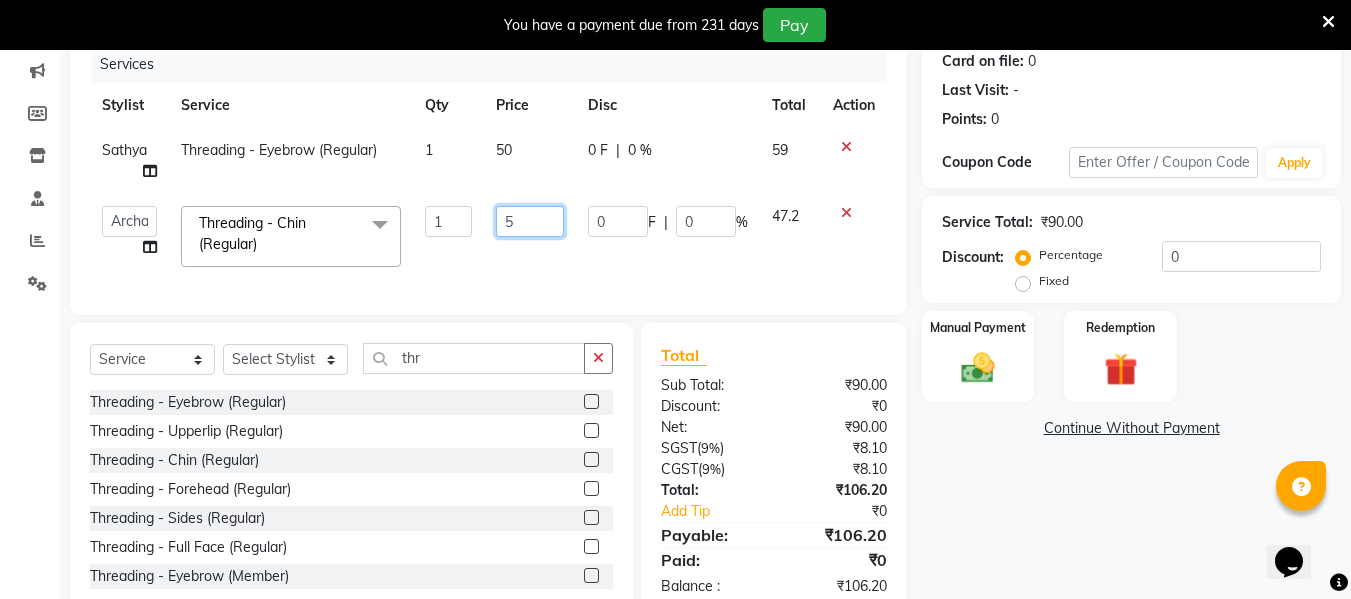 type on "50" 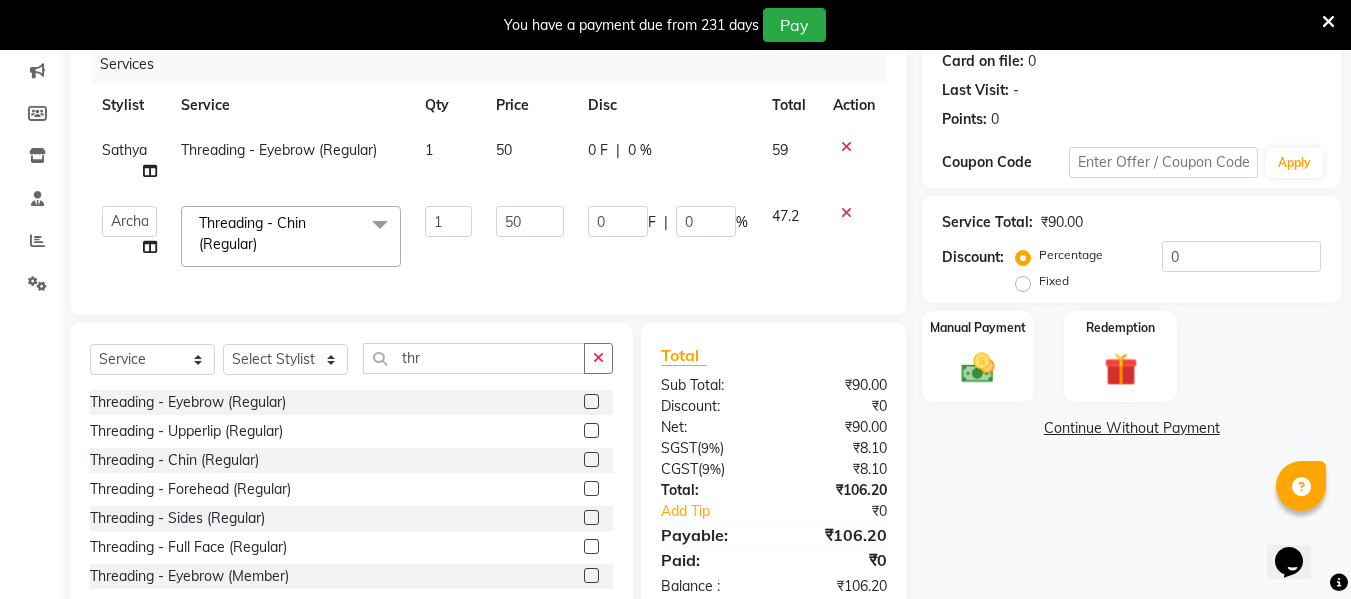 click on "[NAME] [NAME] [NAME] [NAME] [NAME] [NAME] [NAME] Dr [NAME] [NAME] [NAME] [NAME] Make up [NAME] Unisex Stylist [NAME] [NAME] [NAME] [NAME] [NAME] Raju Unisex [NAME] RICITTA Sahil Unisex [NAME] [NAME] [NAME] [NAME] Virtue Aesthetic Virtue Ambattur  Threading - Chin  (Regular)  x Hair Cut & Styling - Kids Cut (Below 5 Years) (Men) (Regular) Hair Cut & Styling - Hair Cut ( Shampoo & Conditioner) (Men) (Regular) Hair Cut & Styling - Creative Hair Cut(With Shampoo & Conditioner) (Men) (Regular) Hair Cut & Styling - Beard Trim (Men) (Regular) Hair Cut & Styling - Beard Design (Men) (Regular) Hair Cut & Styling - Executive Shave (Men) (Regular) Hair Cut & Styling - Hair Wash & Conditioner (Schwarzkopf) (Men) (Regular) Hair Cut & Styling - Hair Wash & Conditioner (Davines) (Men) (Regular) Hair Cut & Styling - Head Massage (Almond/Olive/Coco/Mint) (Men) (Regular) Hair Cut & Styling - Kids Cut (Below 5 Years) (Men) (Member) Tongs" 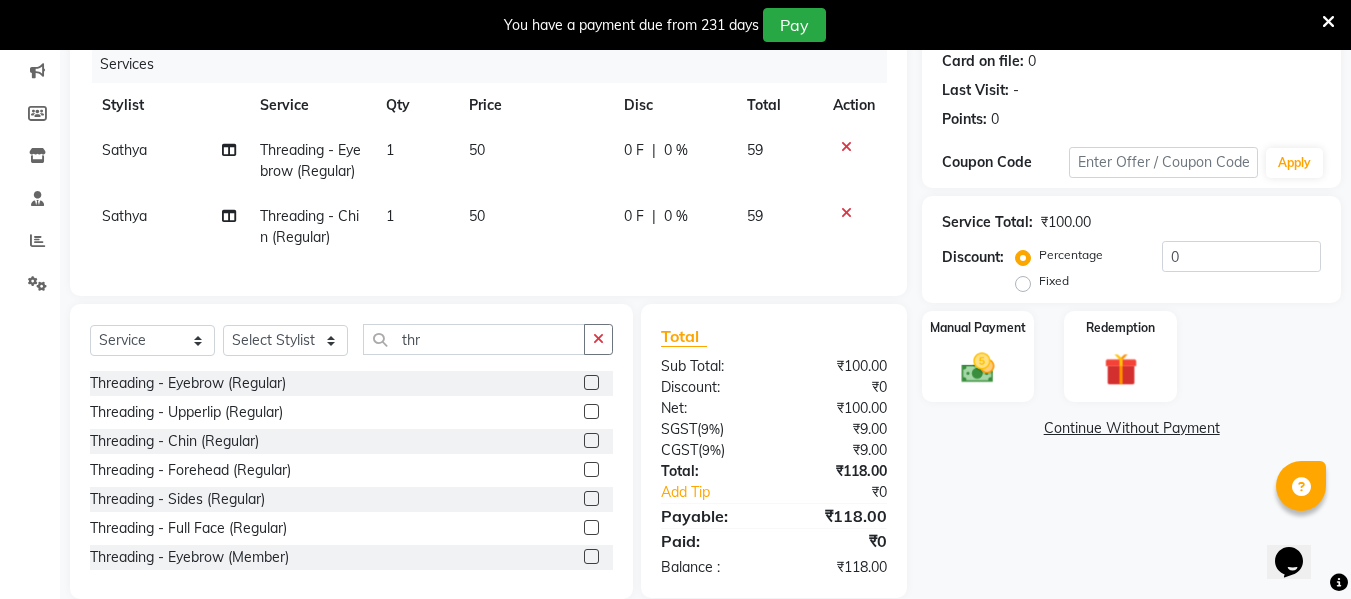scroll, scrollTop: 318, scrollLeft: 0, axis: vertical 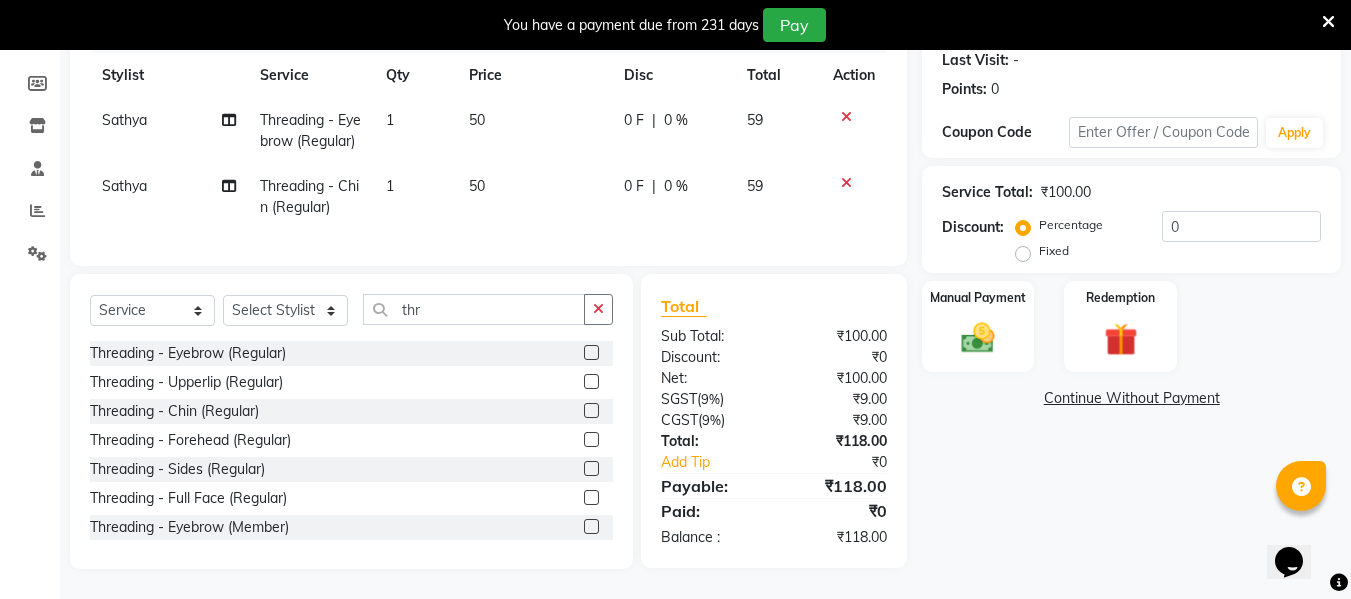 click 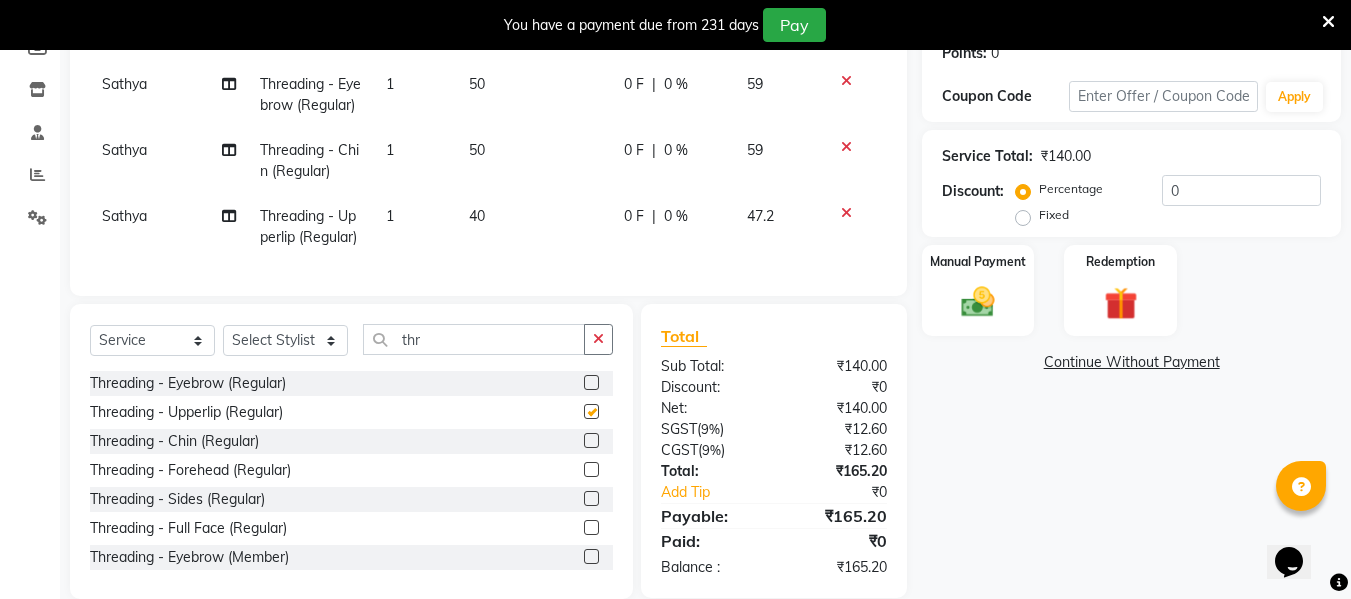 checkbox on "false" 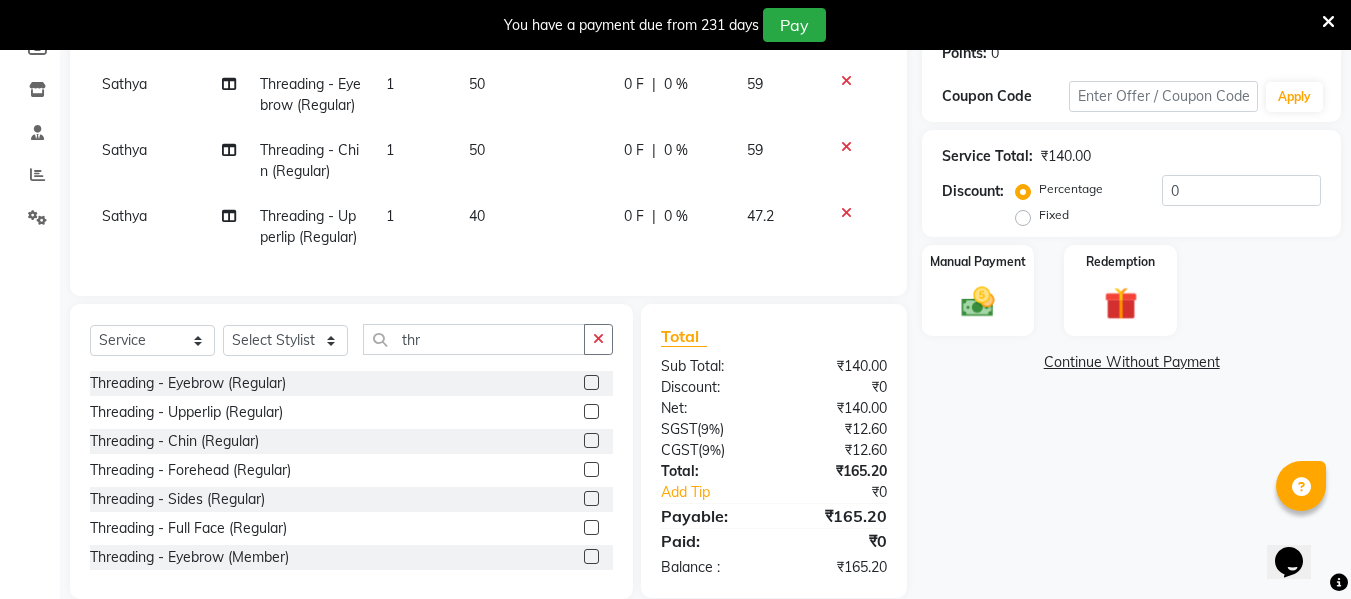 click on "40" 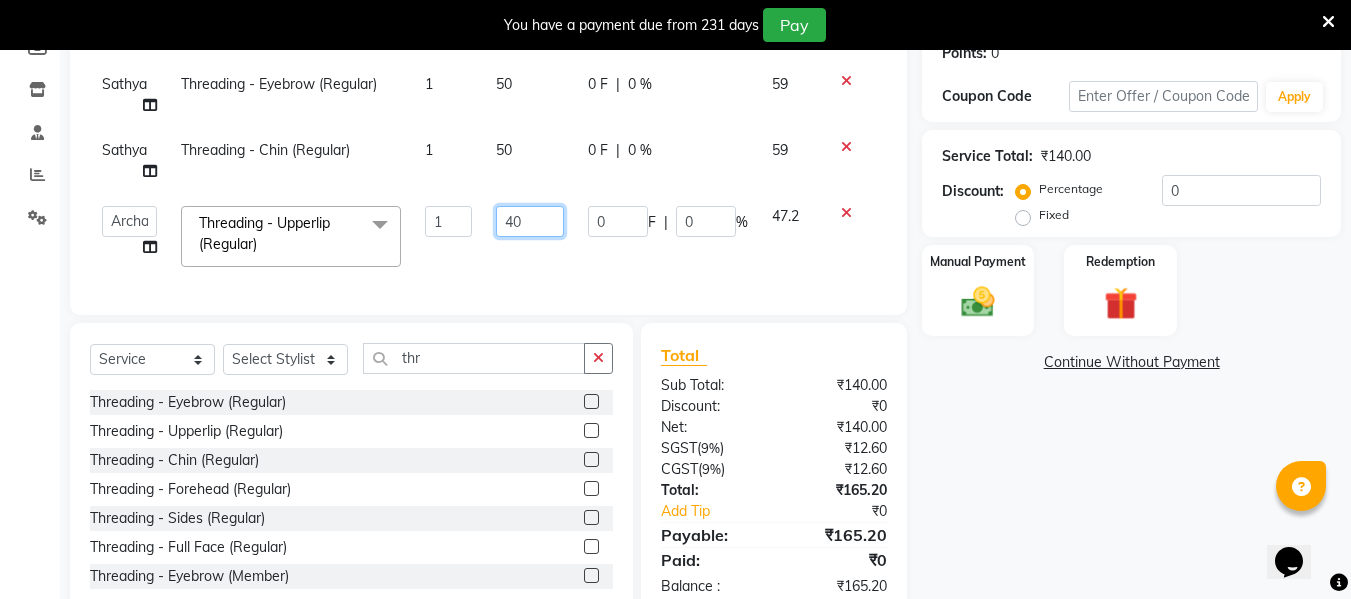click on "40" 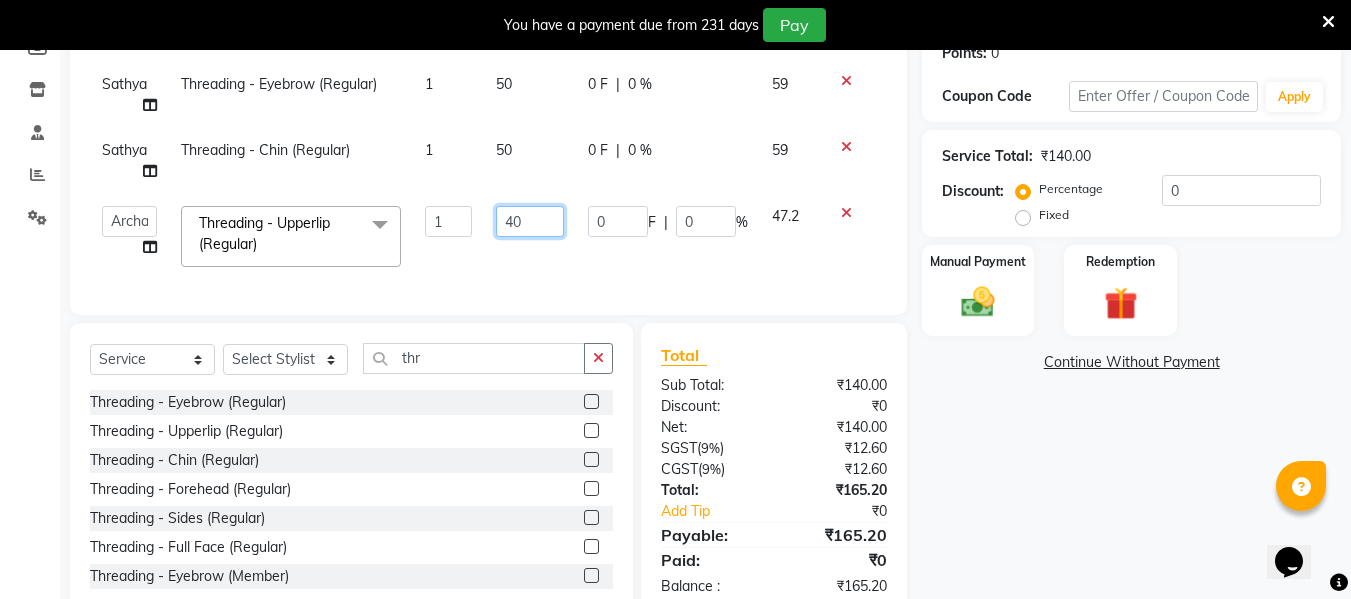 type on "4" 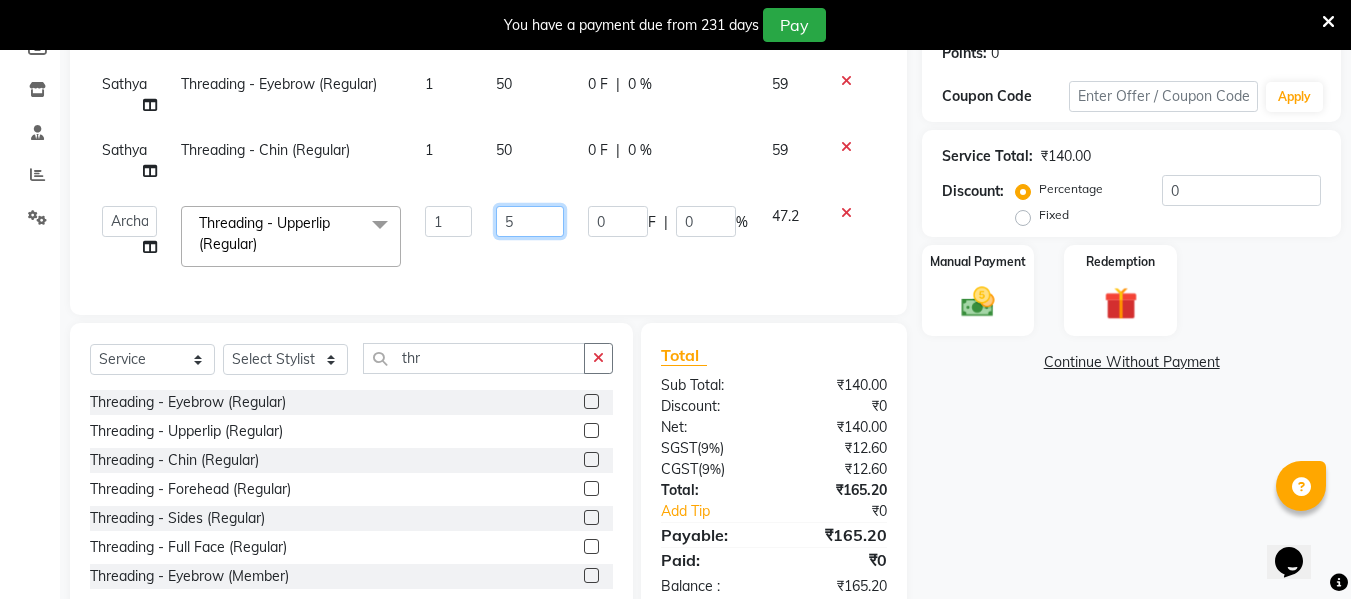 type on "50" 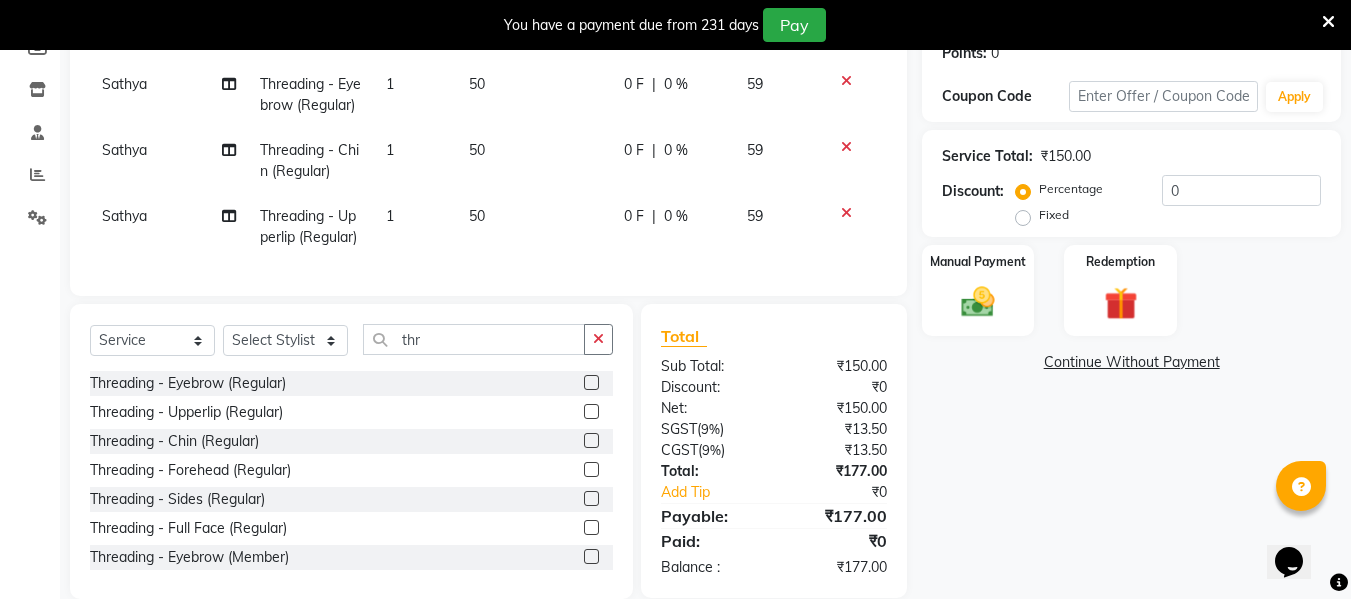 click on "0 F | 0 %" 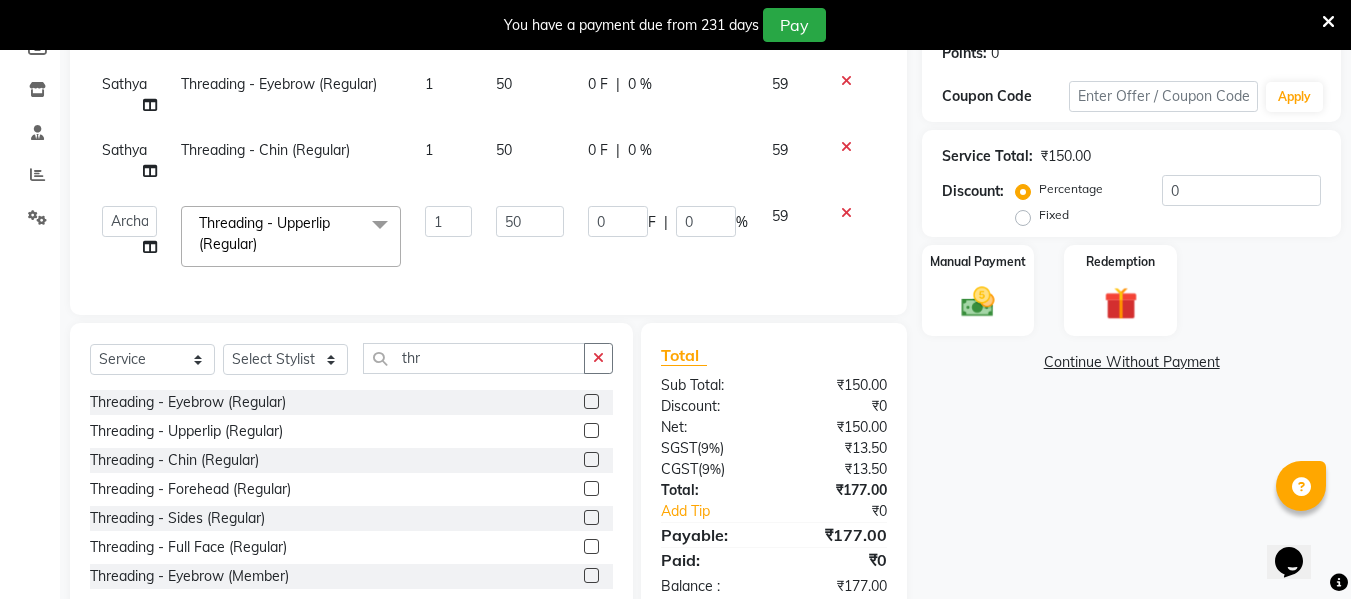 scroll, scrollTop: 382, scrollLeft: 0, axis: vertical 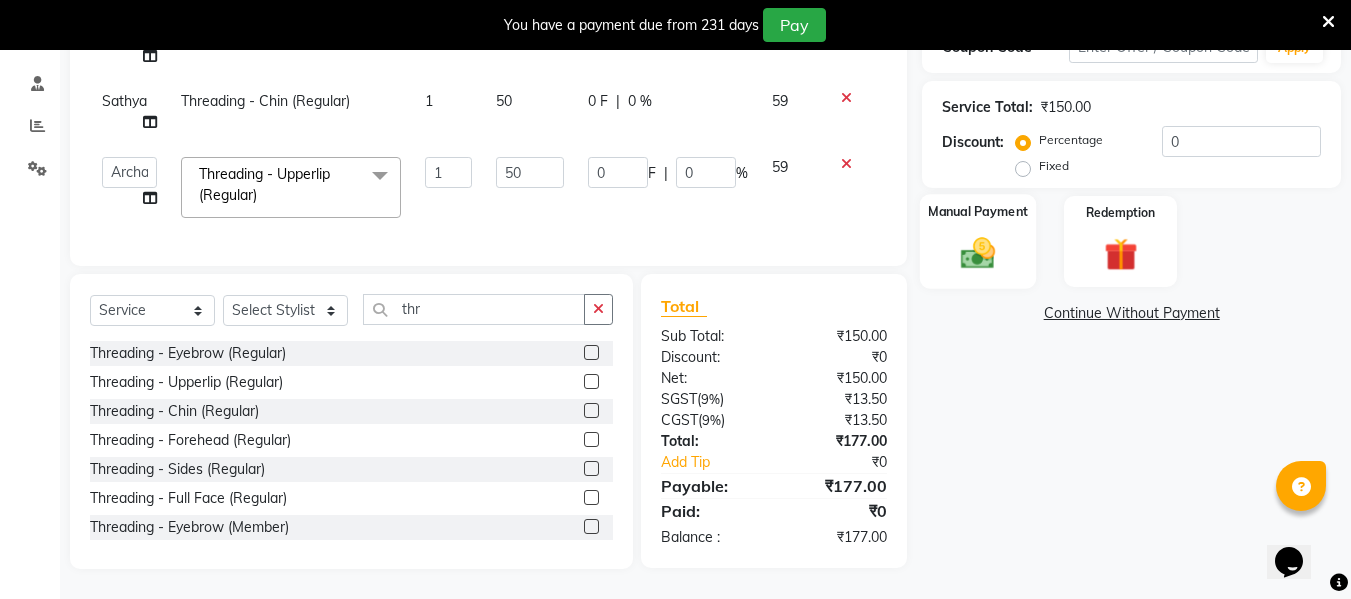 click 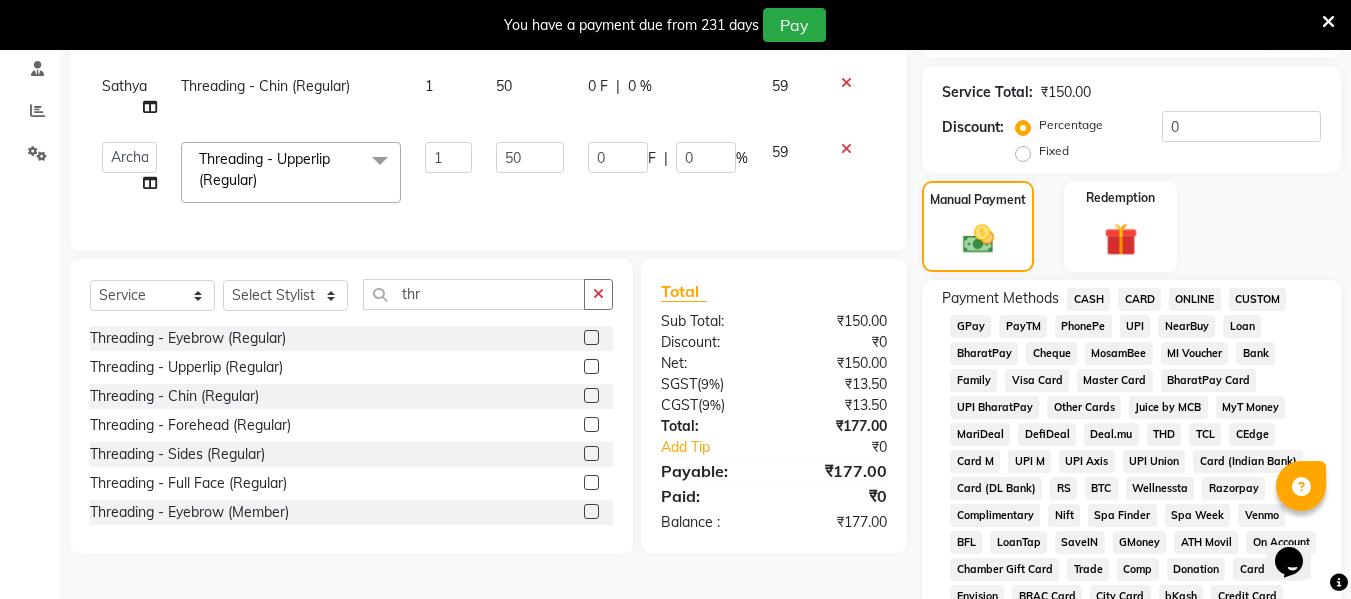 click on "ONLINE" 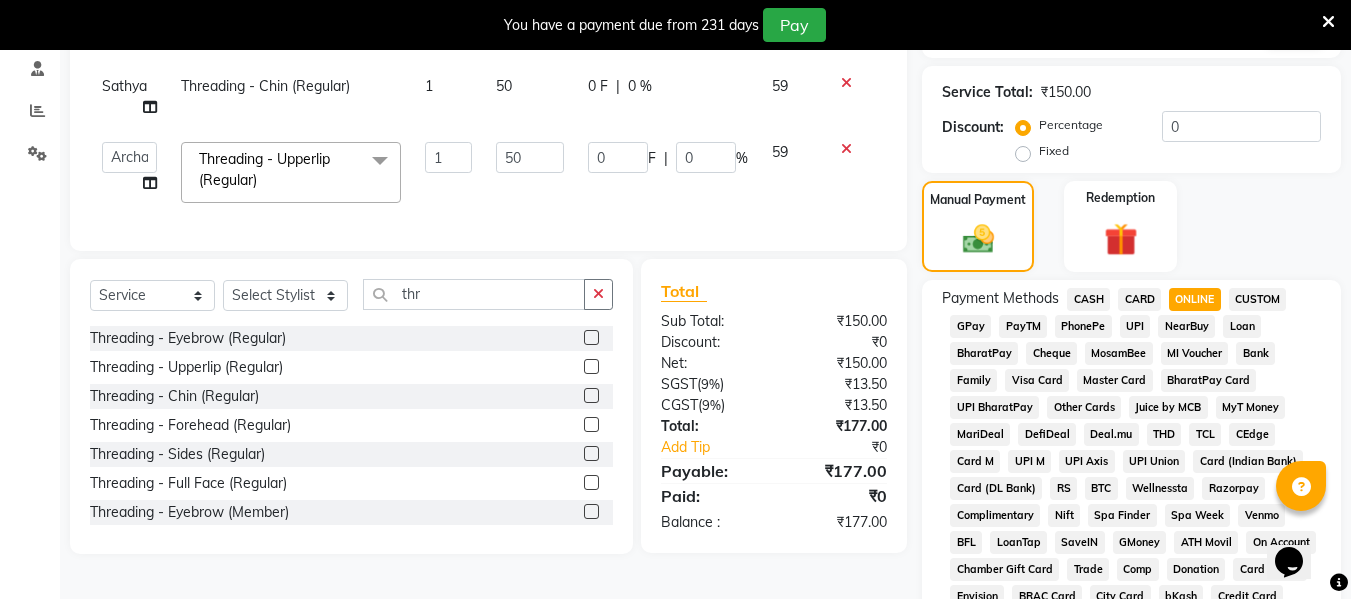 scroll, scrollTop: 877, scrollLeft: 0, axis: vertical 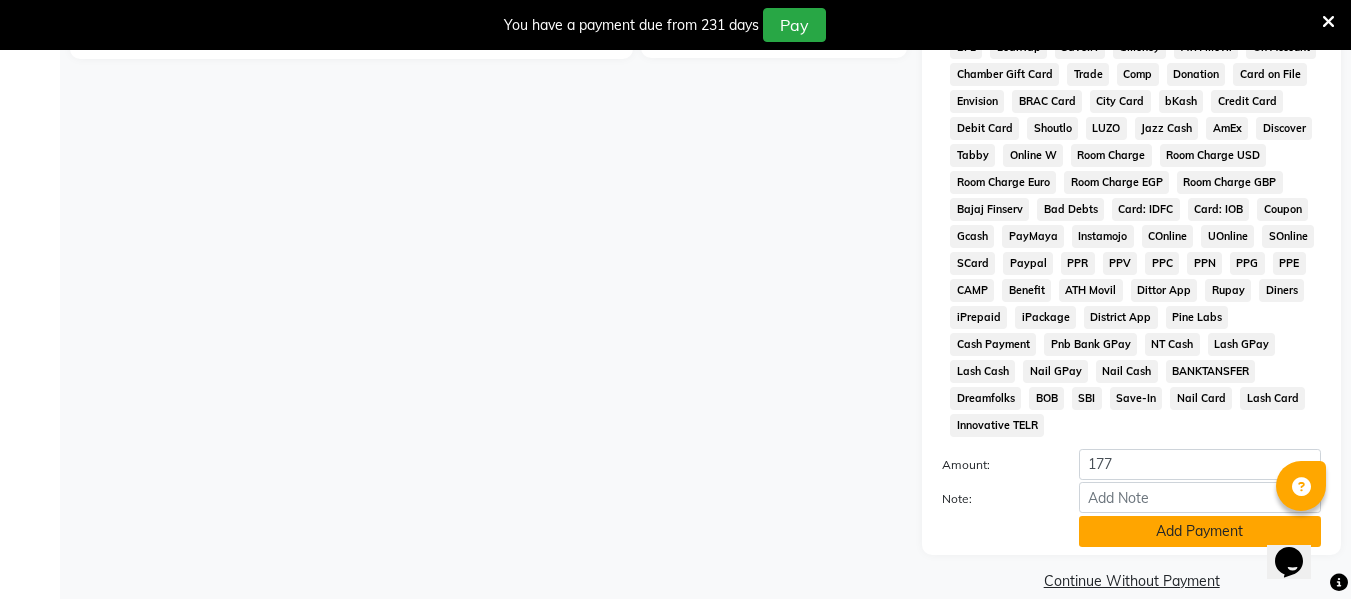 click on "Add Payment" 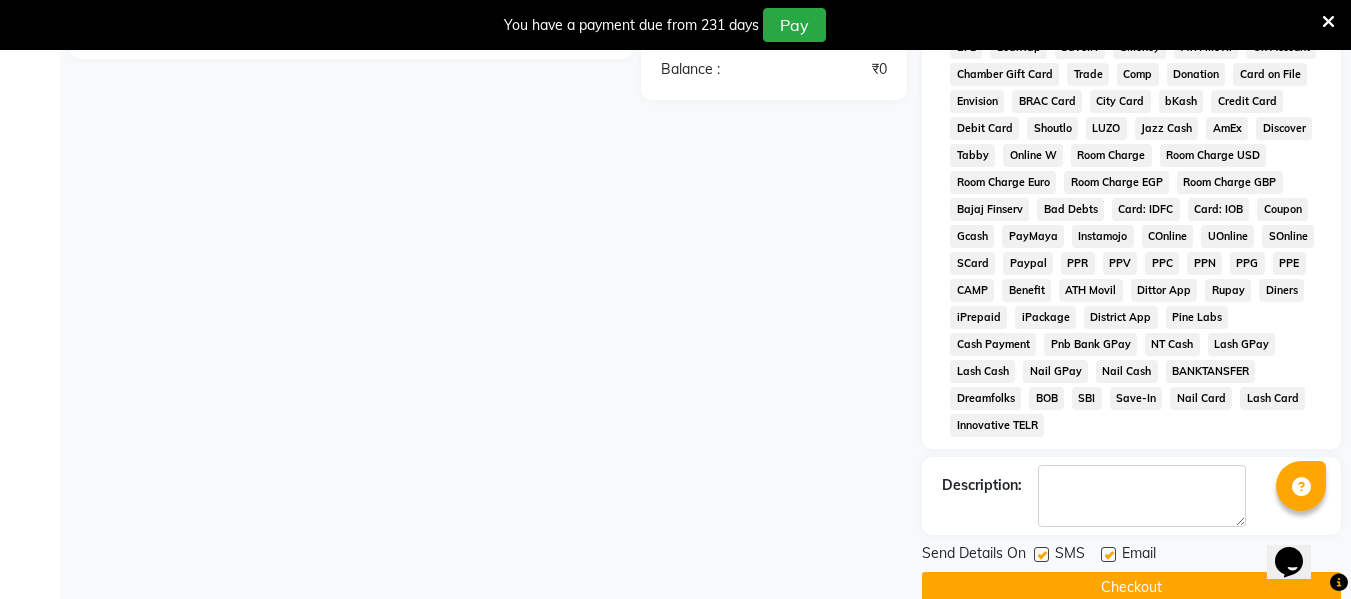 click on "Checkout" 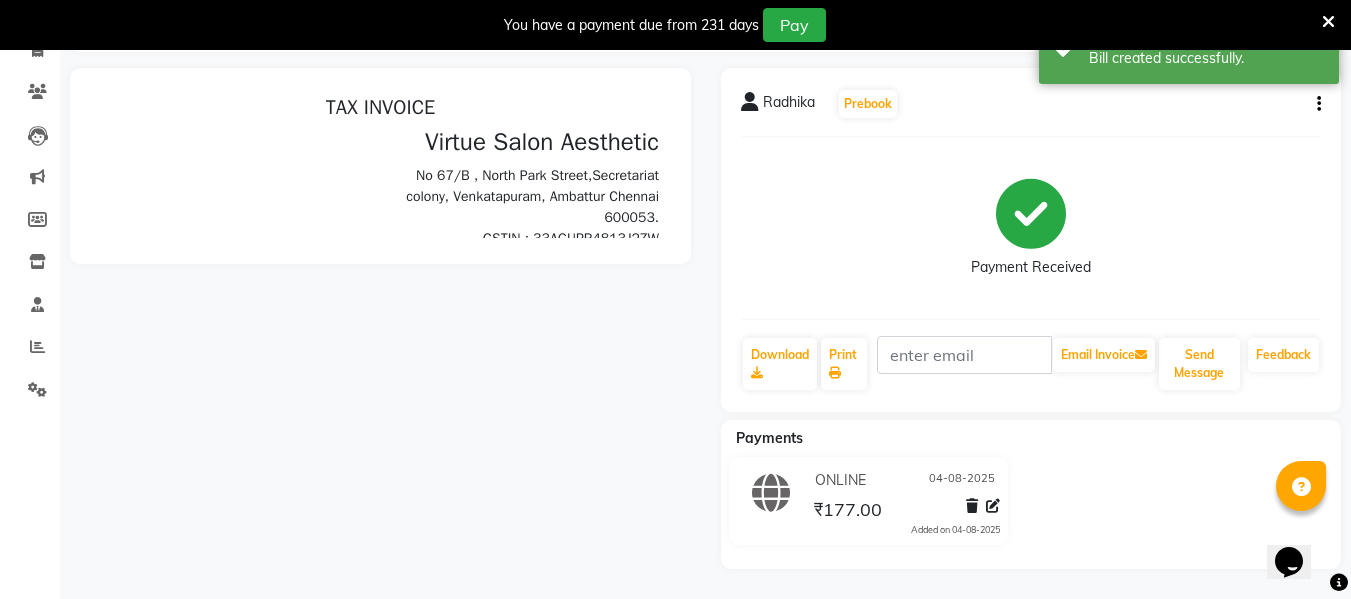 scroll, scrollTop: 458, scrollLeft: 0, axis: vertical 